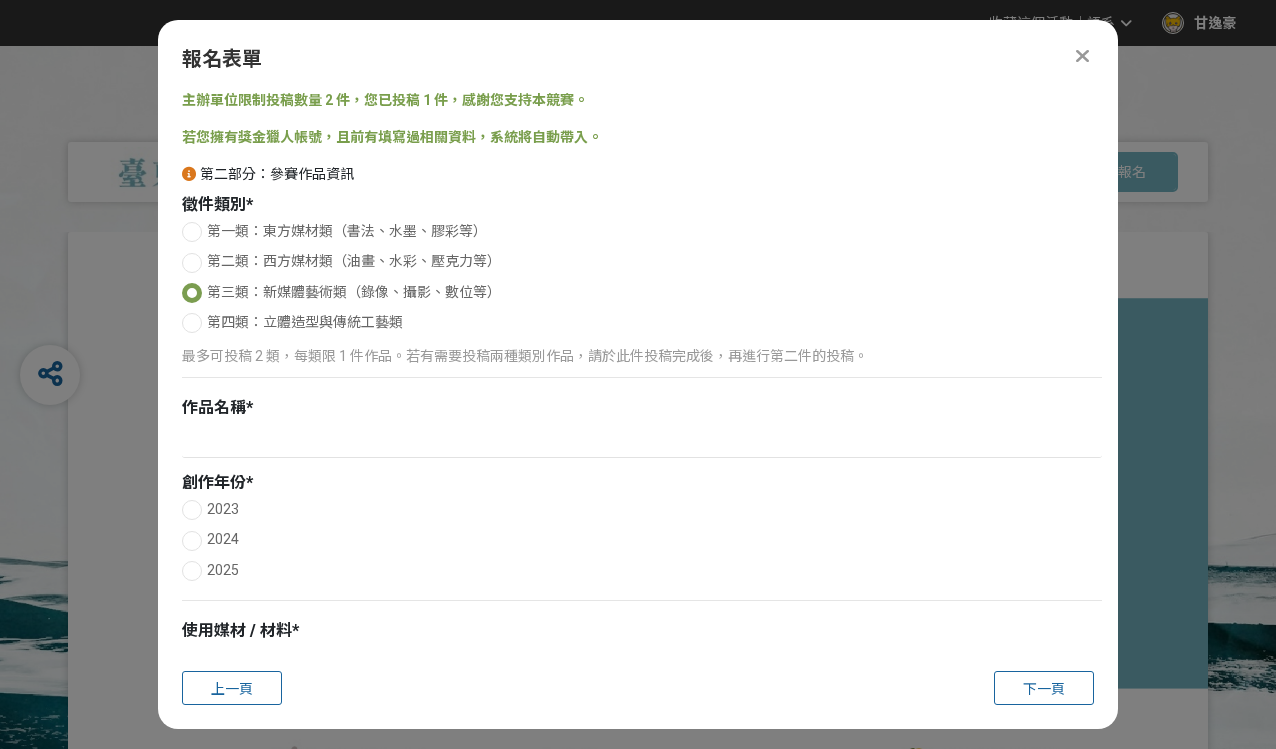 scroll, scrollTop: 0, scrollLeft: 0, axis: both 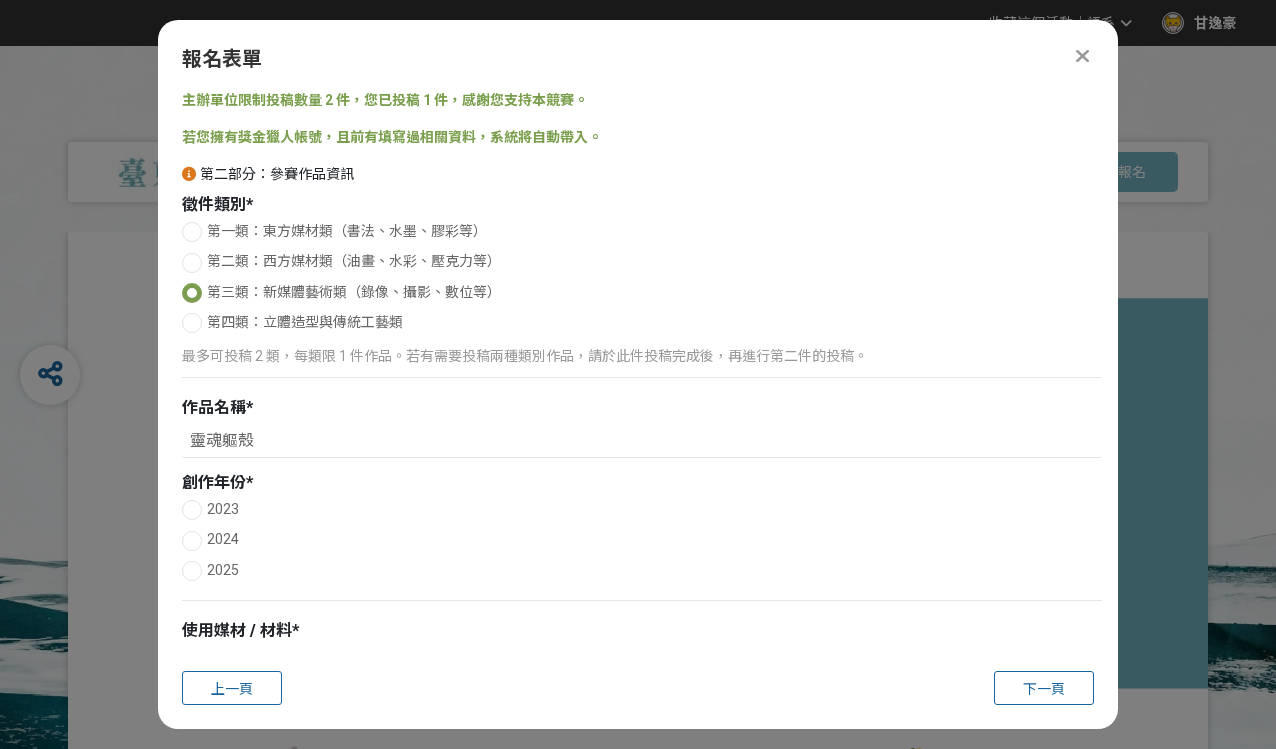 type on "靈魂軀殼" 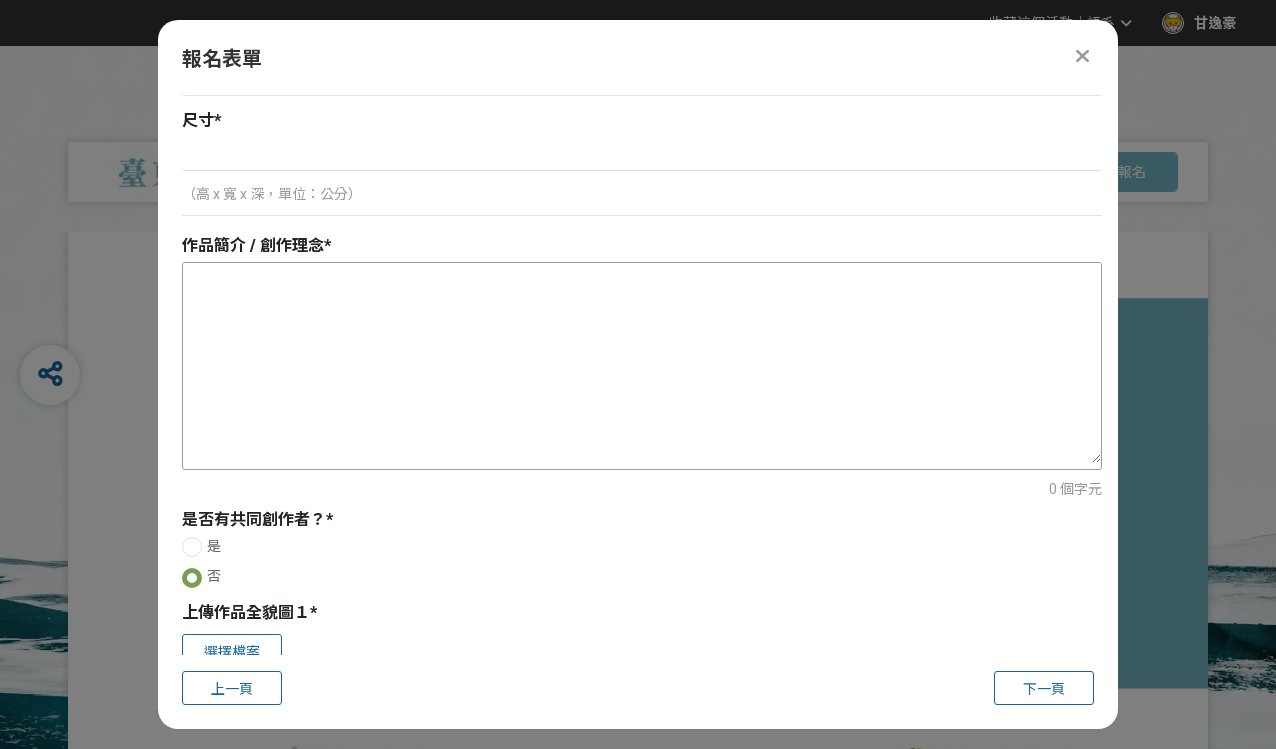 scroll, scrollTop: 286, scrollLeft: 0, axis: vertical 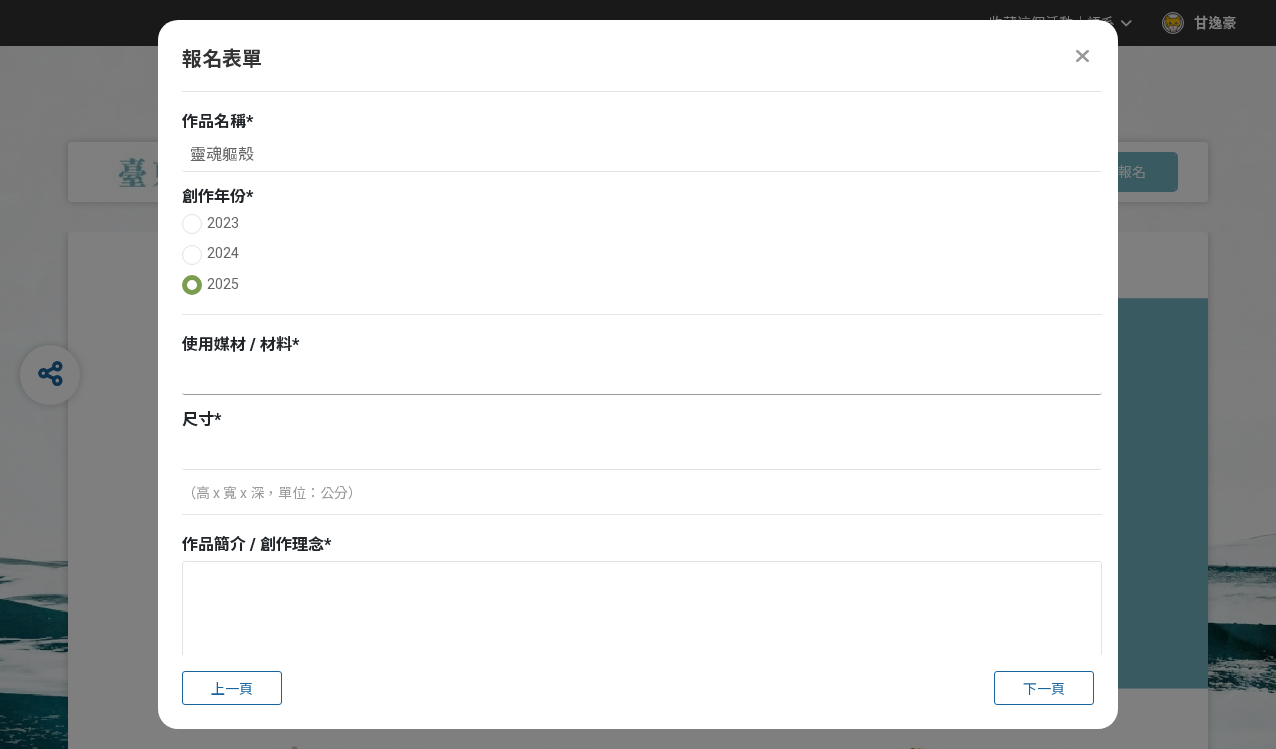 click at bounding box center (642, 378) 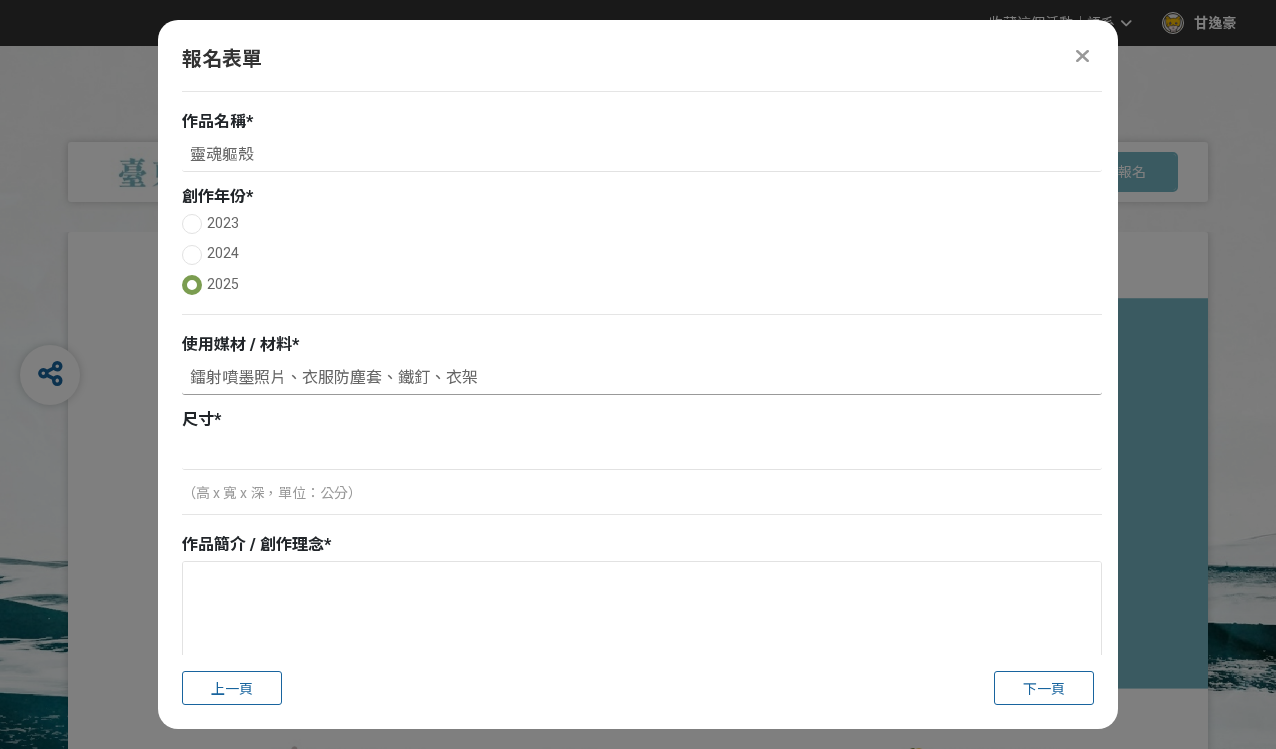 type on "鐳射噴墨照片、衣服防塵套、鐵釘、衣架" 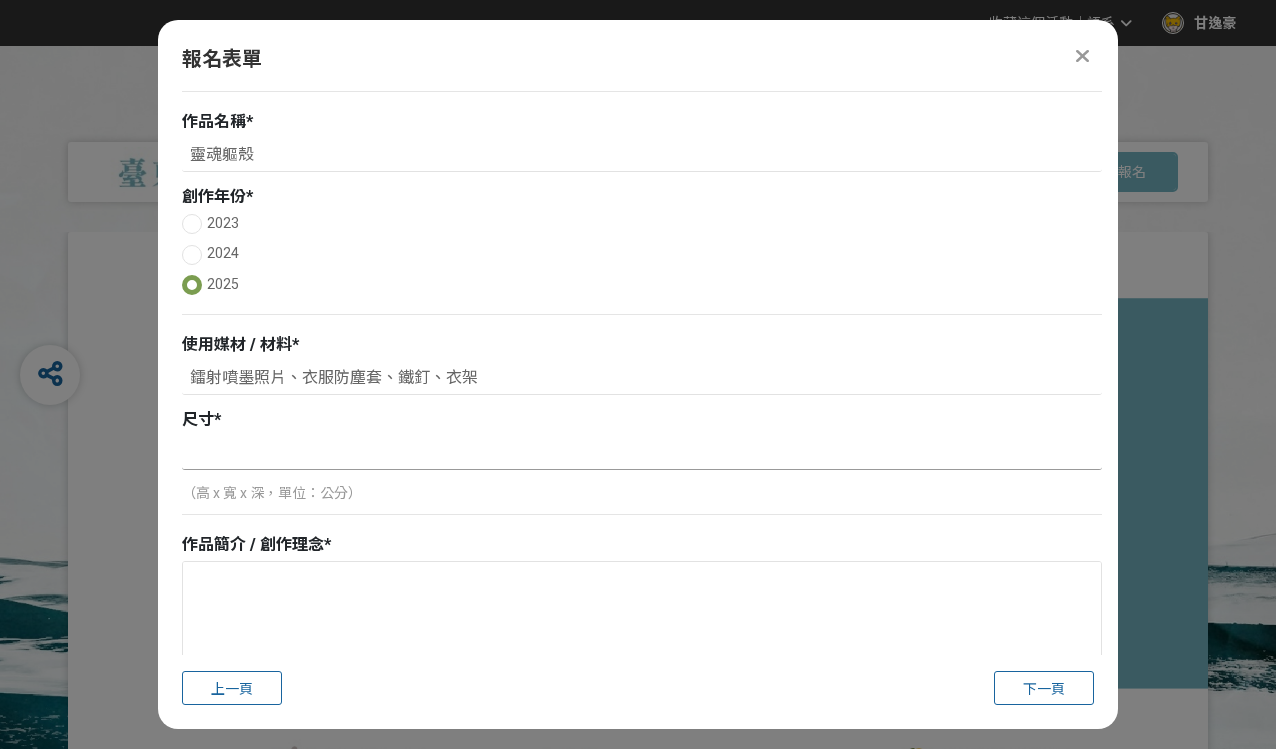 click at bounding box center (642, 453) 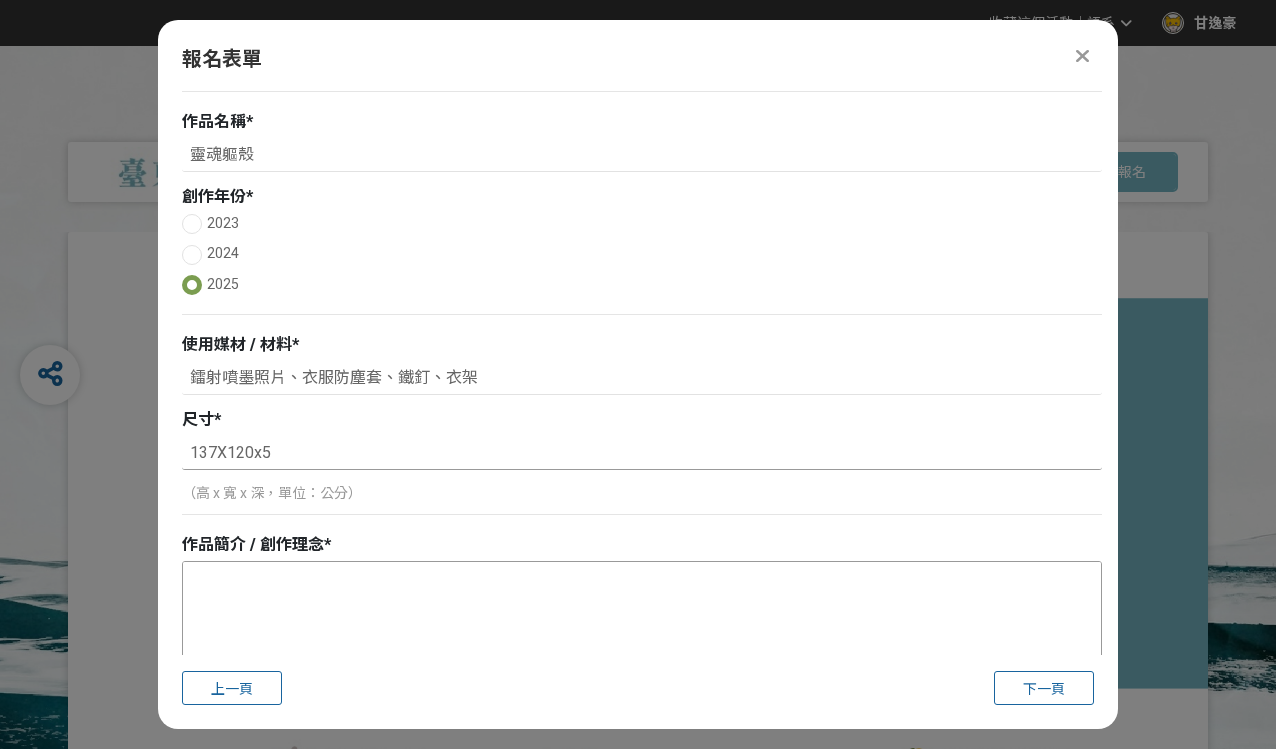 type on "137X120x5" 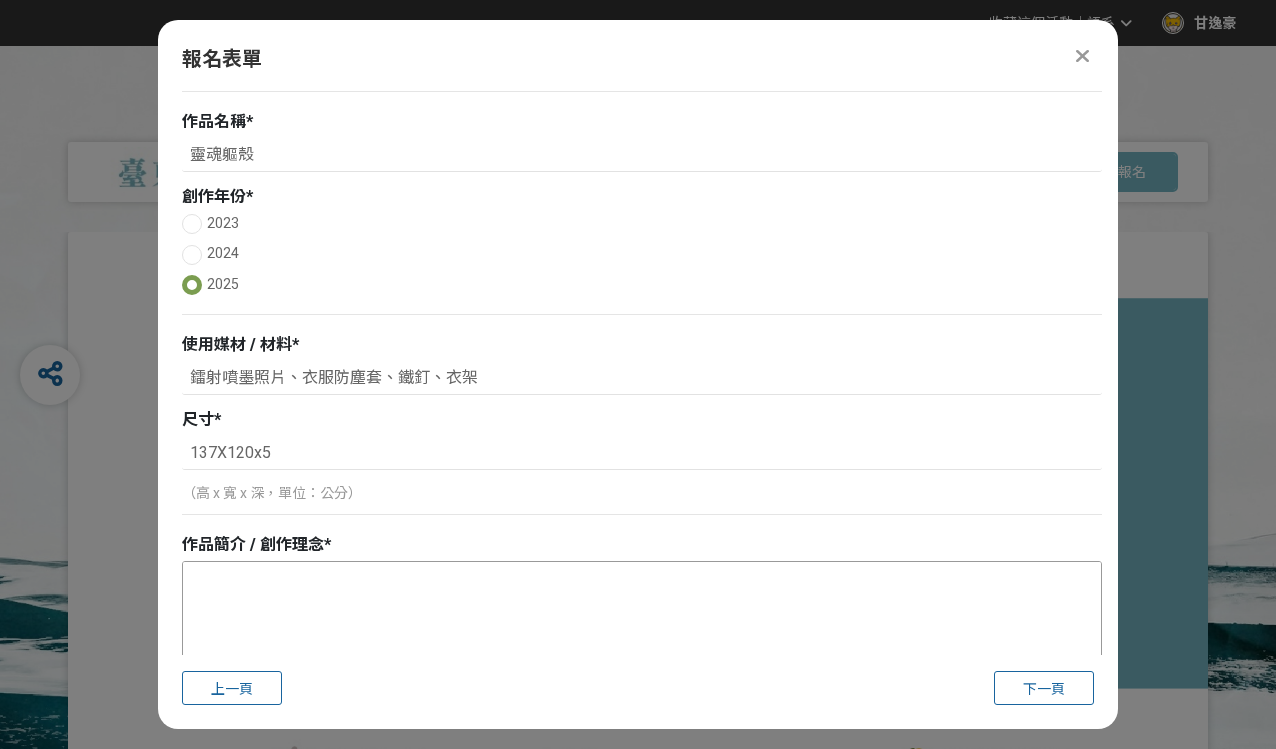 click at bounding box center [642, 662] 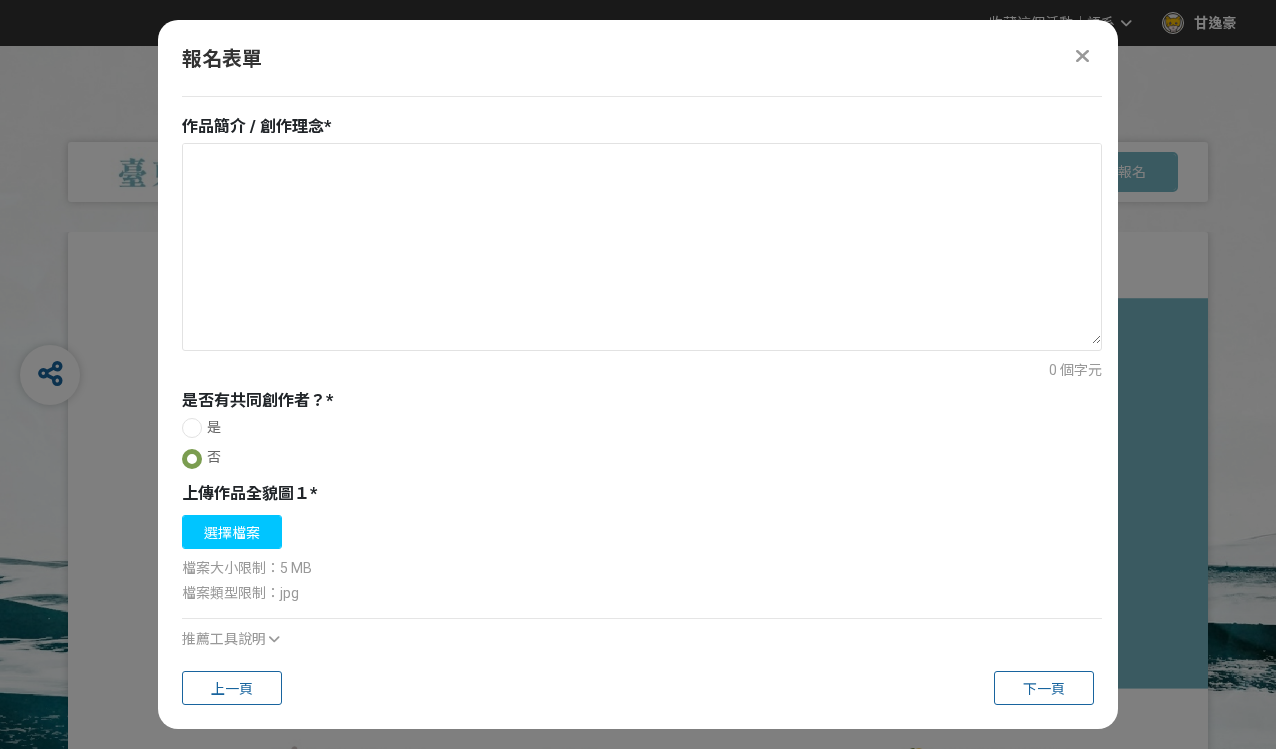 scroll, scrollTop: 708, scrollLeft: 0, axis: vertical 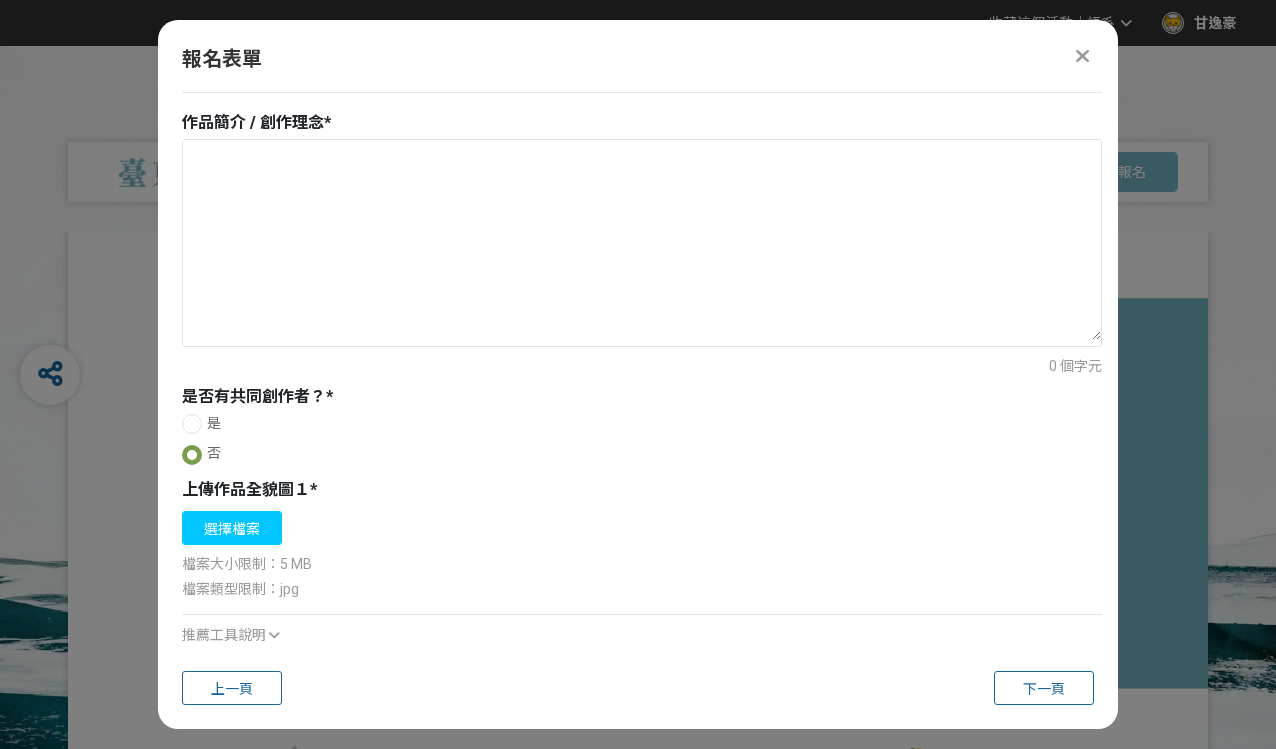 click on "選擇檔案" at bounding box center [232, 528] 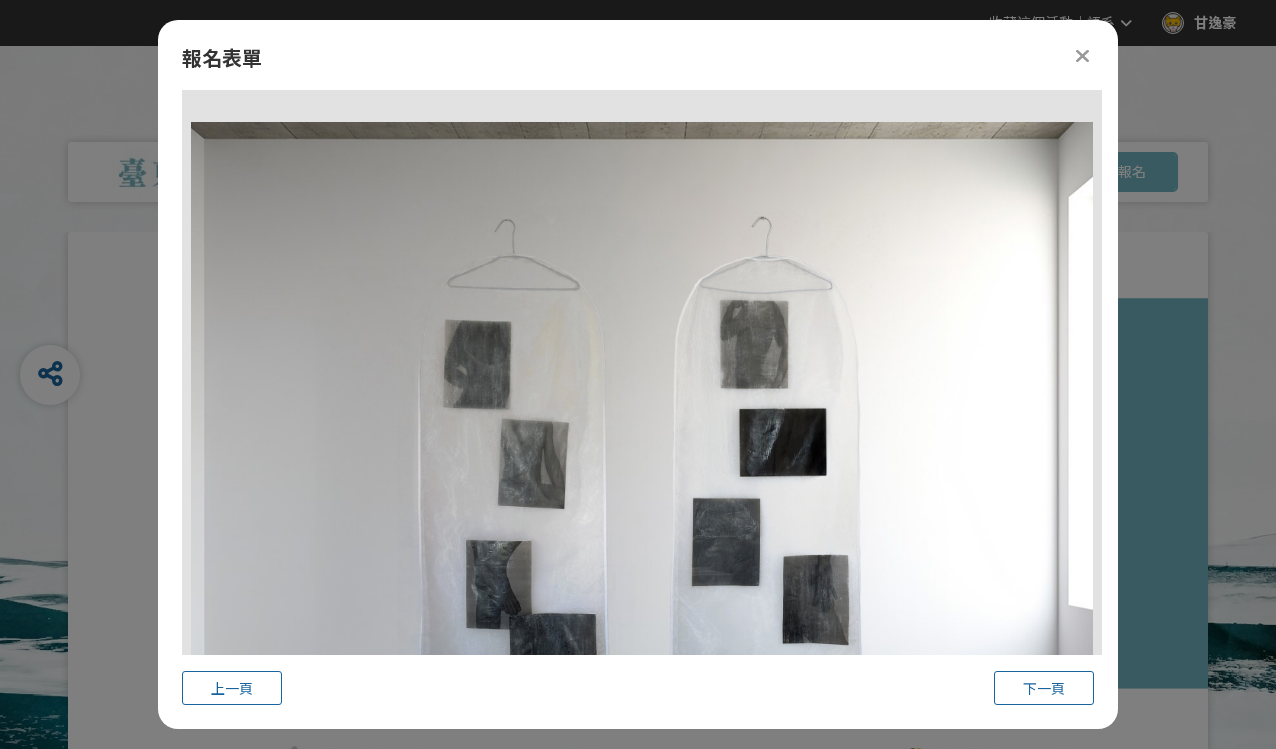 scroll, scrollTop: 1755, scrollLeft: 0, axis: vertical 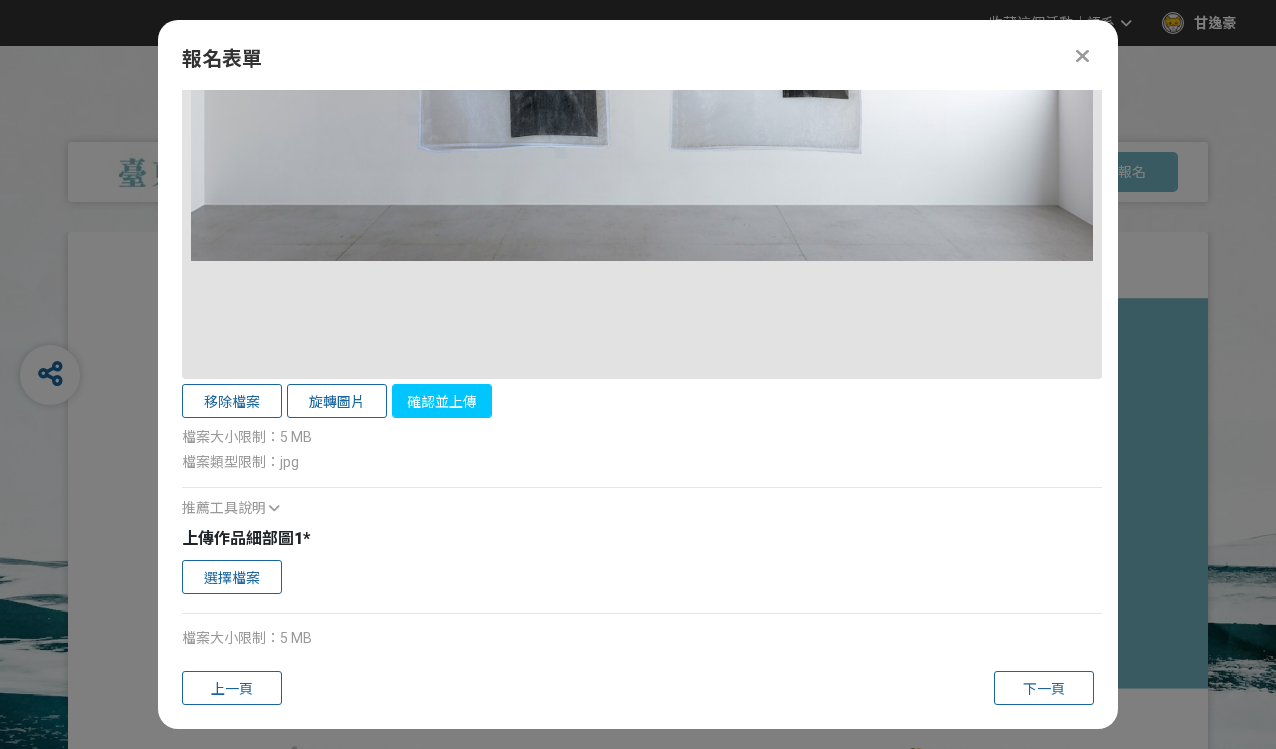 click on "確認並上傳" at bounding box center [442, 401] 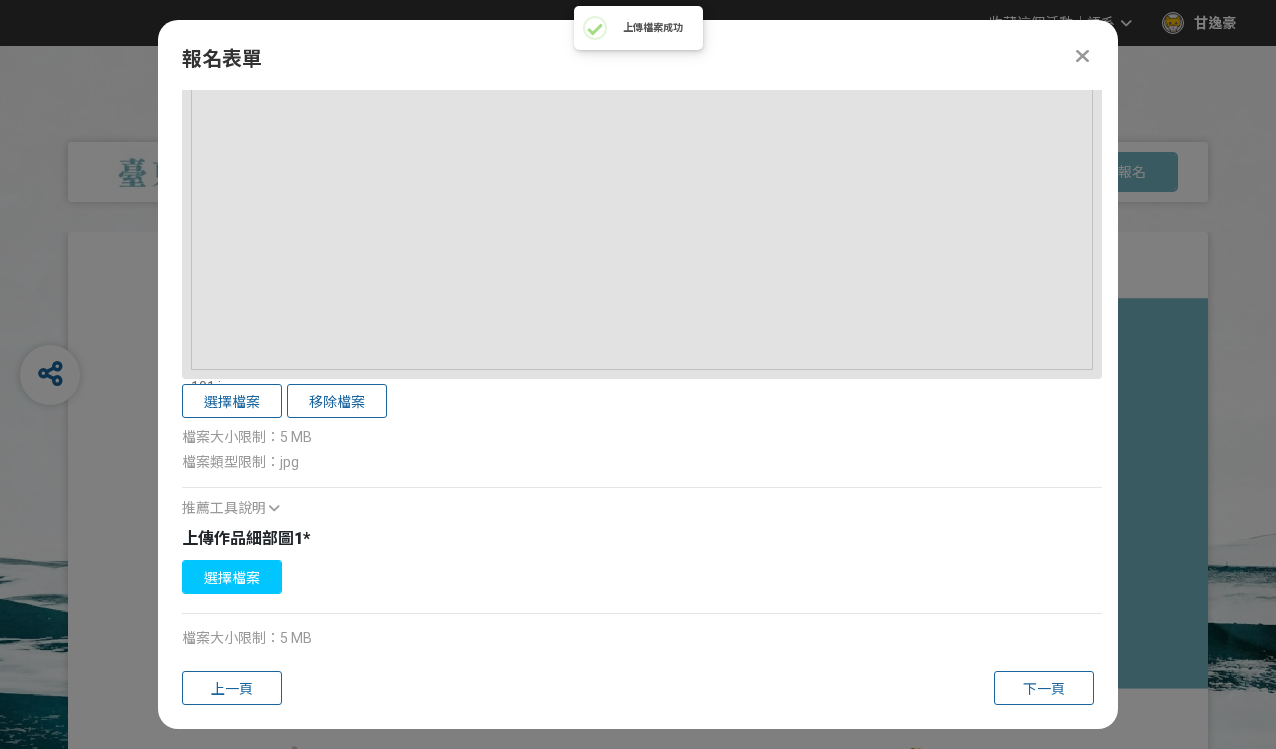 click on "選擇檔案" at bounding box center (232, 577) 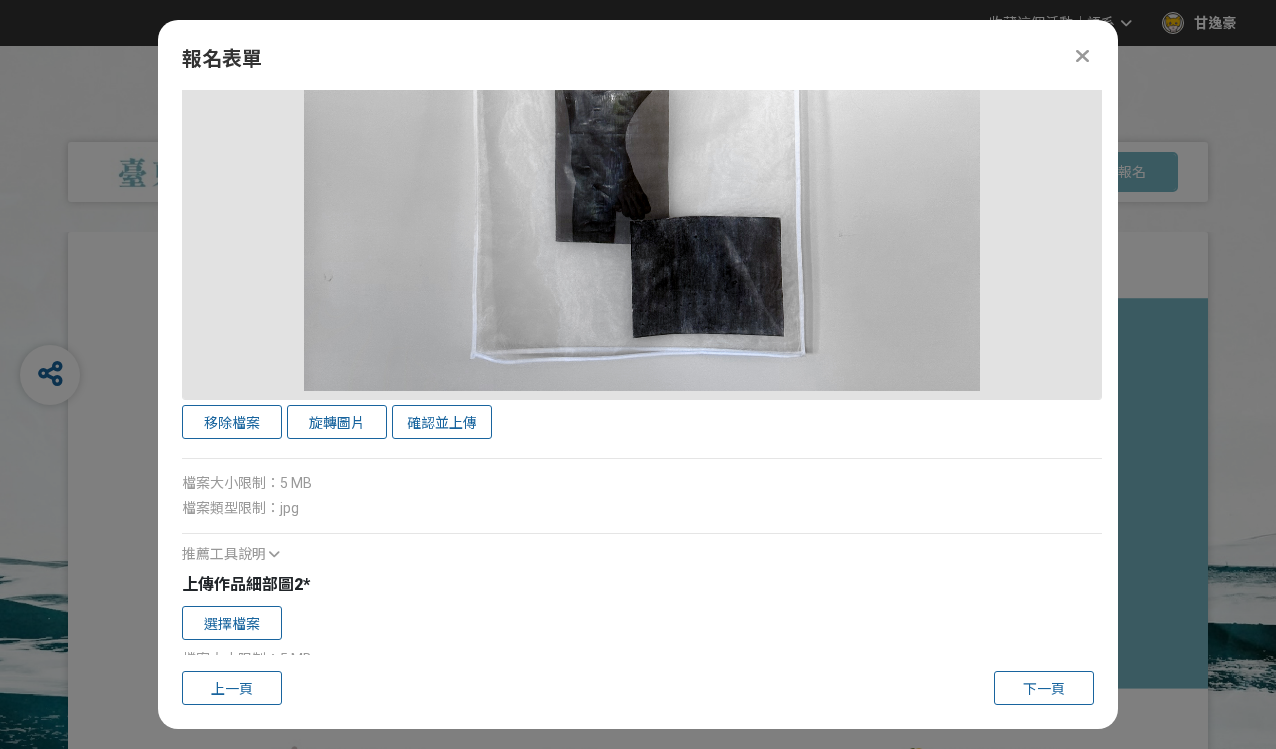 scroll, scrollTop: 2819, scrollLeft: 0, axis: vertical 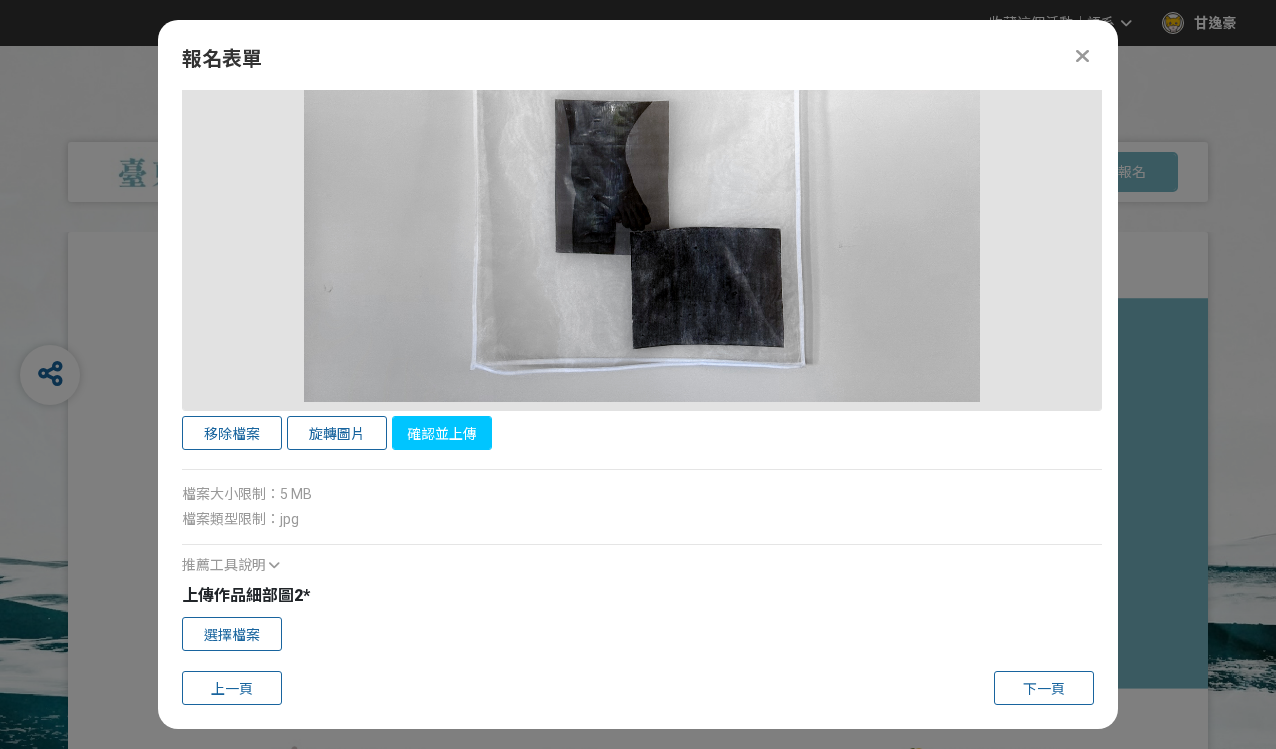 click on "確認並上傳" at bounding box center (442, 433) 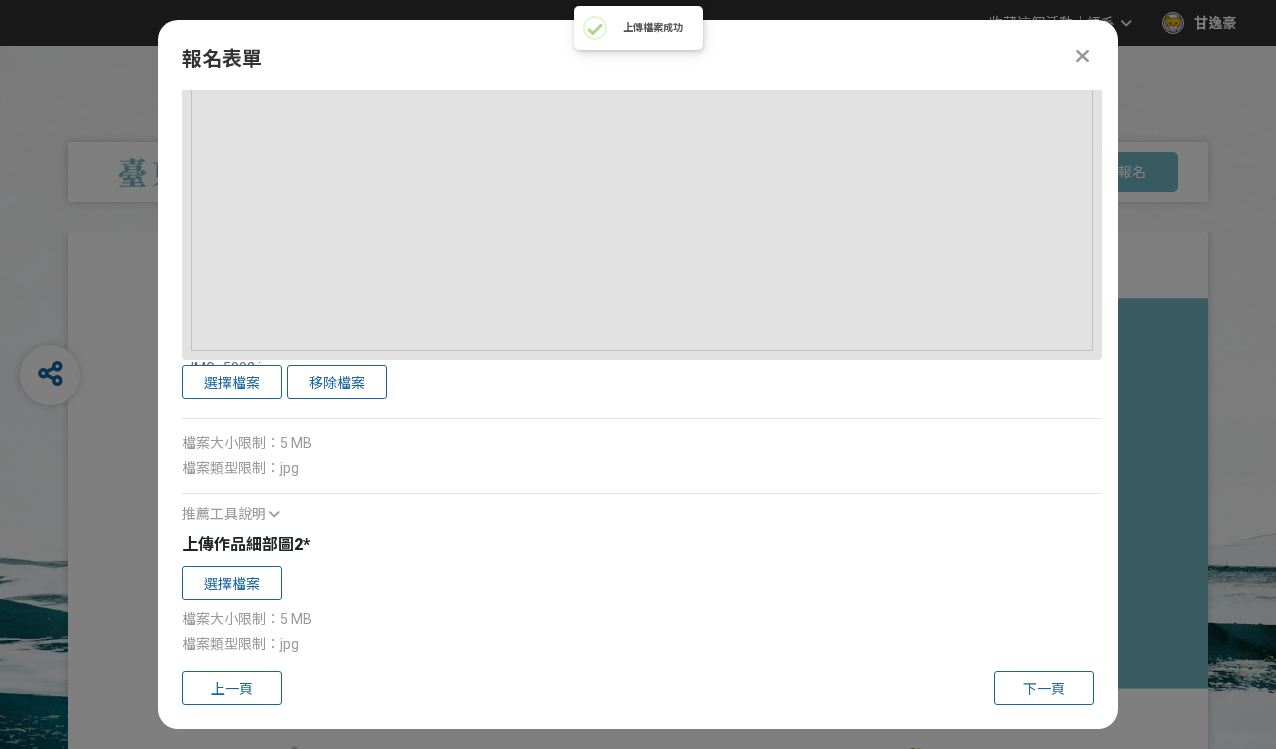 scroll, scrollTop: 2980, scrollLeft: 0, axis: vertical 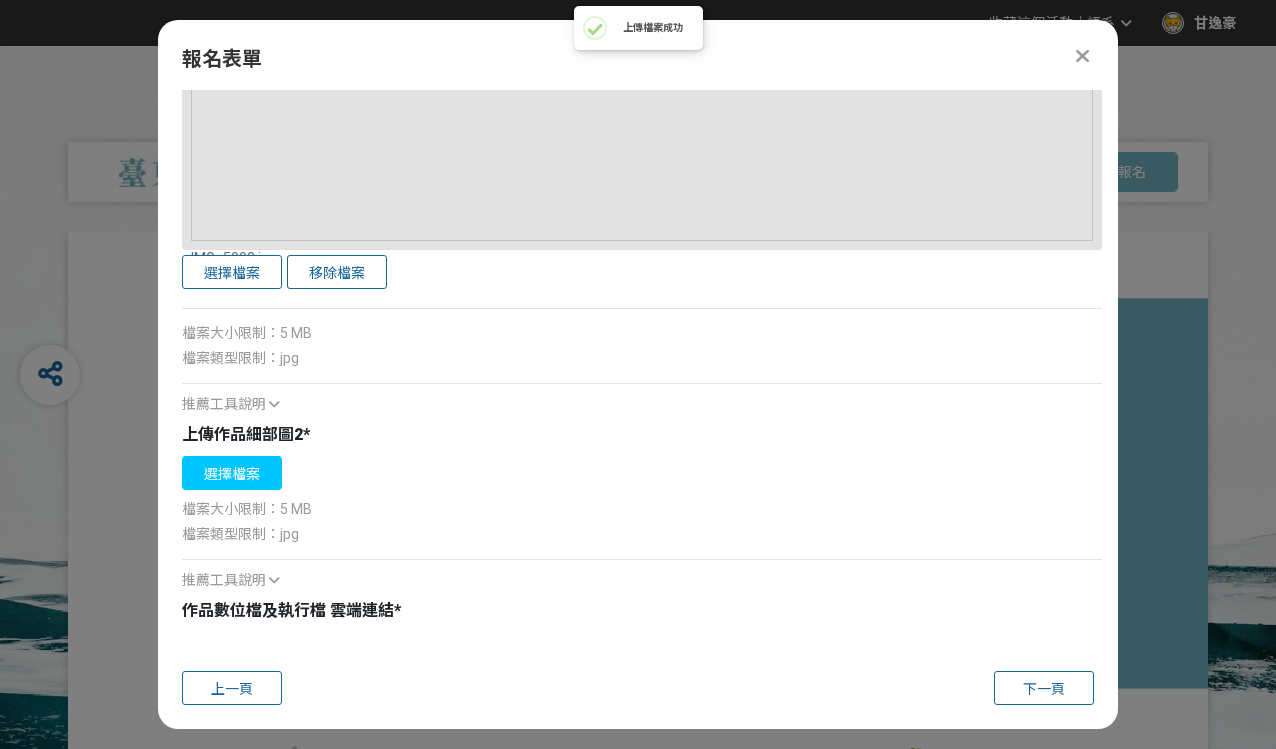 click on "選擇檔案" at bounding box center [232, 473] 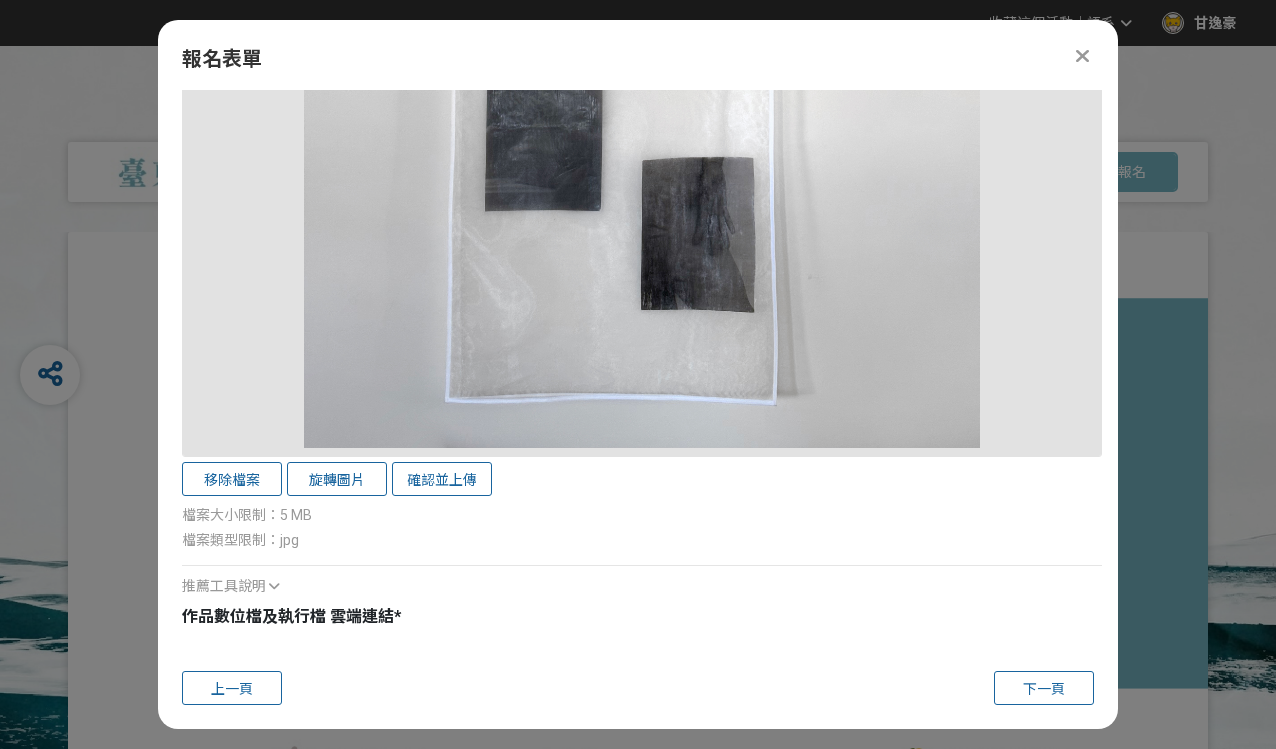 scroll, scrollTop: 3895, scrollLeft: 0, axis: vertical 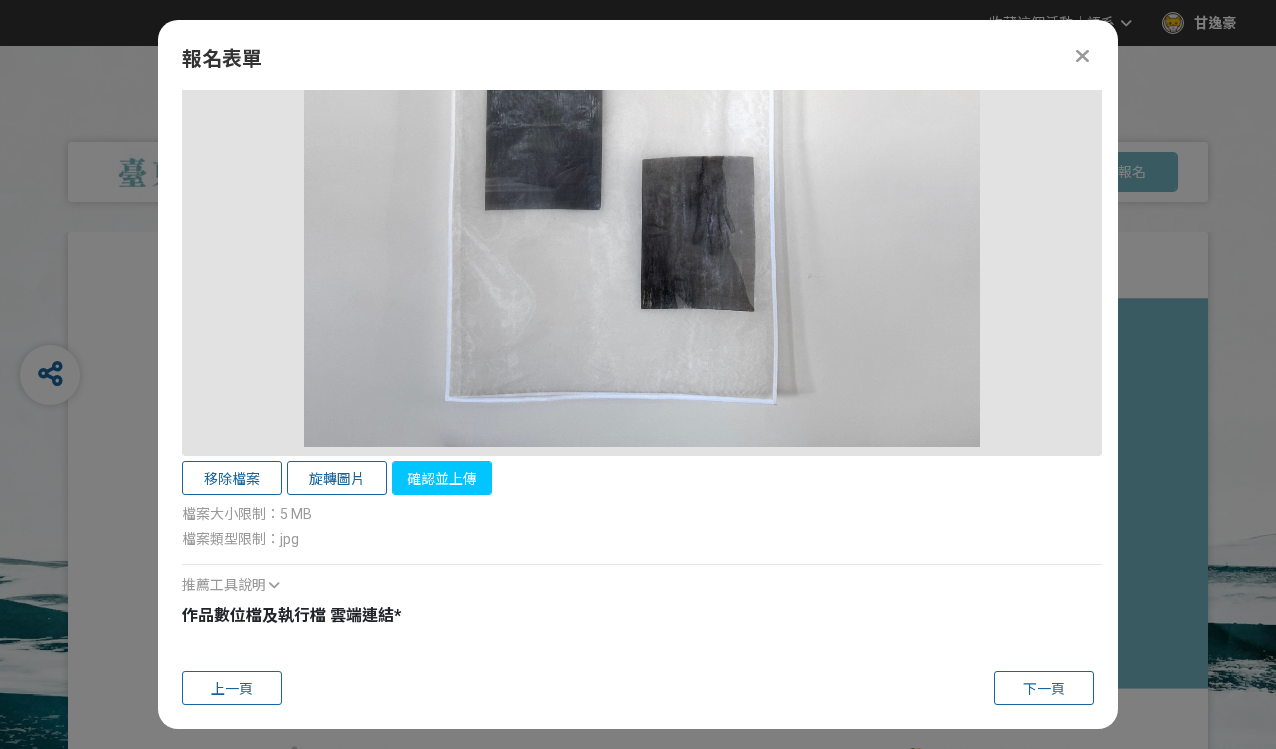 click on "確認並上傳" at bounding box center [442, 478] 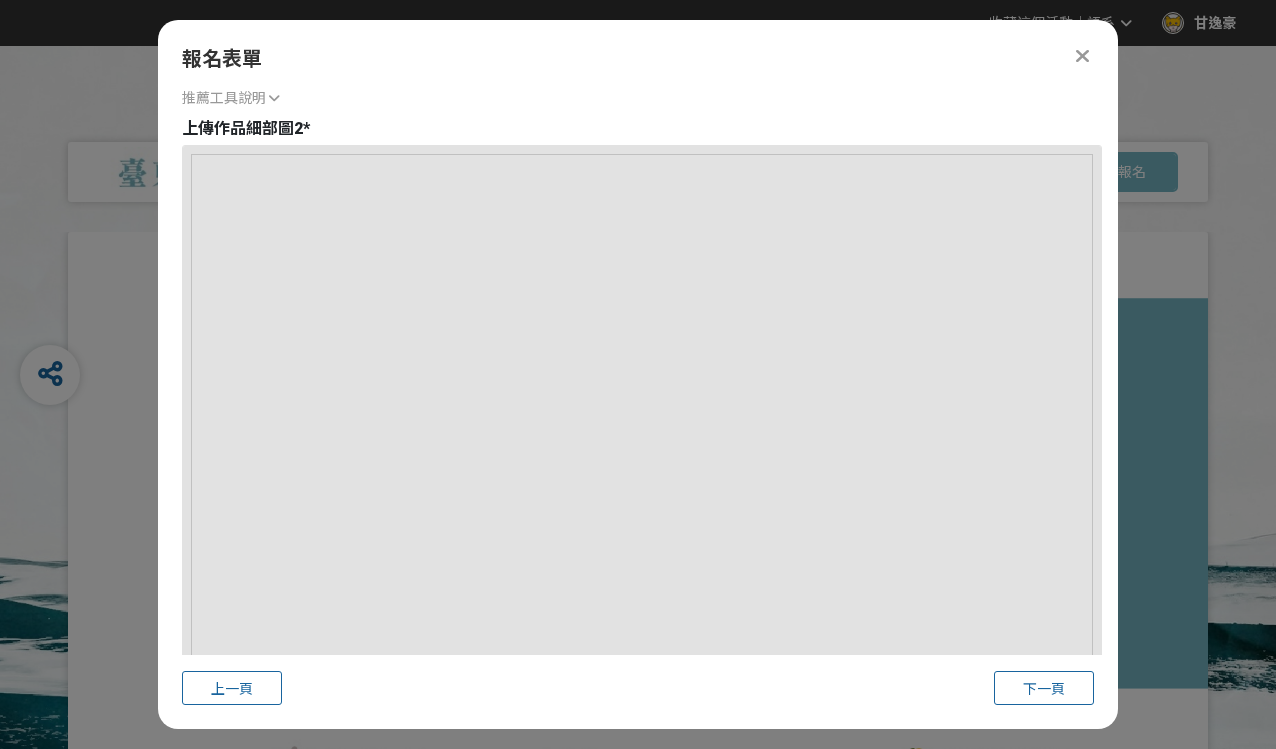 scroll, scrollTop: 3895, scrollLeft: 0, axis: vertical 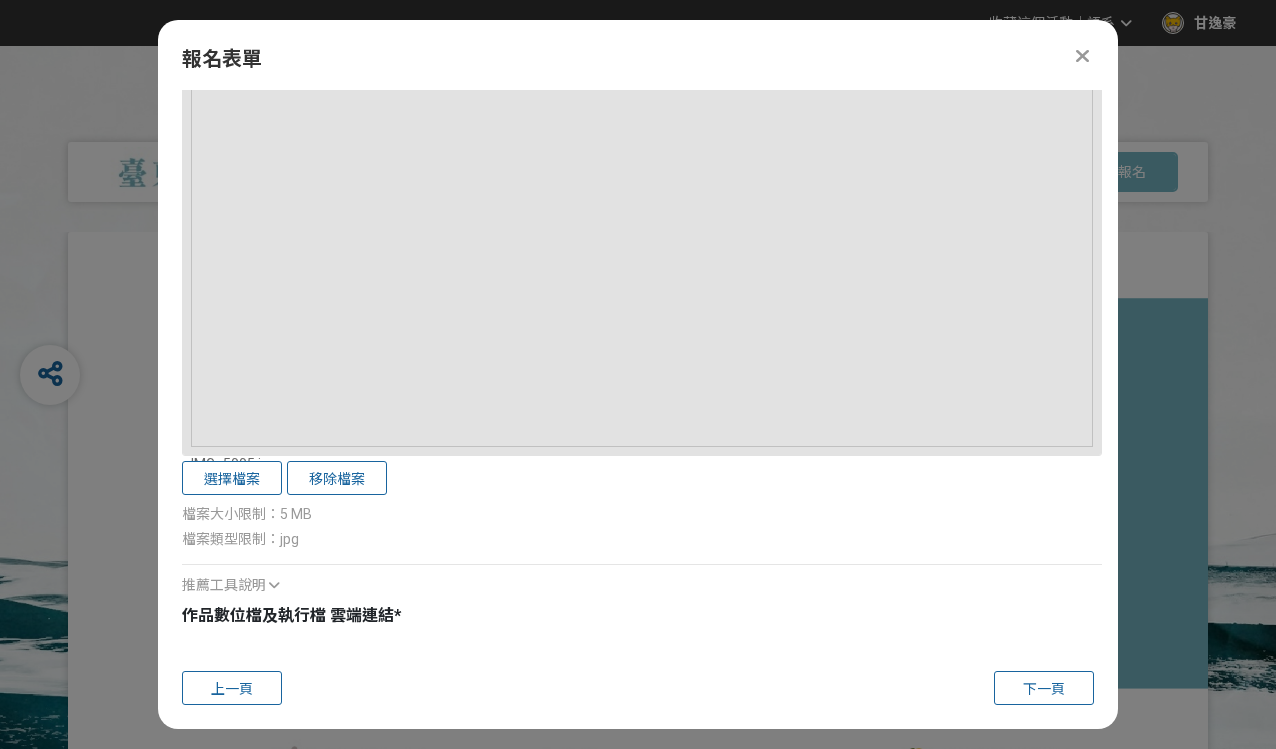 click on "作品數位檔及執行檔 雲端連結" at bounding box center (288, 615) 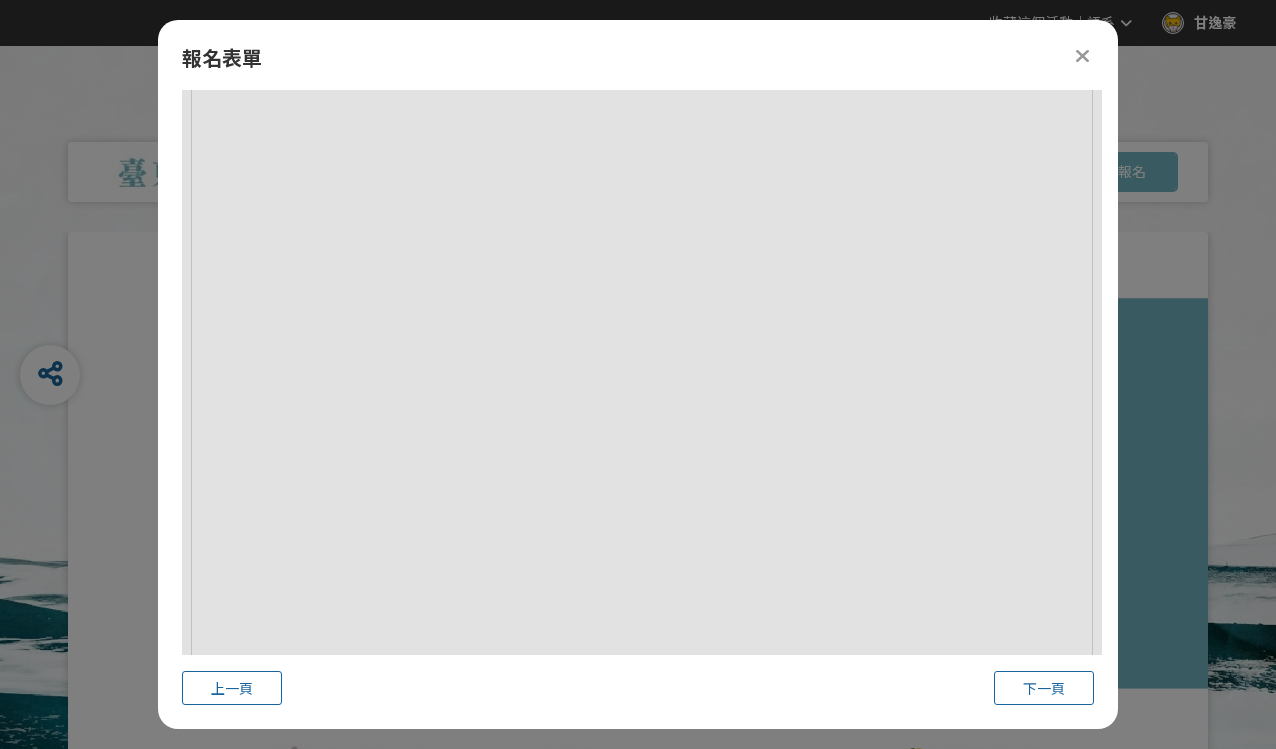 scroll, scrollTop: 3895, scrollLeft: 0, axis: vertical 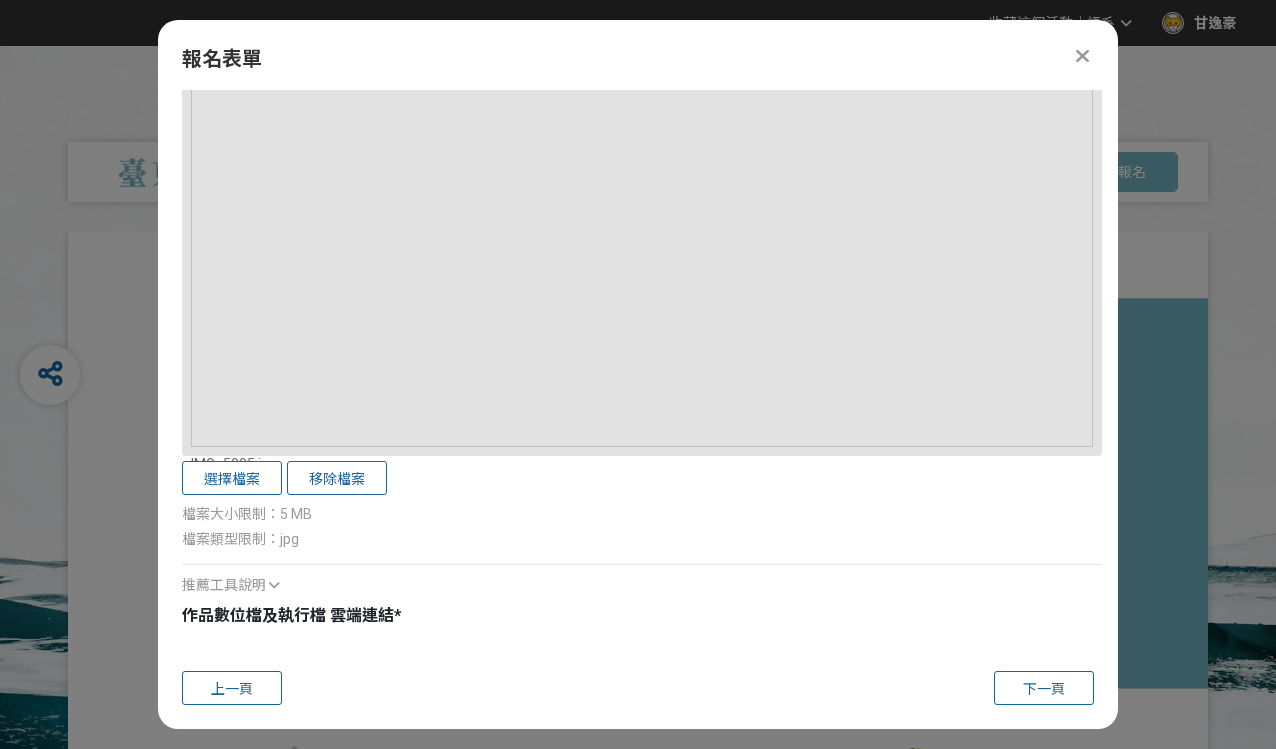 click on "推薦工具說明" at bounding box center [224, 585] 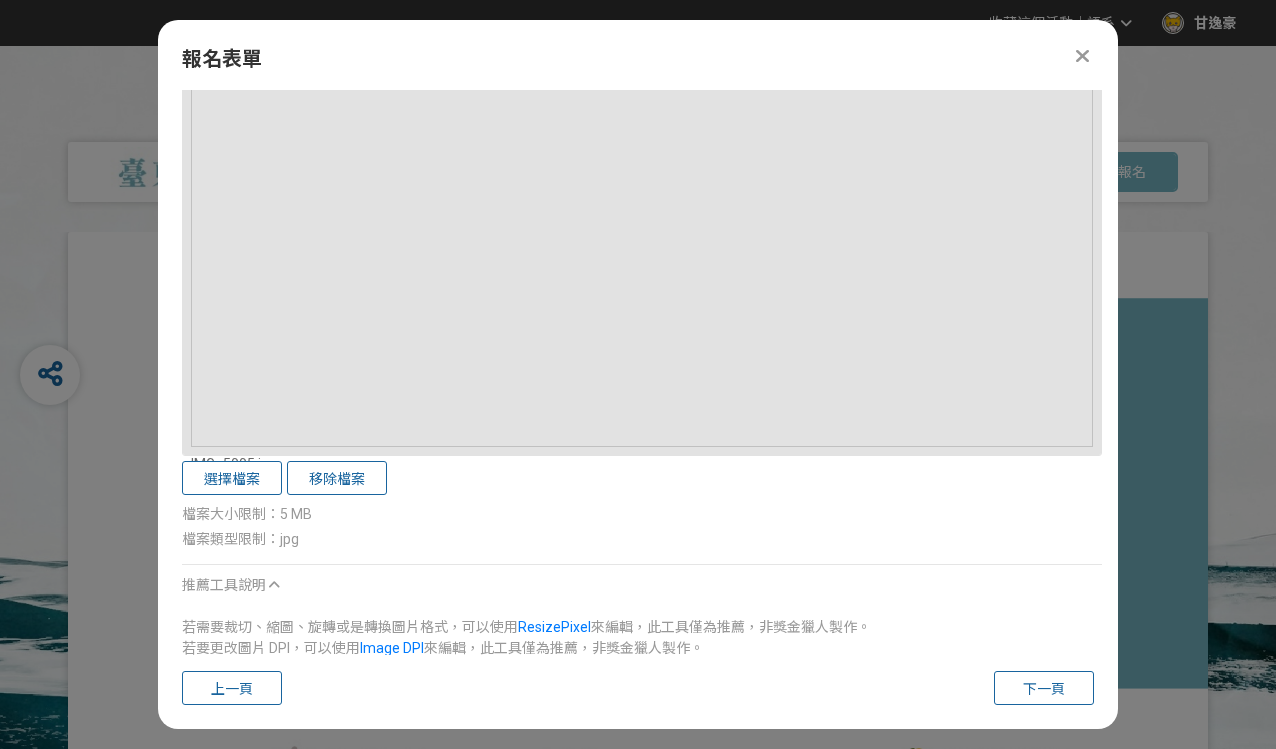 click at bounding box center [274, 585] 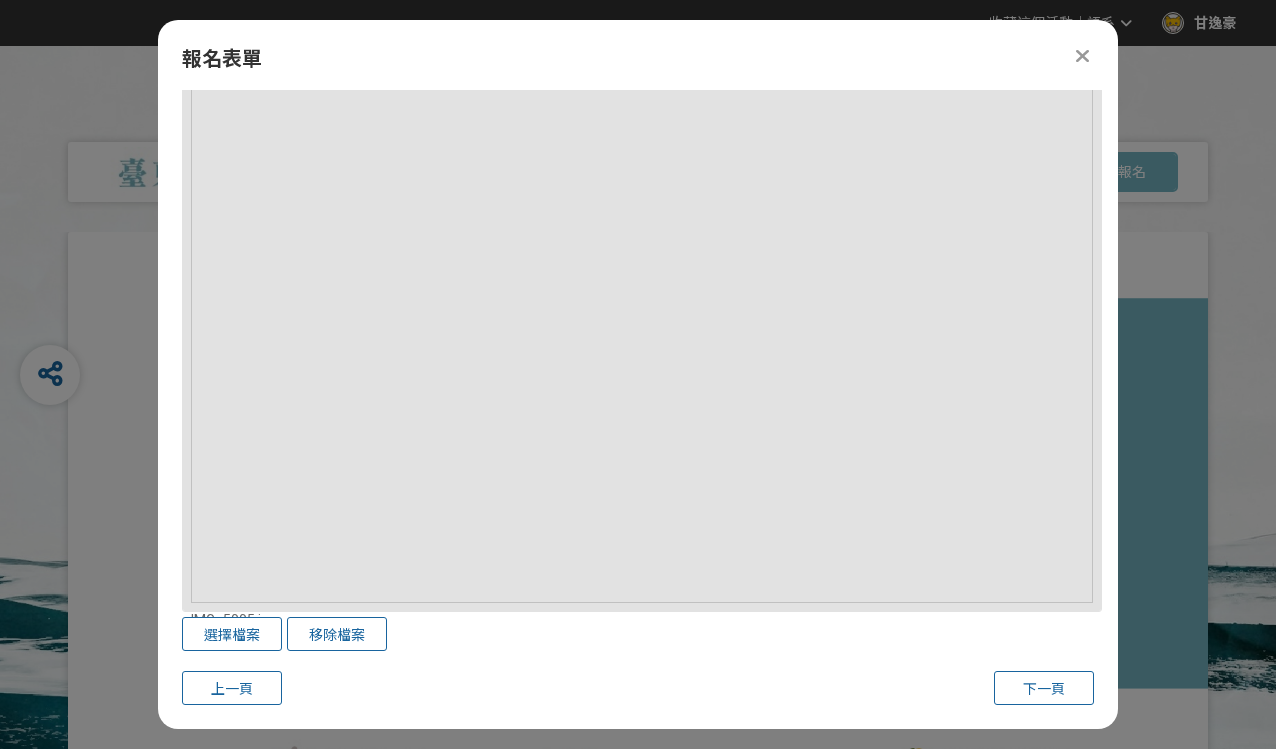 scroll, scrollTop: 3895, scrollLeft: 0, axis: vertical 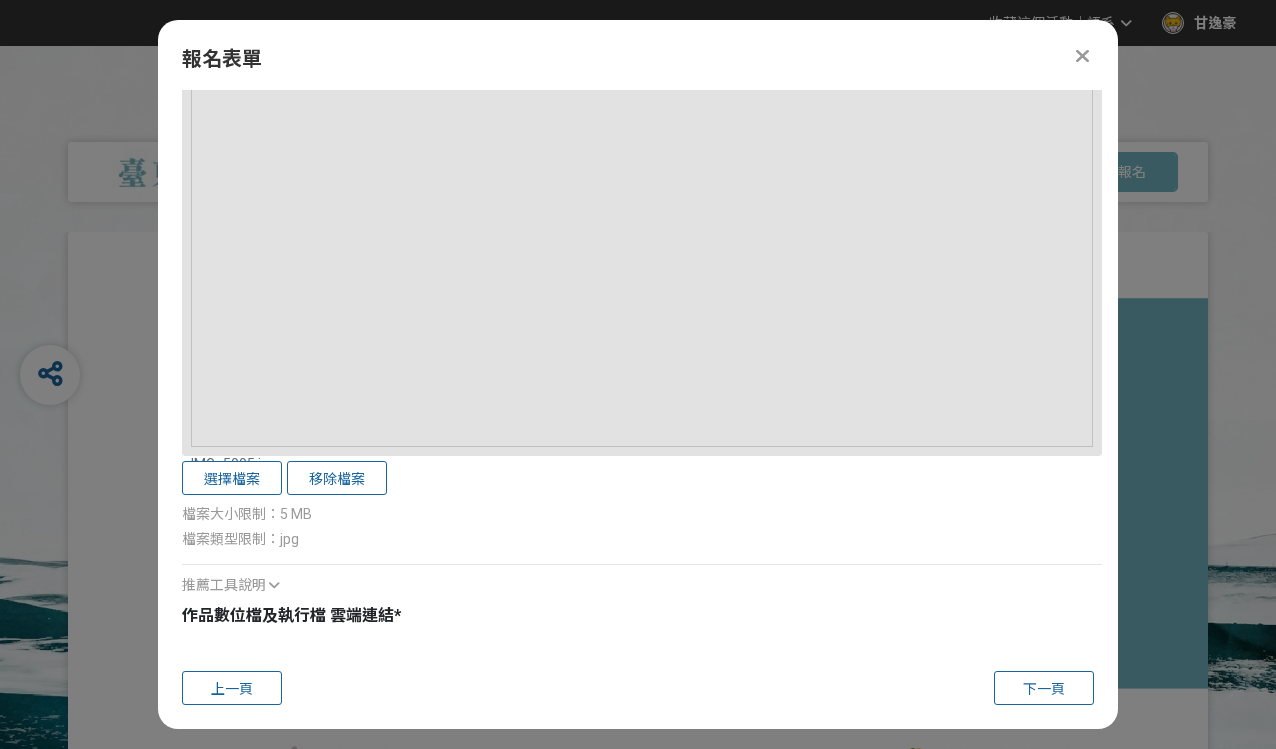 click at bounding box center (642, 649) 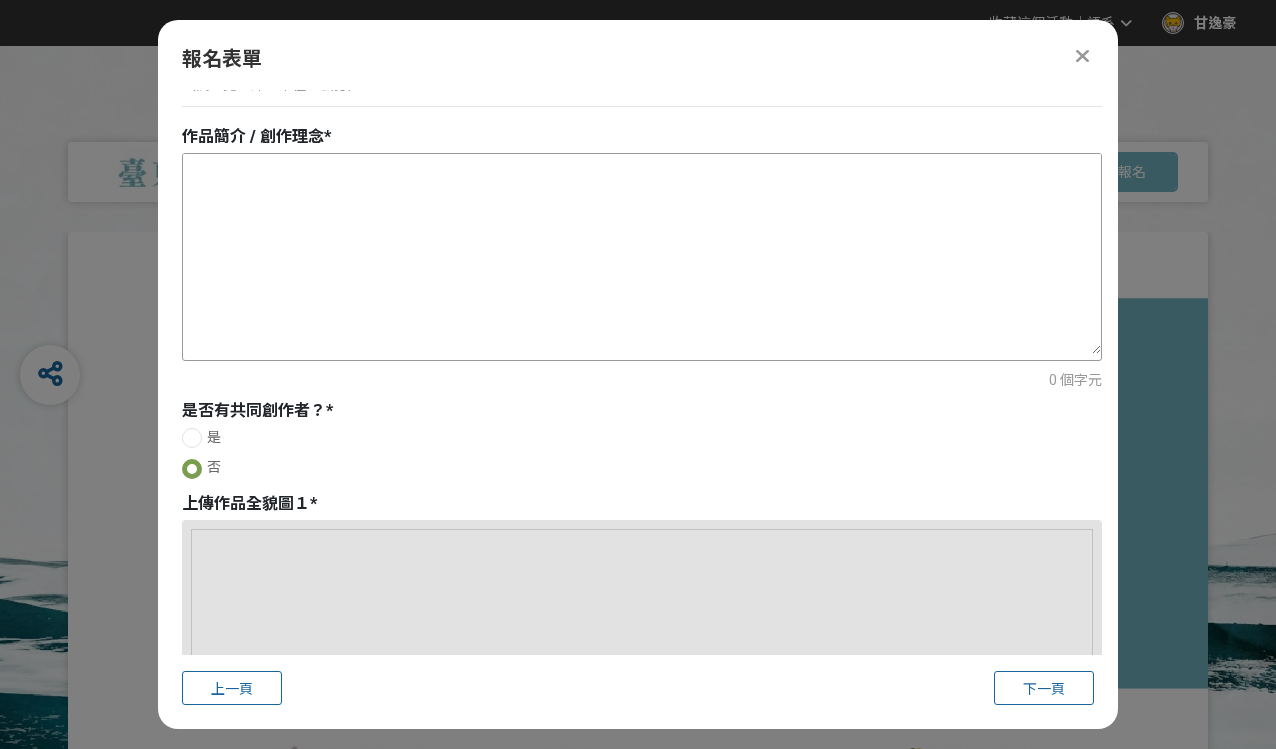 scroll, scrollTop: 387, scrollLeft: 0, axis: vertical 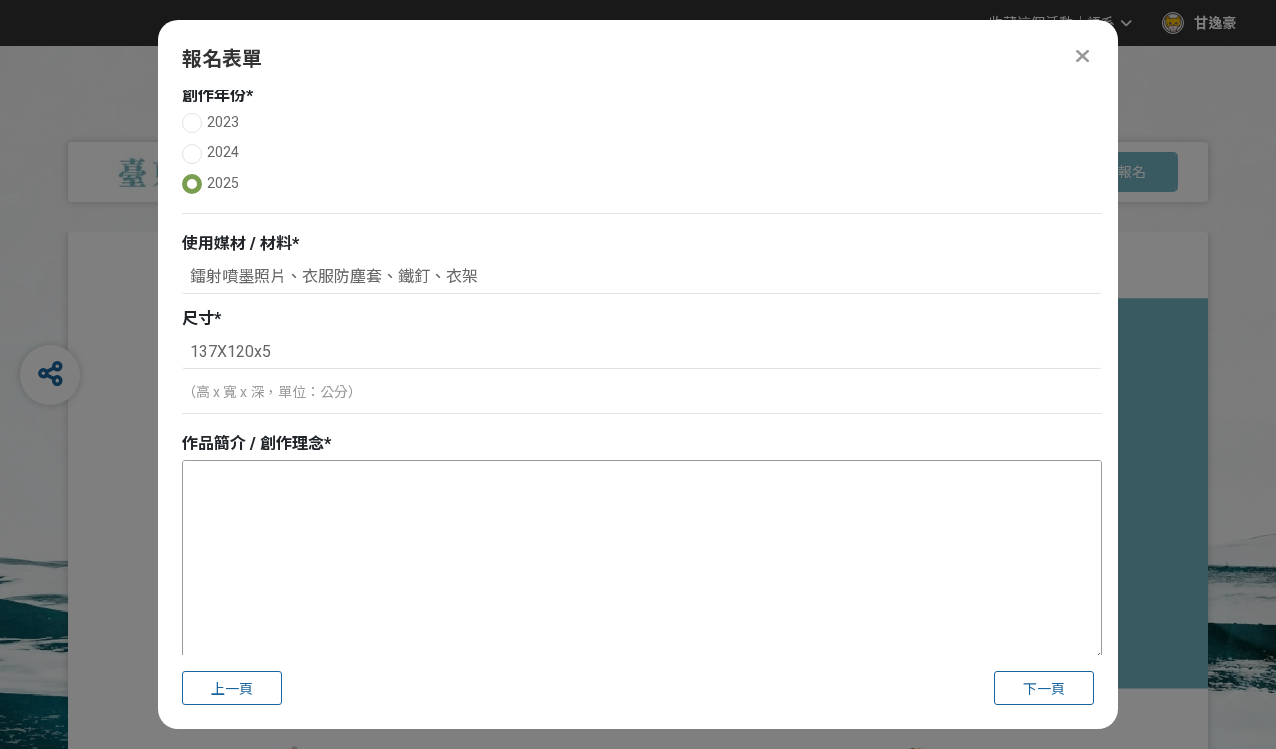 click at bounding box center [642, 561] 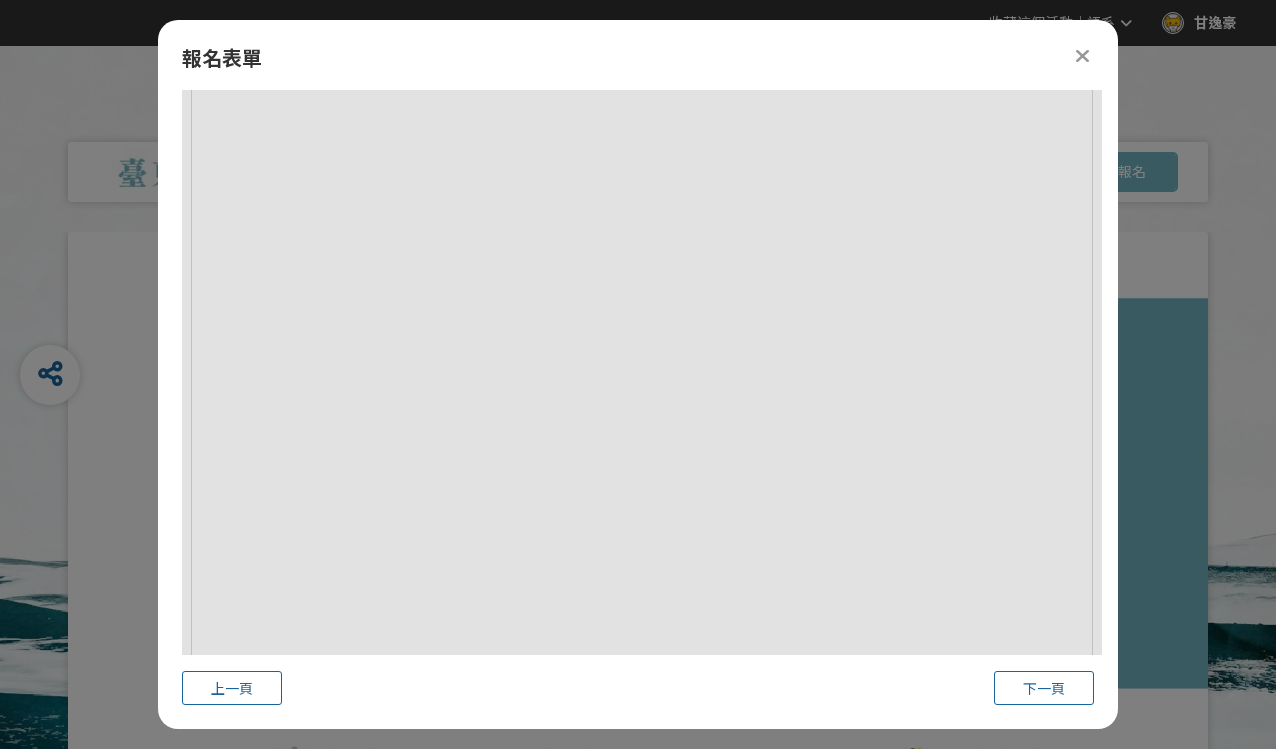 scroll, scrollTop: 3895, scrollLeft: 0, axis: vertical 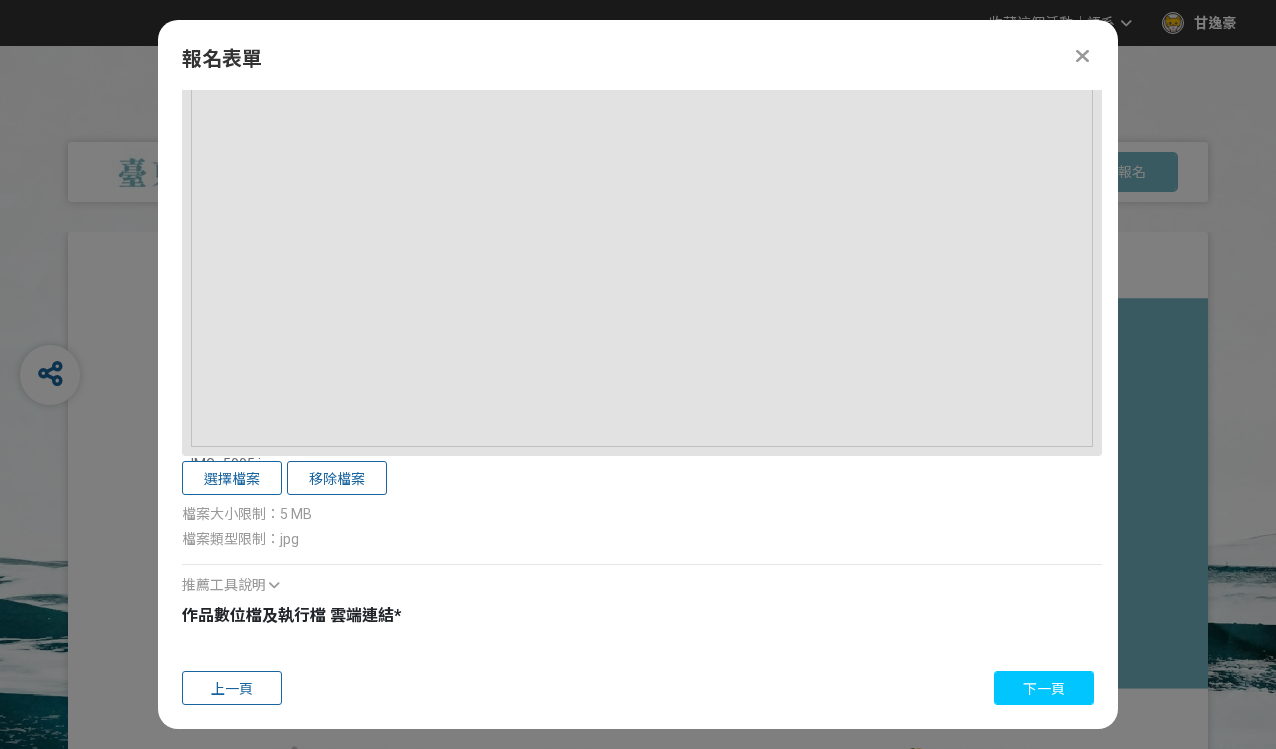 type on "創作者於2009年及2025年拍攝模特兒身體，其兩組影像所成的虛構實體，紀錄著模特兒16年間的身體歲月變化及攝影師風格轉變。並以照片搭建起自身的外貌形體，其內部簍空結構具有穿透性，如同皮膚所有的毛細孔張開呼吸般。" 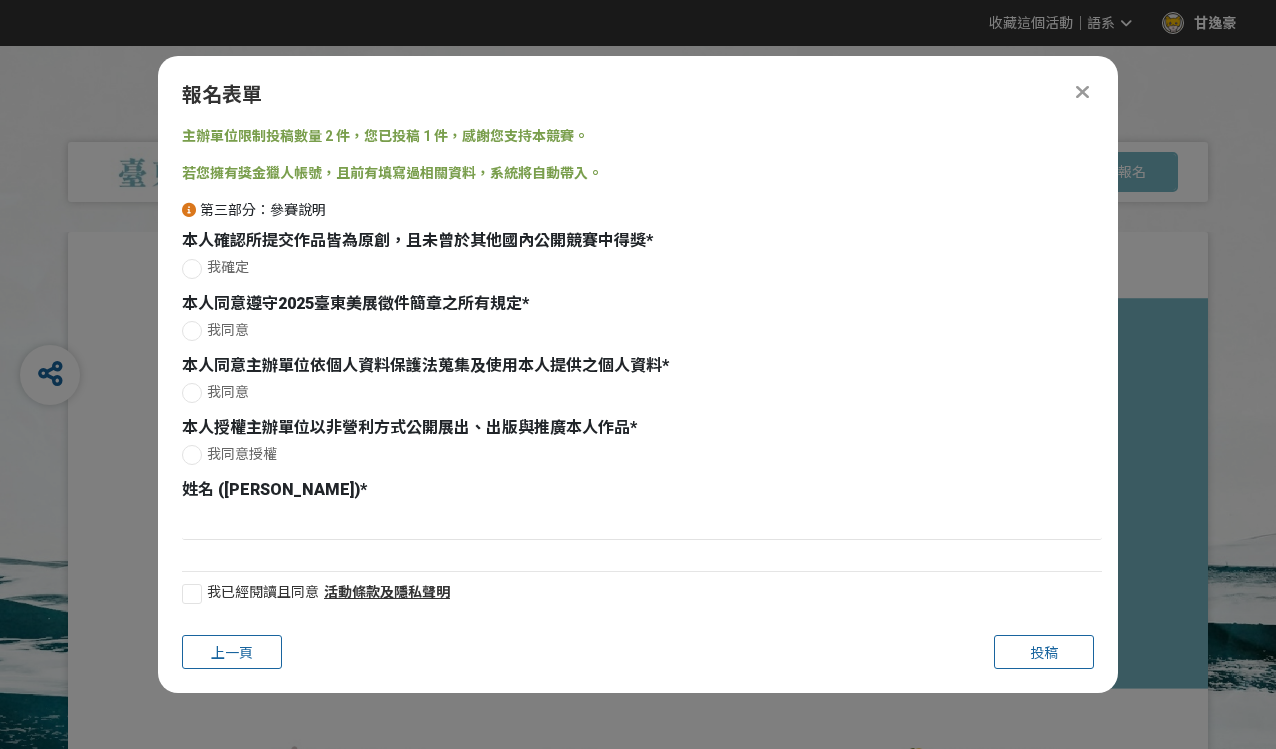 click on "本人確認所提交作品皆為原創，且未曾於其他國內公開競賽中得獎 * 我確定" at bounding box center [642, 256] 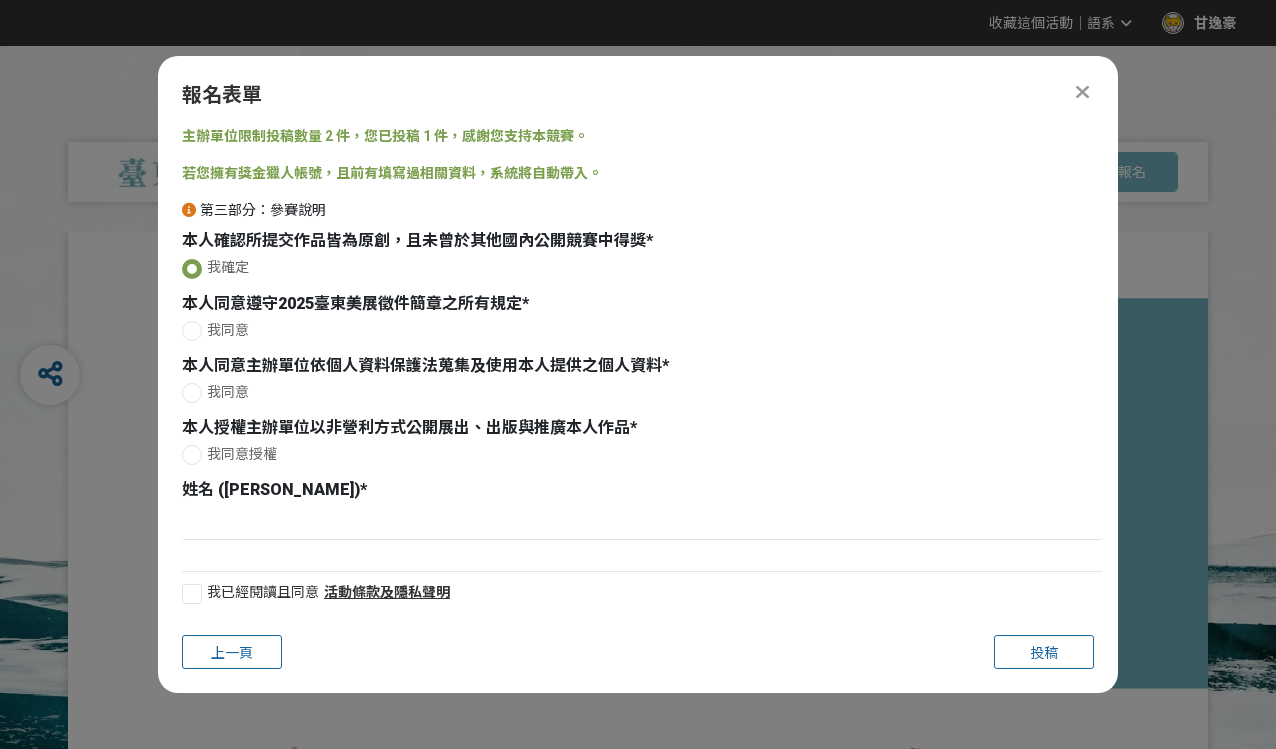 click at bounding box center (192, 331) 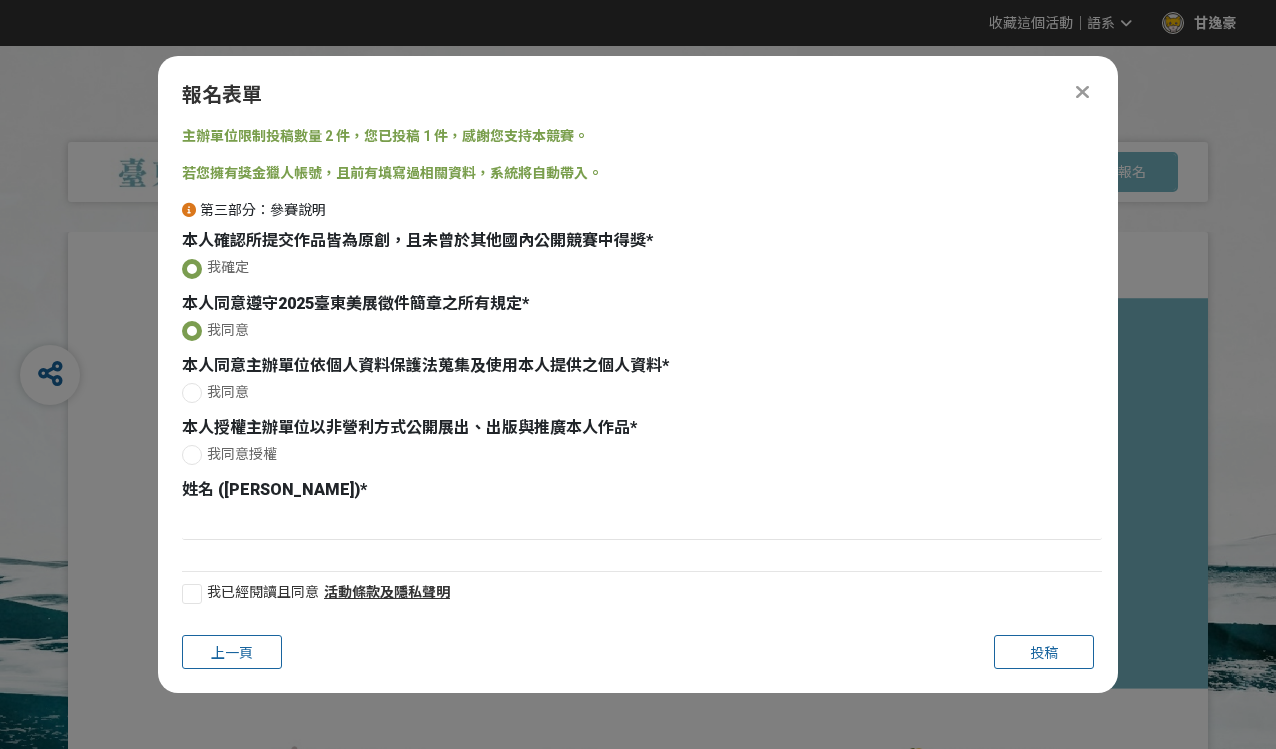click at bounding box center (192, 393) 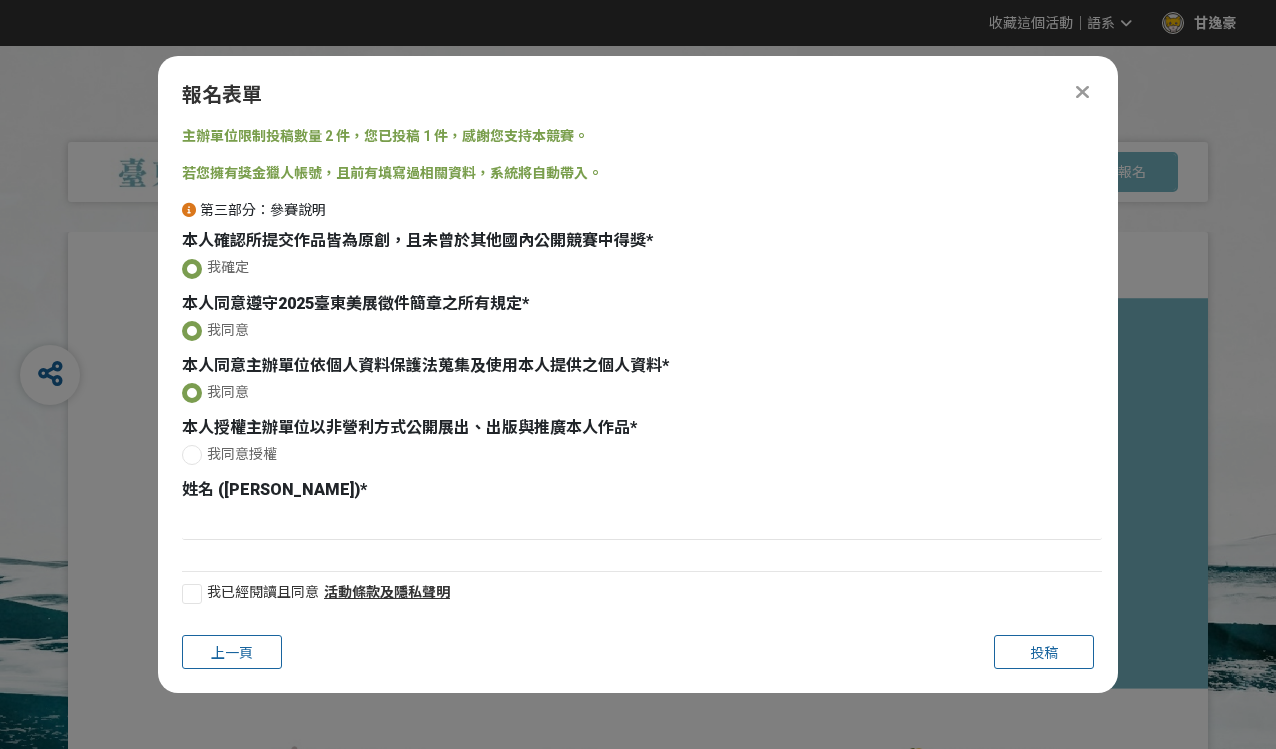 click at bounding box center (192, 455) 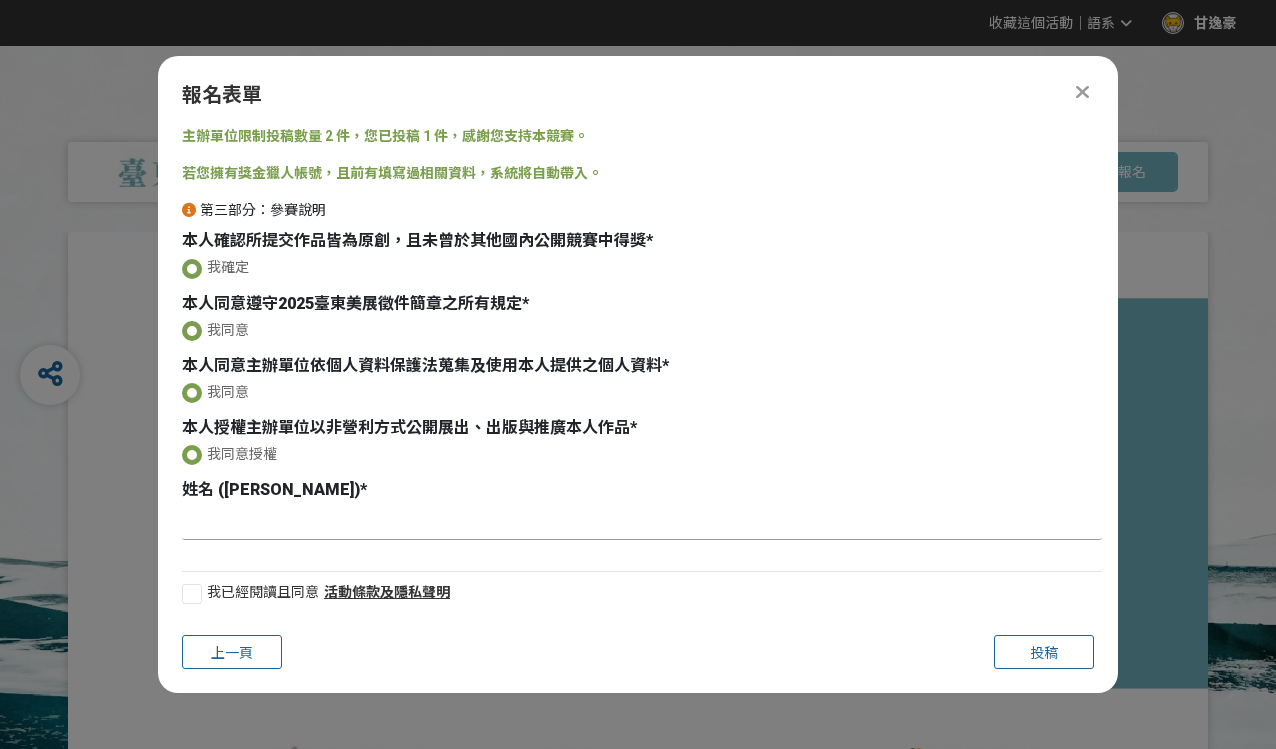 click at bounding box center (642, 523) 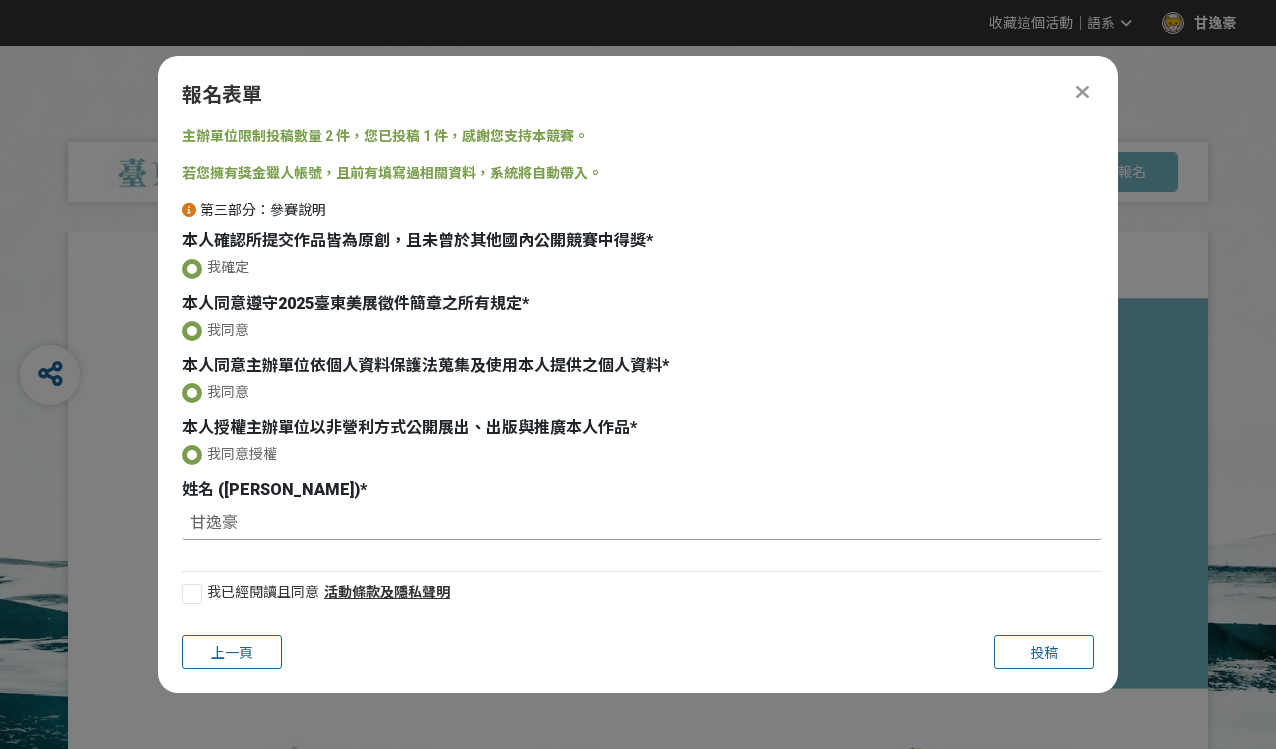 type on "甘逸豪" 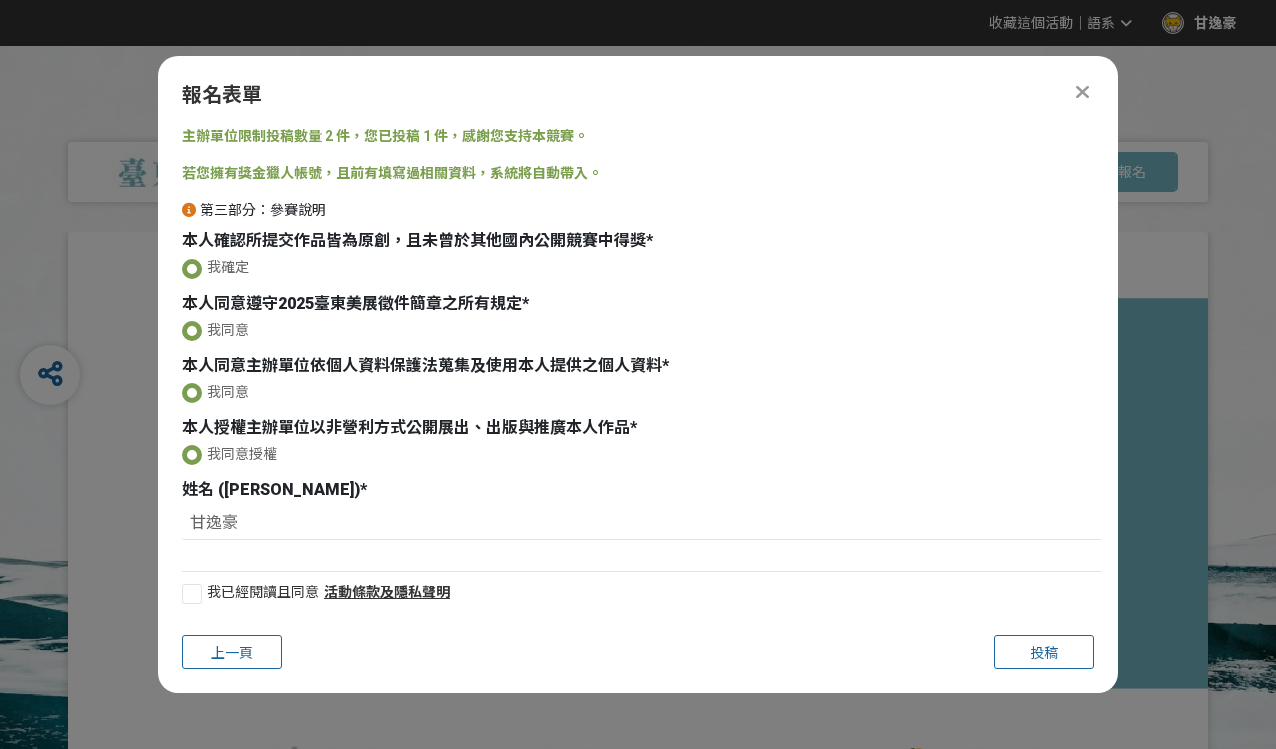 click at bounding box center [192, 594] 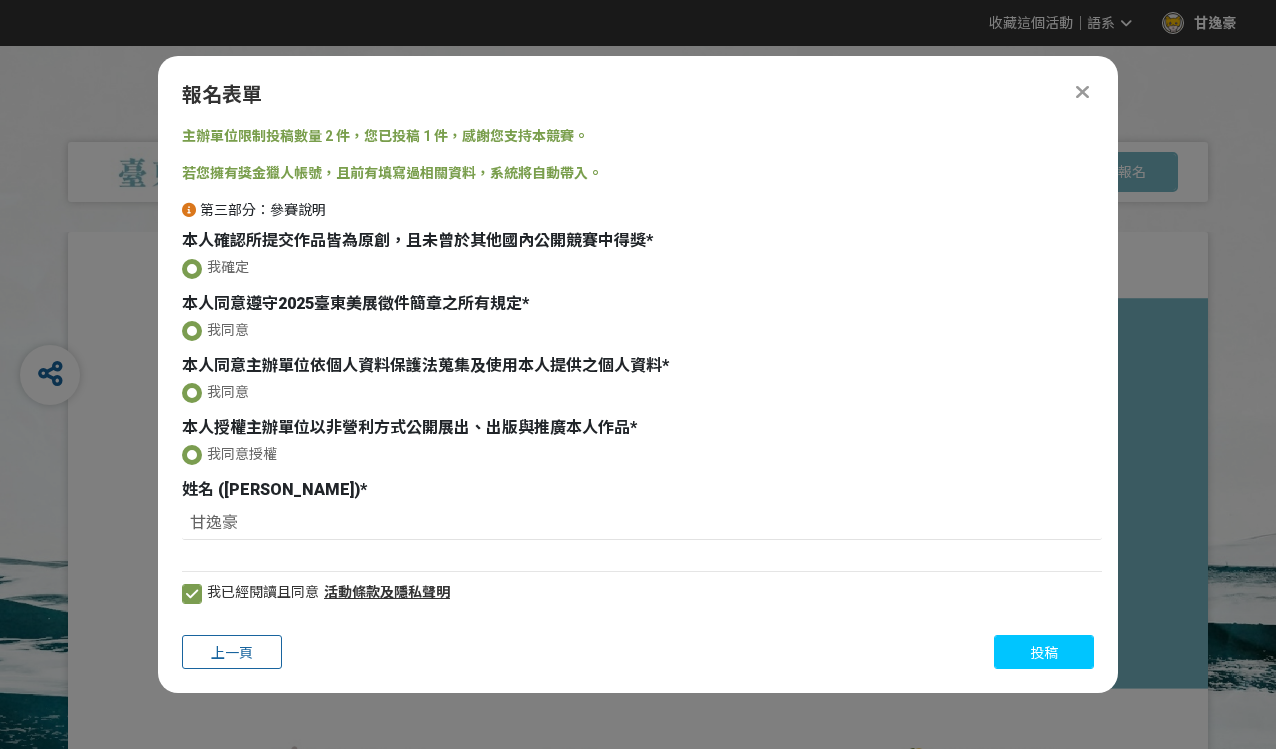 click on "投稿" at bounding box center [1044, 652] 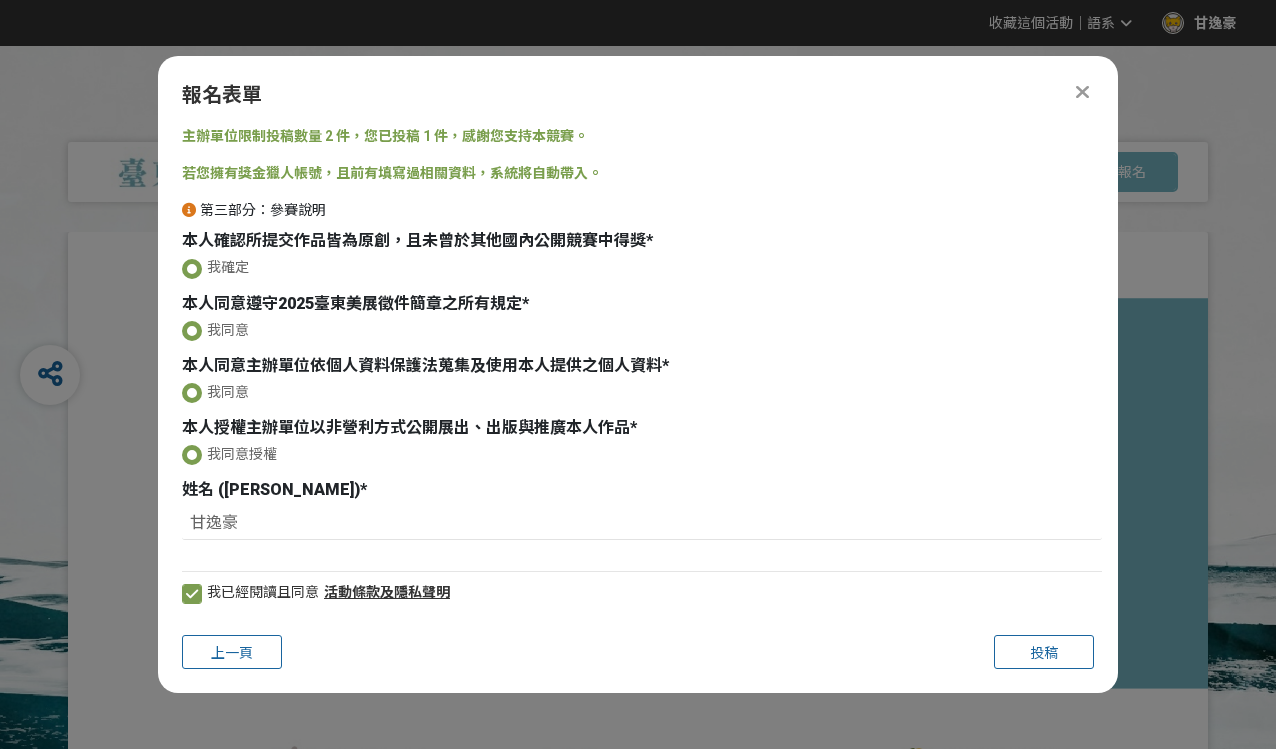click on "主辦單位限制投稿數量 2 件，您已投稿 1 件，感謝您支持本競賽。 若您擁有獎金獵人帳號，且前有填寫過相關資料，系統將自動帶入。 第三部分：參賽說明 本人確認所提交作品皆為原創，且未曾於其他國內公開競賽中得獎 * 我確定 本人同意遵守2025臺東美展徵件簡章之所有規定 * 我同意 本人同意主辦單位依個人資料保護法蒐集及使用本人提供之個人資料 * 我同意 本人授權主辦單位以非營利方式公開展出、出版與推廣本人作品 * 我同意授權 姓名 (Copy) * 甘逸豪 我已經閱讀且同意 活動條款及隱私聲明" at bounding box center (638, 372) 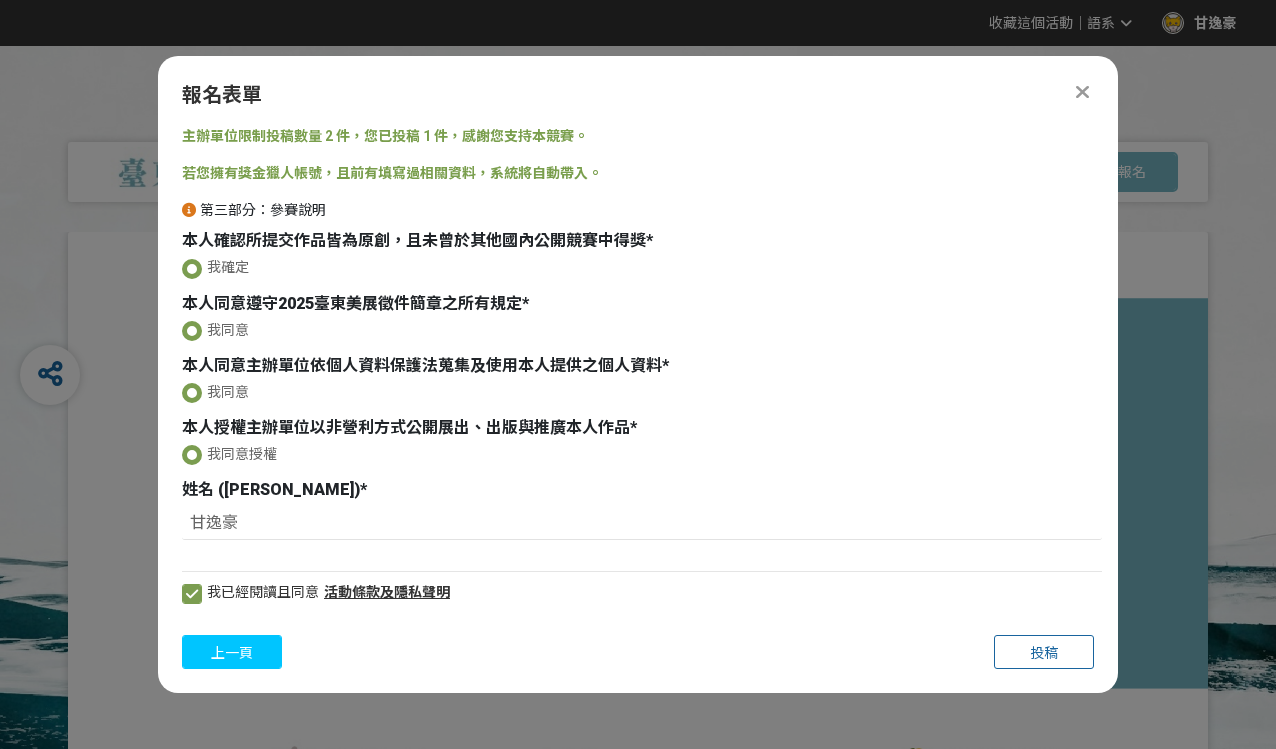 click on "上一頁" at bounding box center [232, 652] 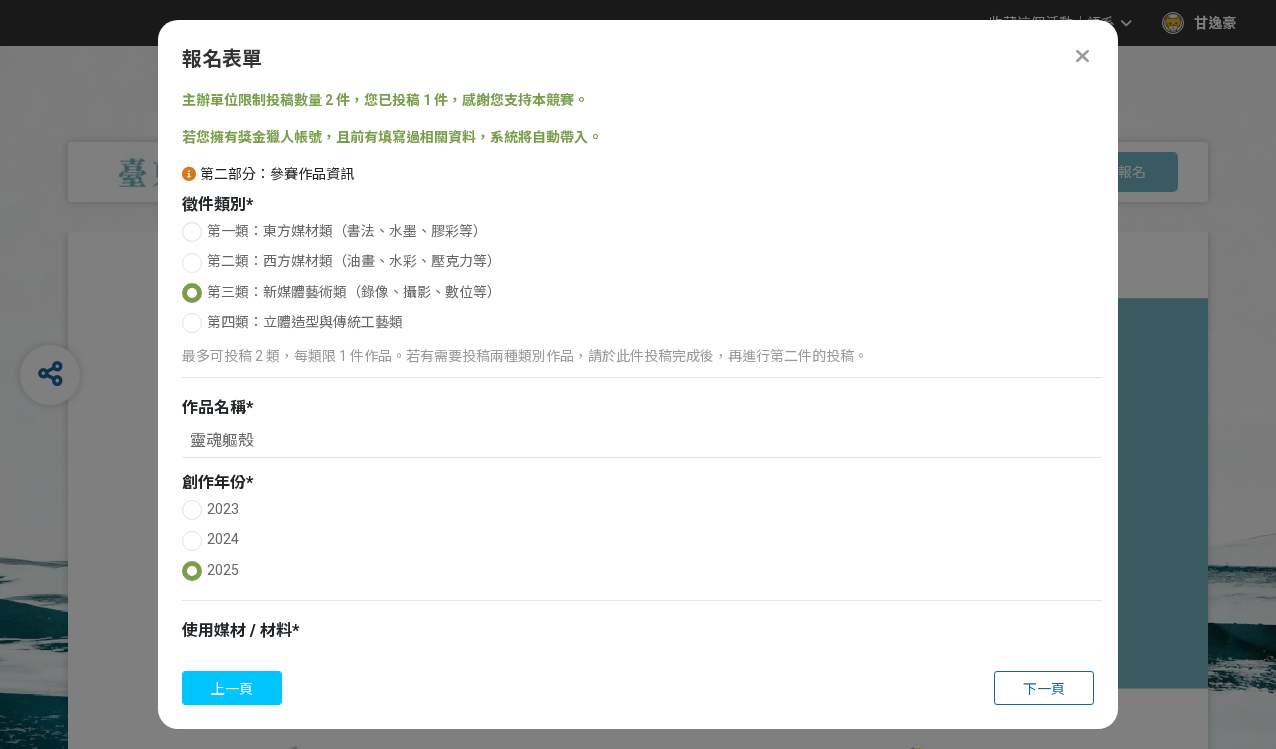 click on "上一頁" at bounding box center [232, 688] 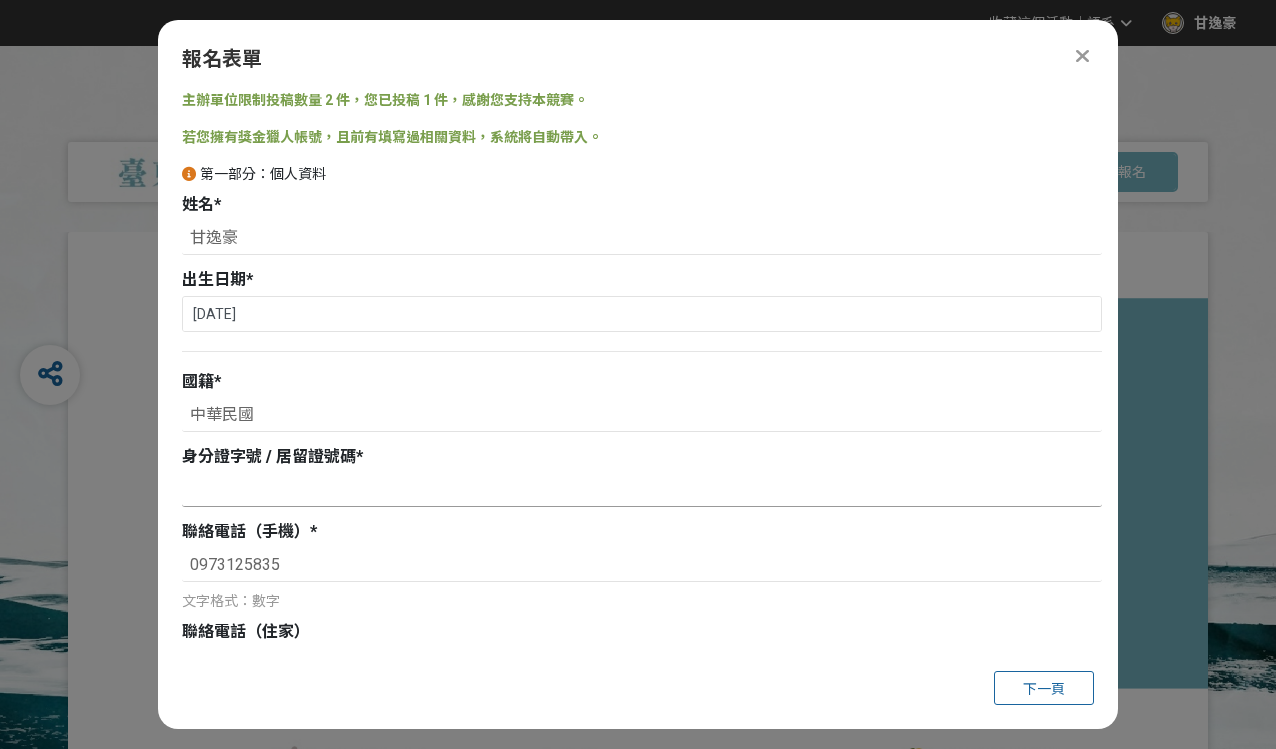 click at bounding box center [642, 490] 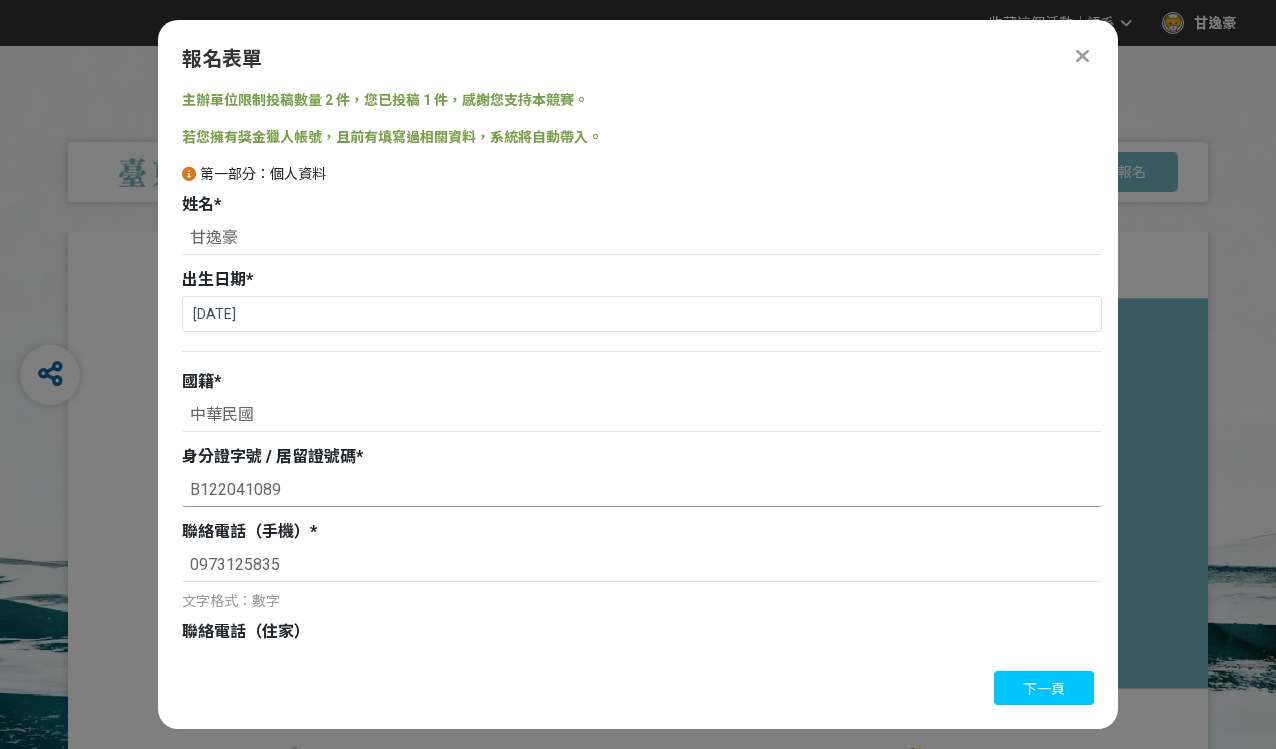 type on "B122041089" 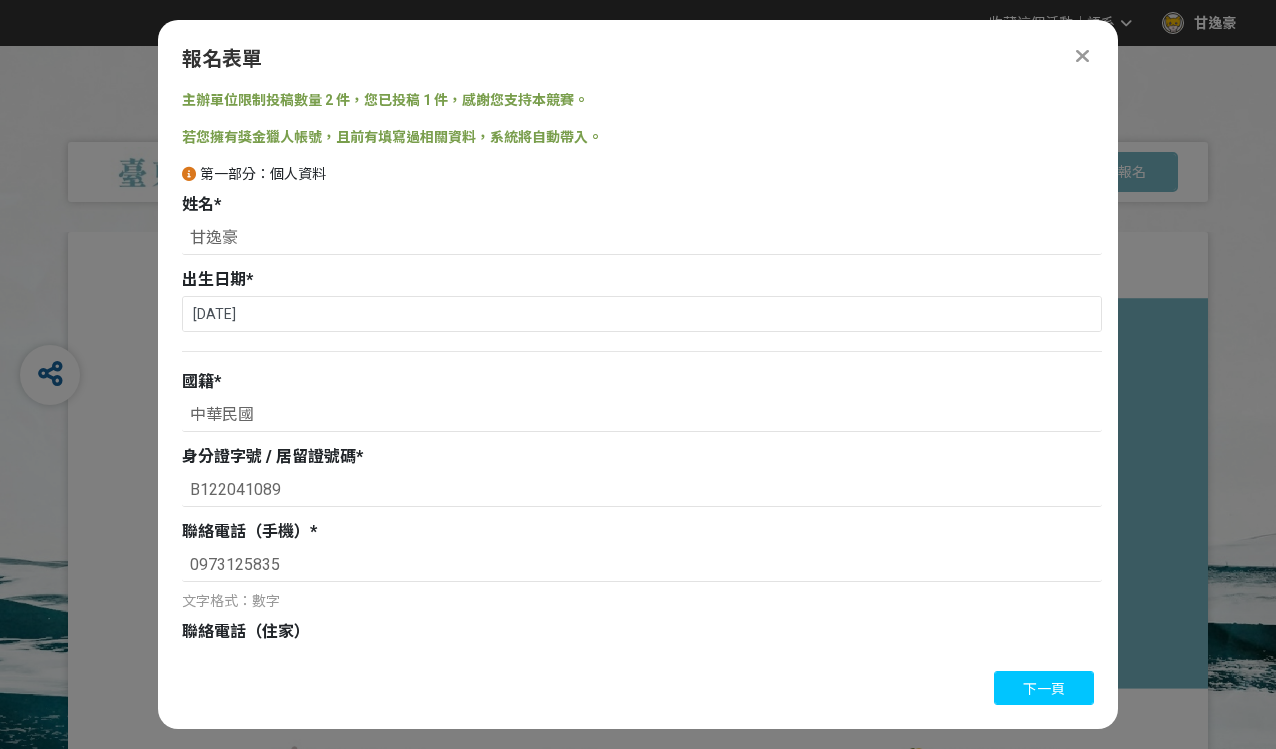 click on "下一頁" at bounding box center (1044, 688) 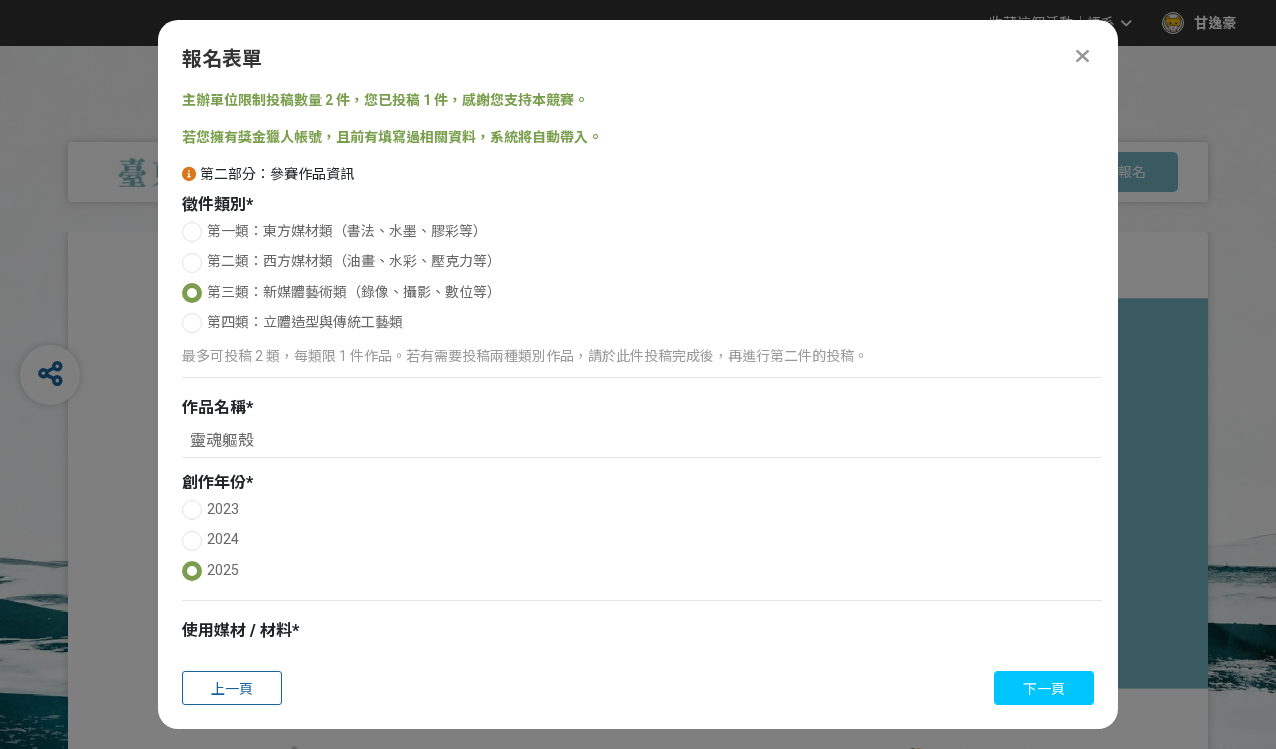 click on "下一頁" at bounding box center [1044, 688] 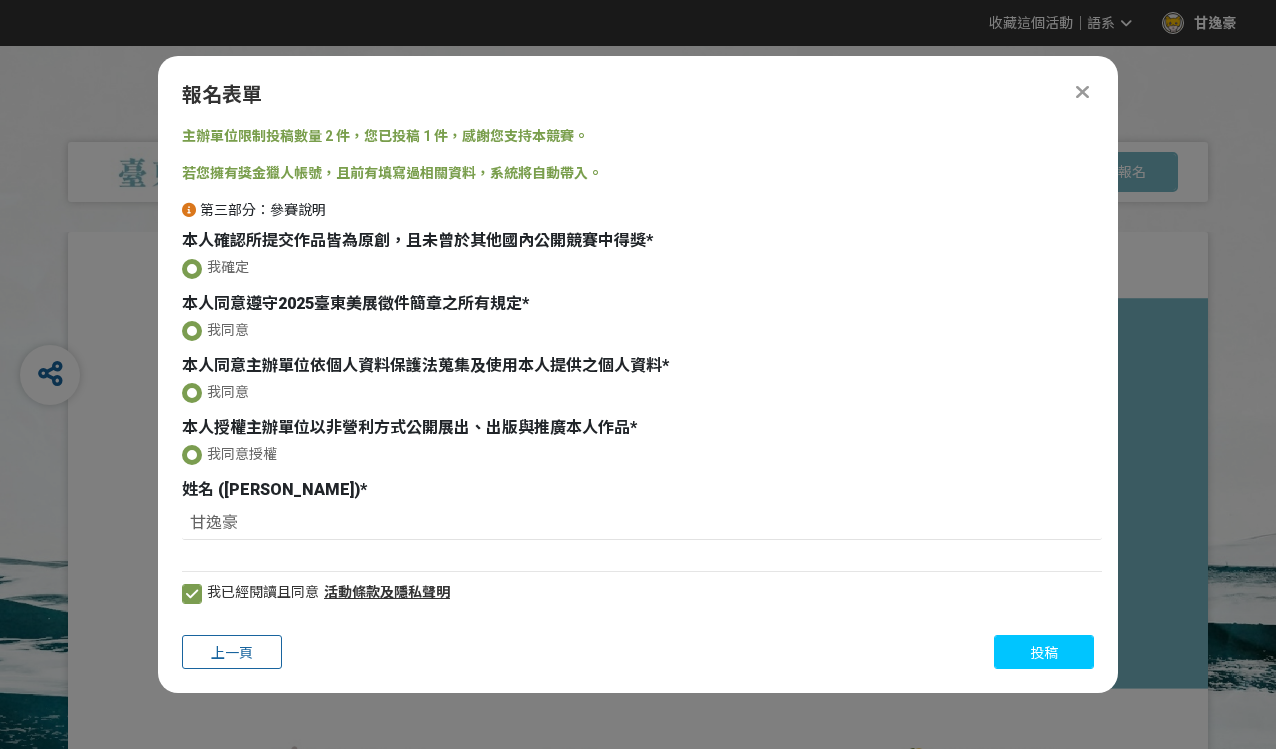 click on "投稿" at bounding box center [1044, 653] 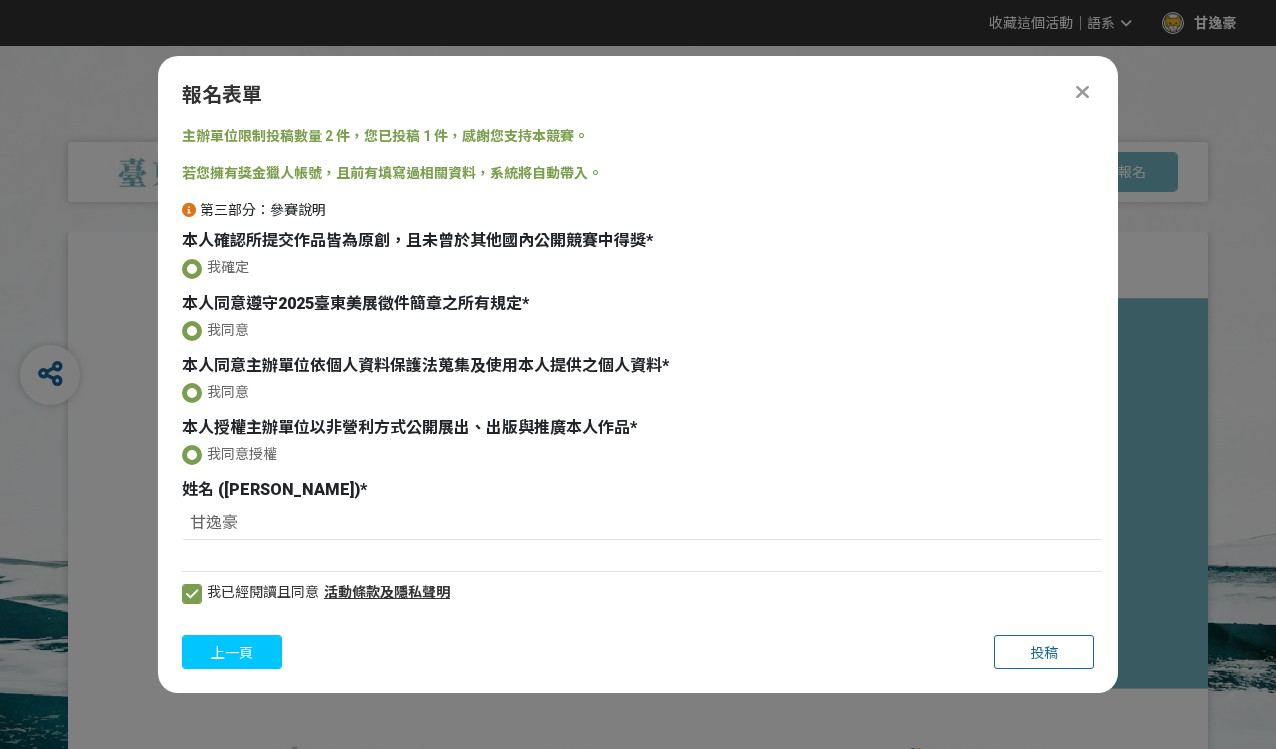click on "上一頁" at bounding box center (232, 652) 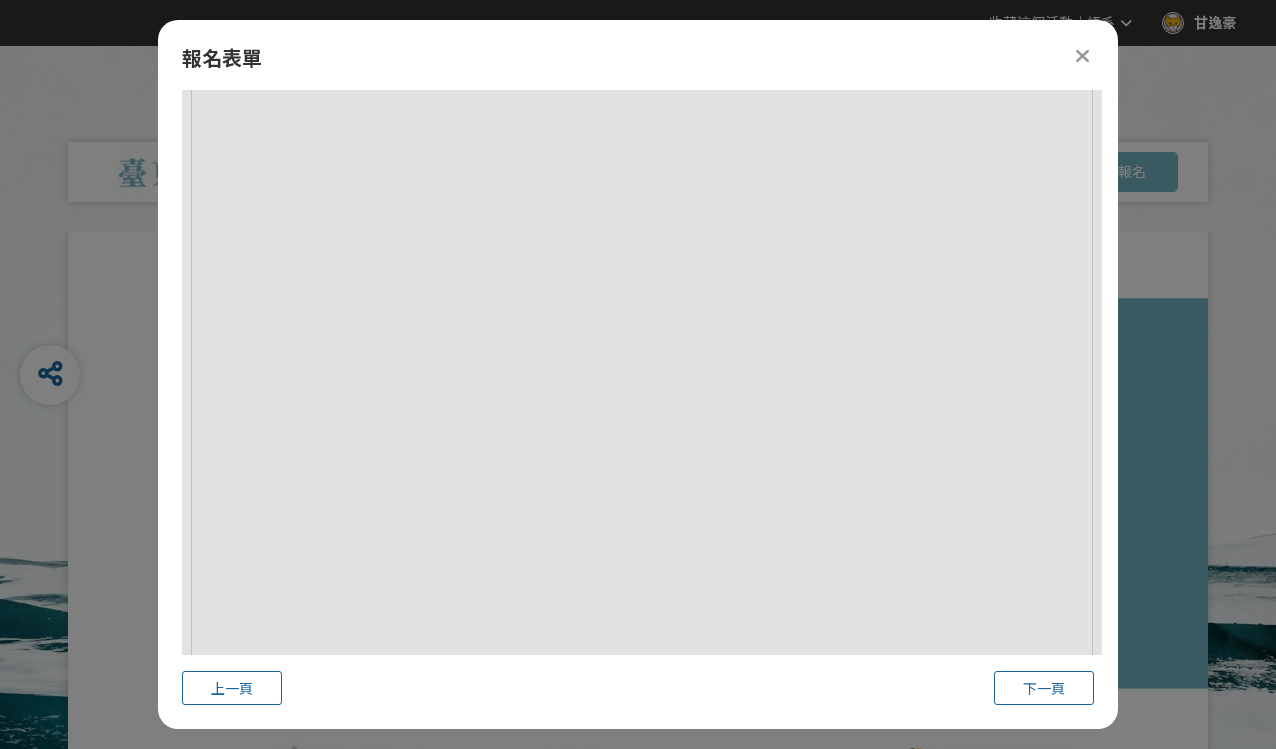 scroll, scrollTop: 0, scrollLeft: 0, axis: both 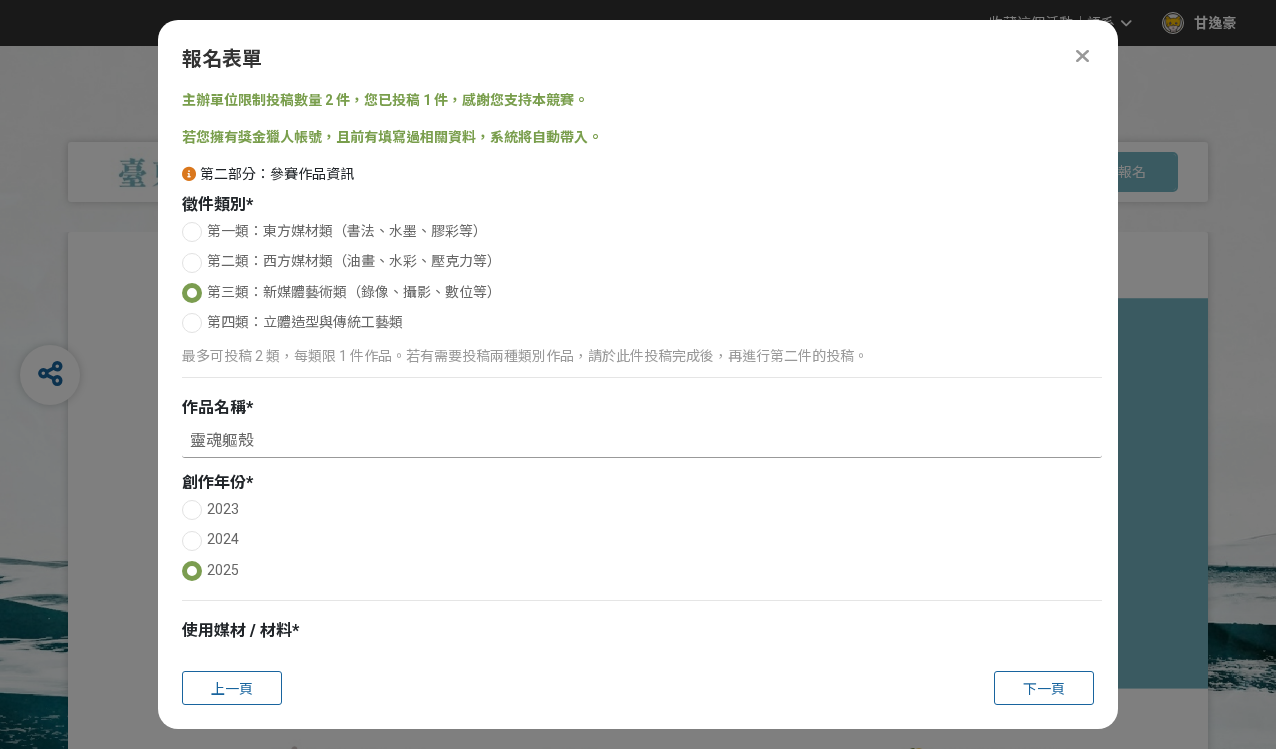 drag, startPoint x: 251, startPoint y: 442, endPoint x: 175, endPoint y: 432, distance: 76.655075 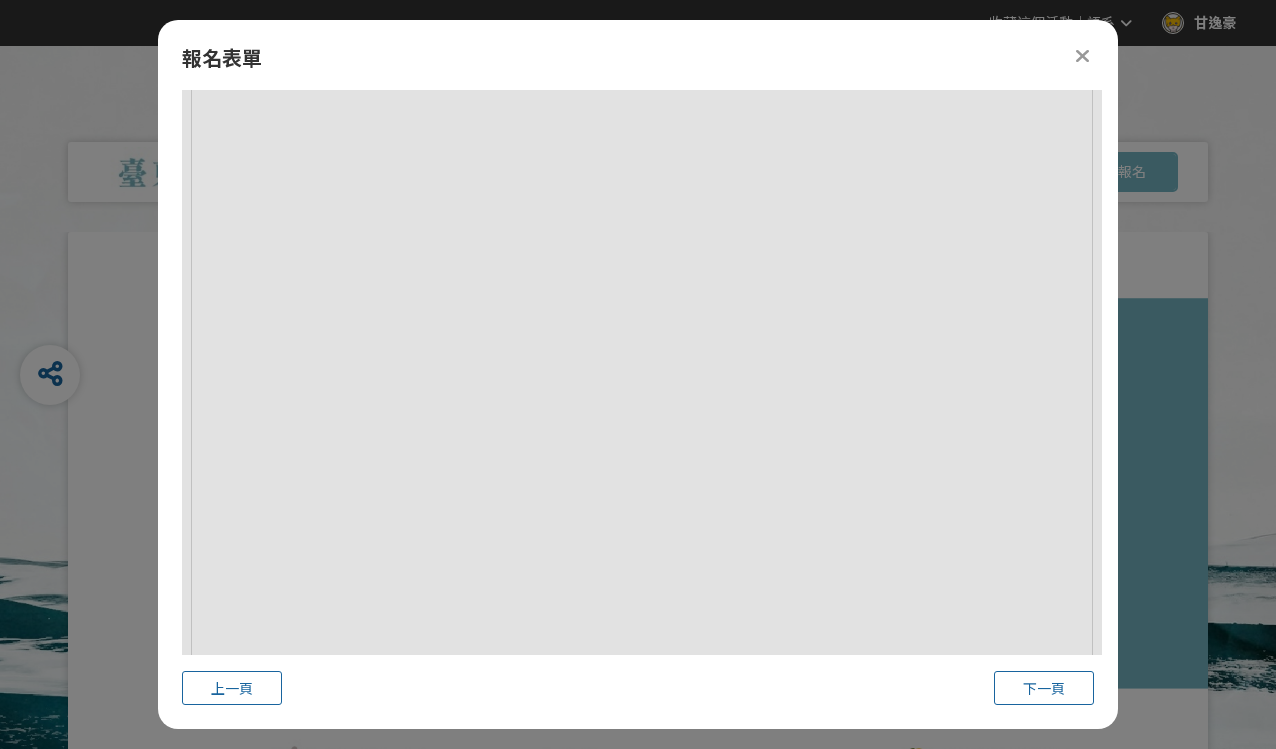 scroll, scrollTop: 3895, scrollLeft: 0, axis: vertical 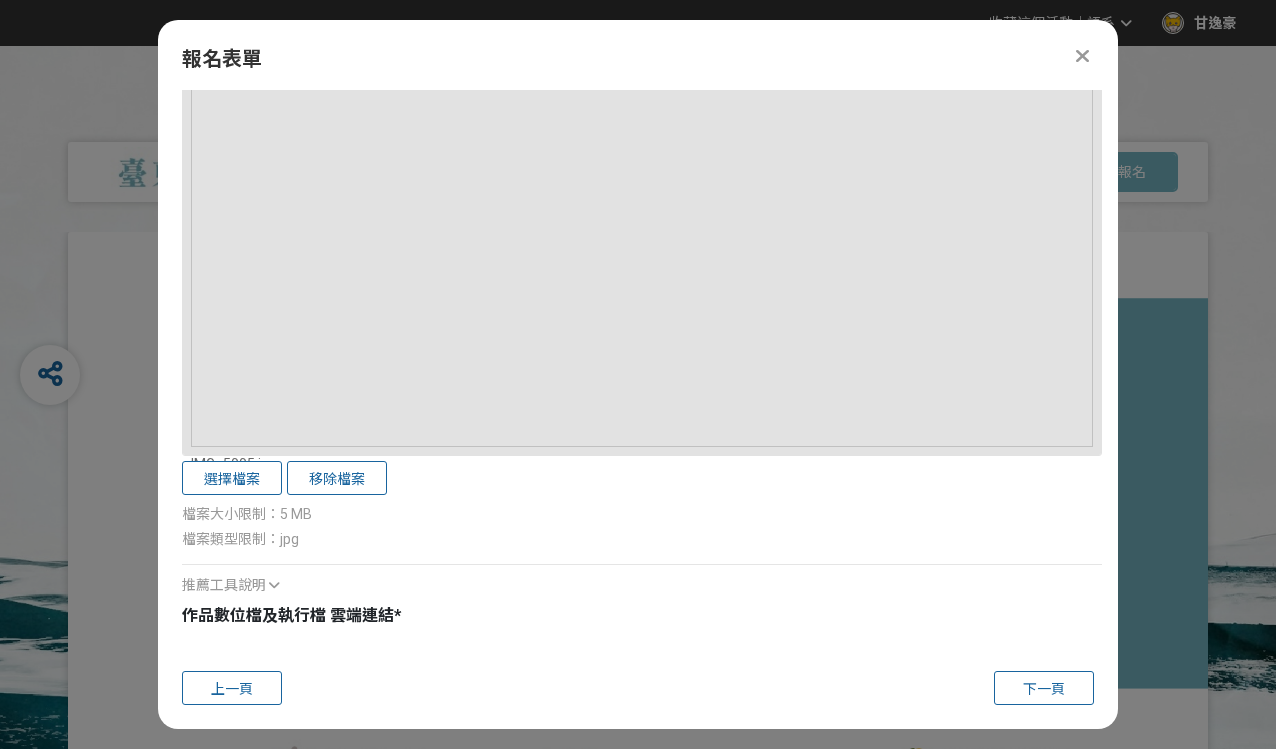 click at bounding box center [642, 649] 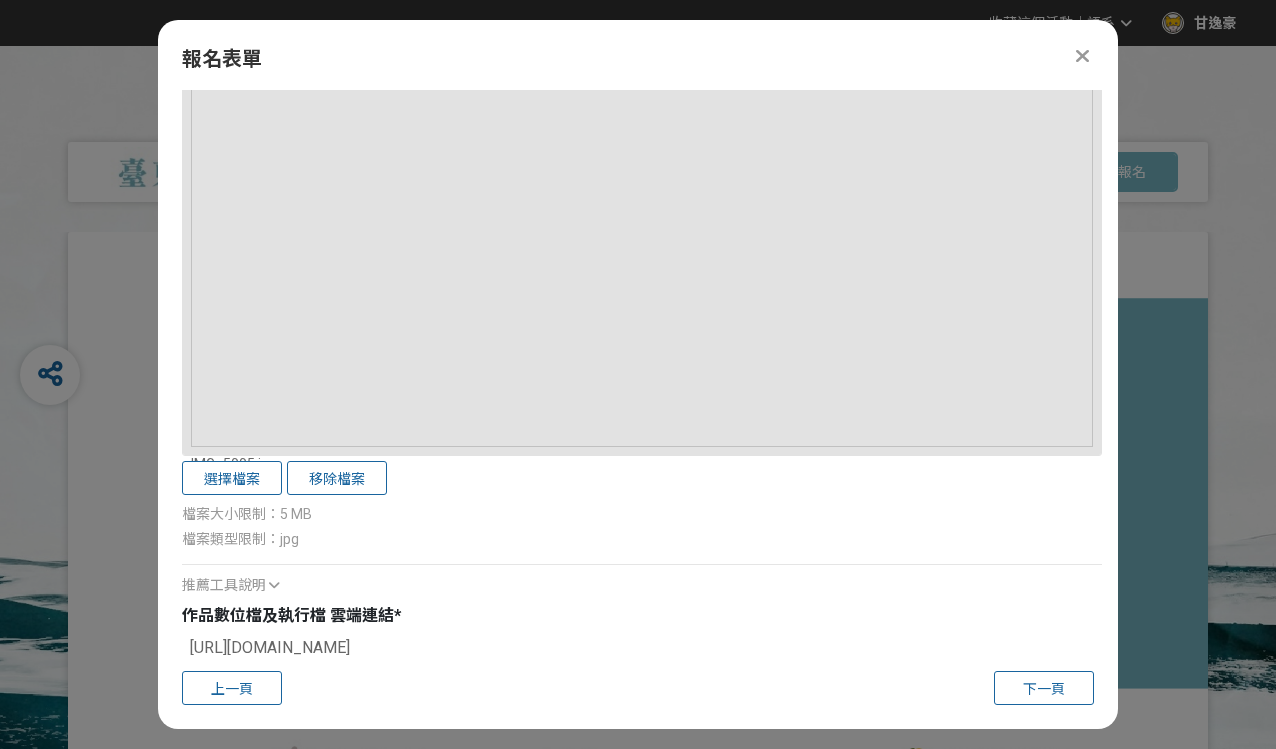 drag, startPoint x: 892, startPoint y: 636, endPoint x: 209, endPoint y: 614, distance: 683.35425 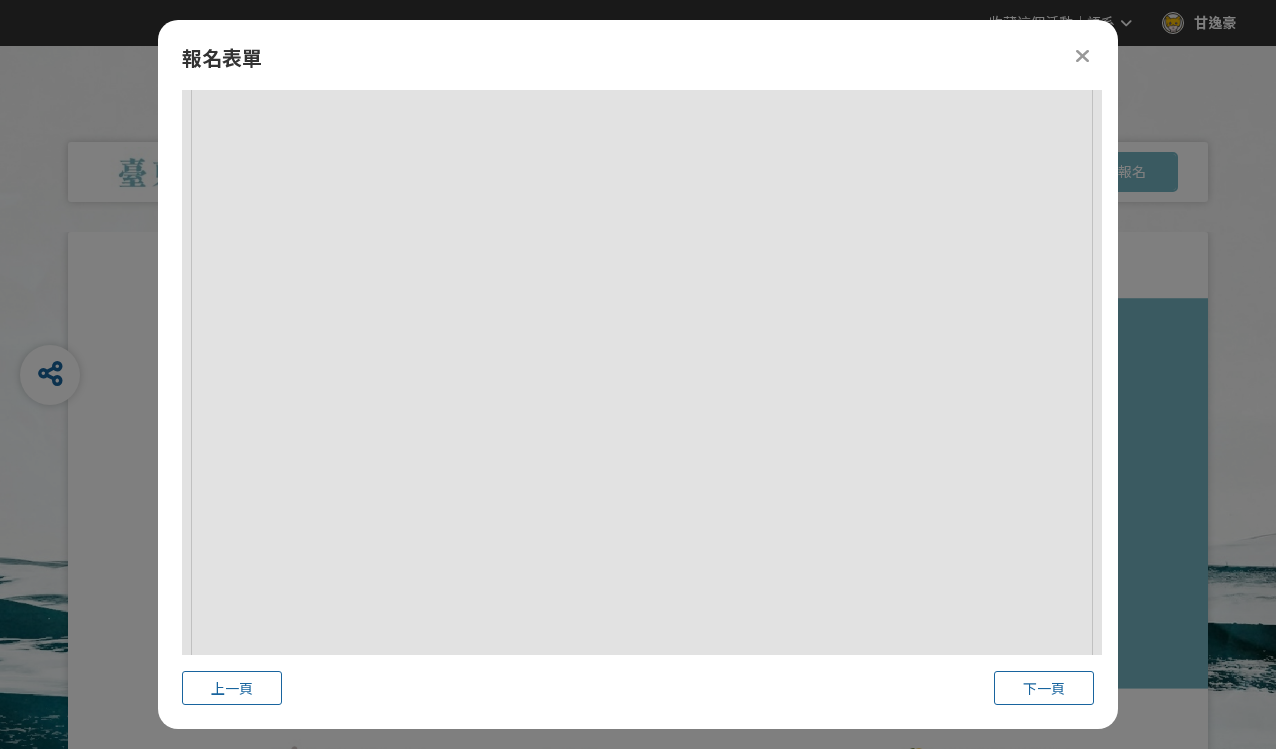 scroll, scrollTop: 3895, scrollLeft: 0, axis: vertical 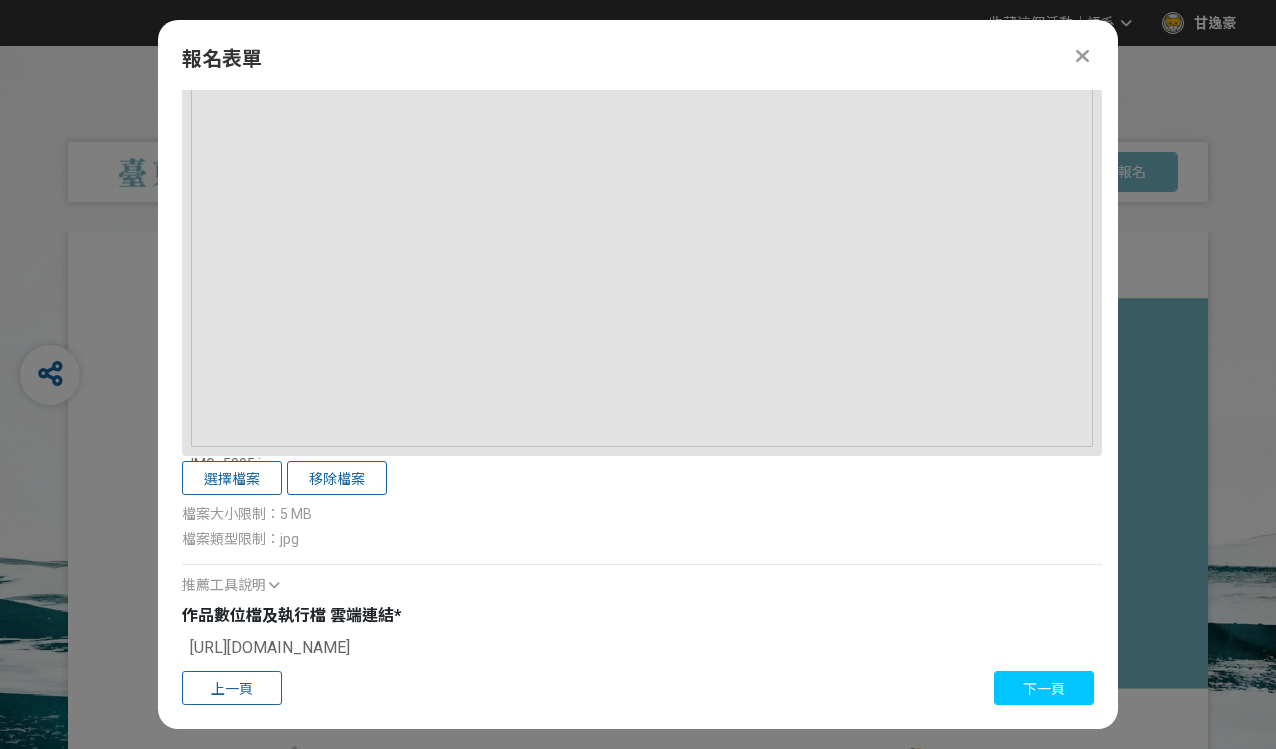 type on "https://drive.google.com/drive/folders/1I3rvs2VO_-EApLCn58atKQeKY2MZrZc_?usp=drive_link" 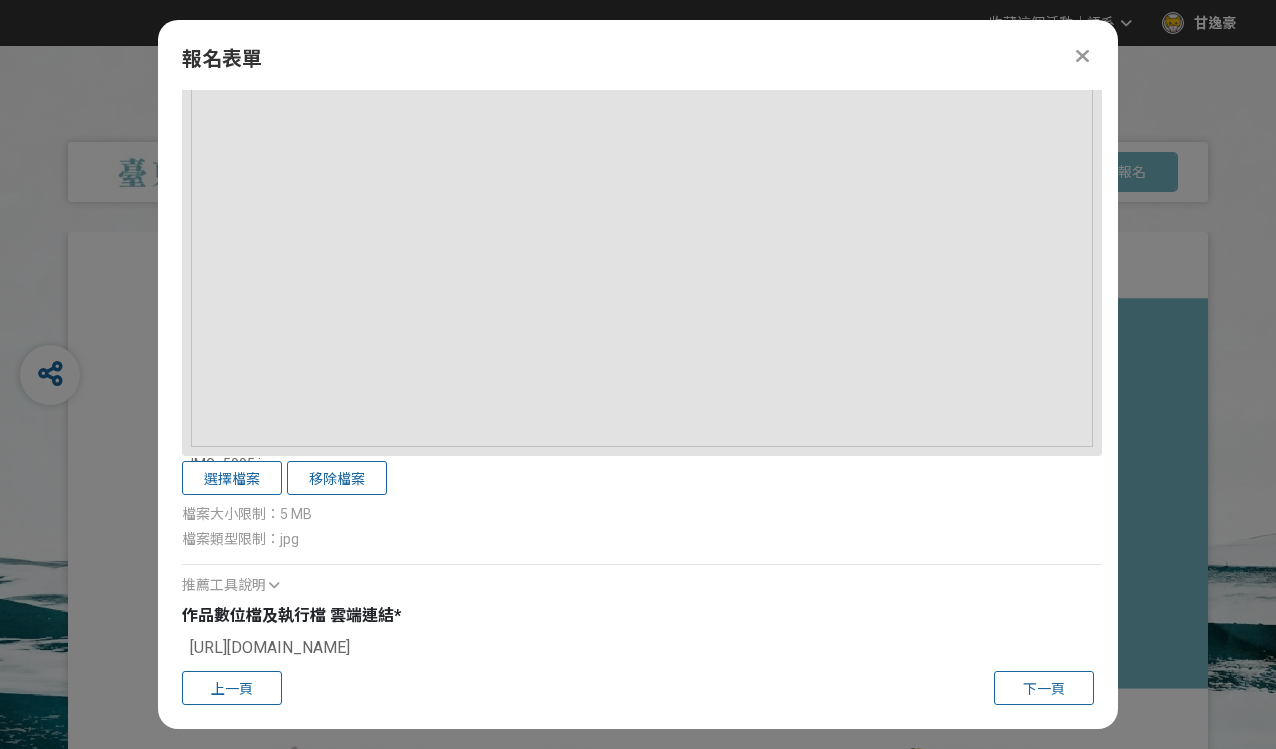 scroll, scrollTop: 0, scrollLeft: 0, axis: both 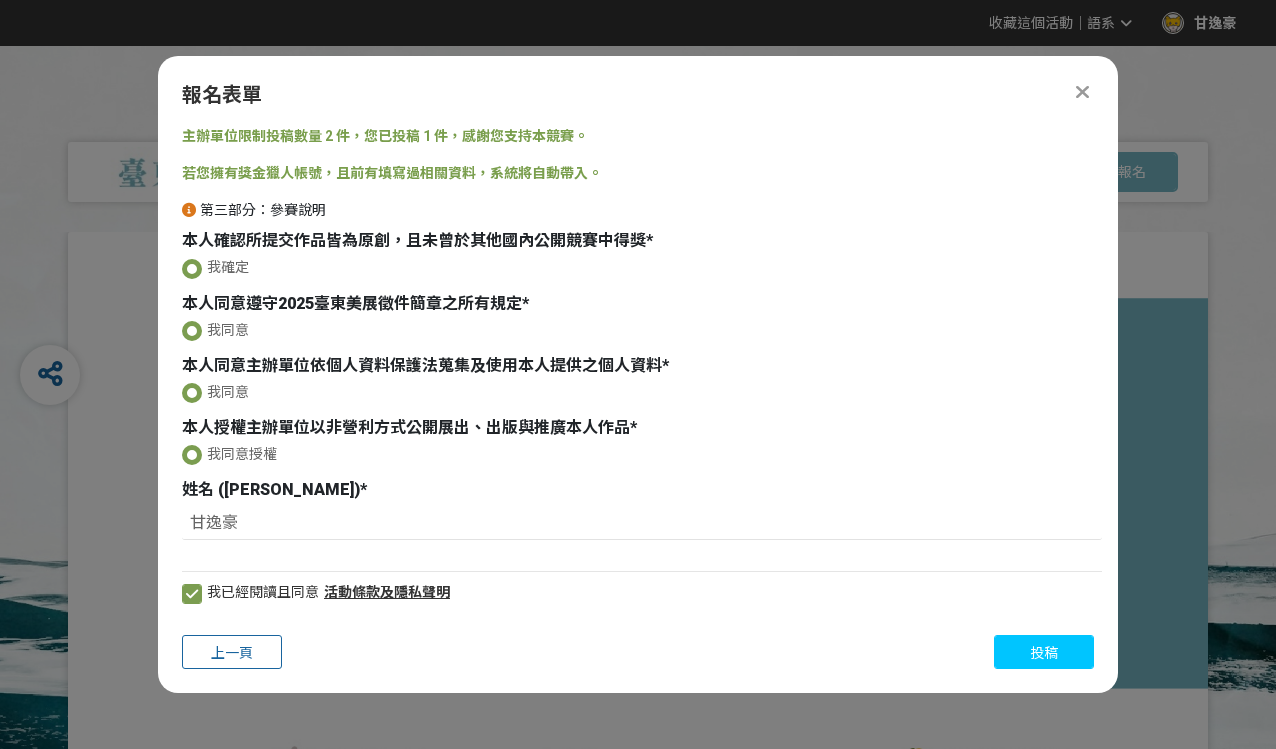 click on "投稿" at bounding box center [1044, 653] 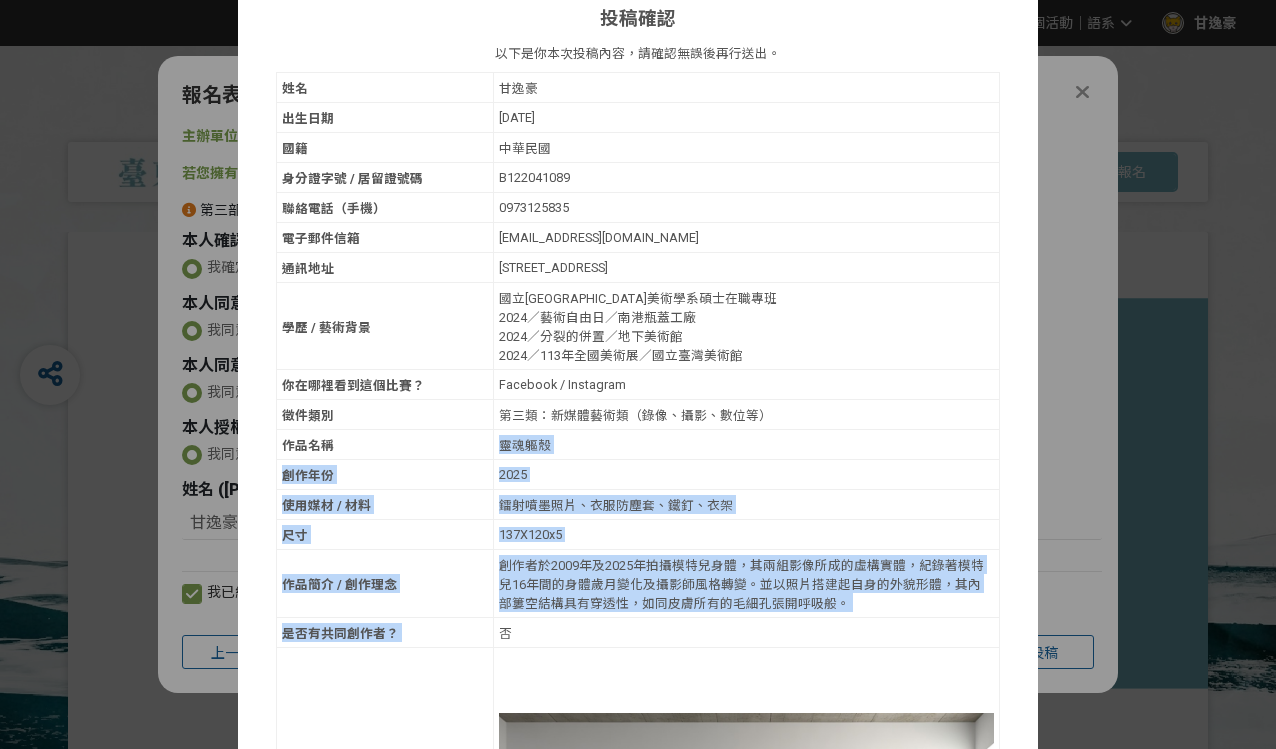drag, startPoint x: 497, startPoint y: 426, endPoint x: 606, endPoint y: 599, distance: 204.47493 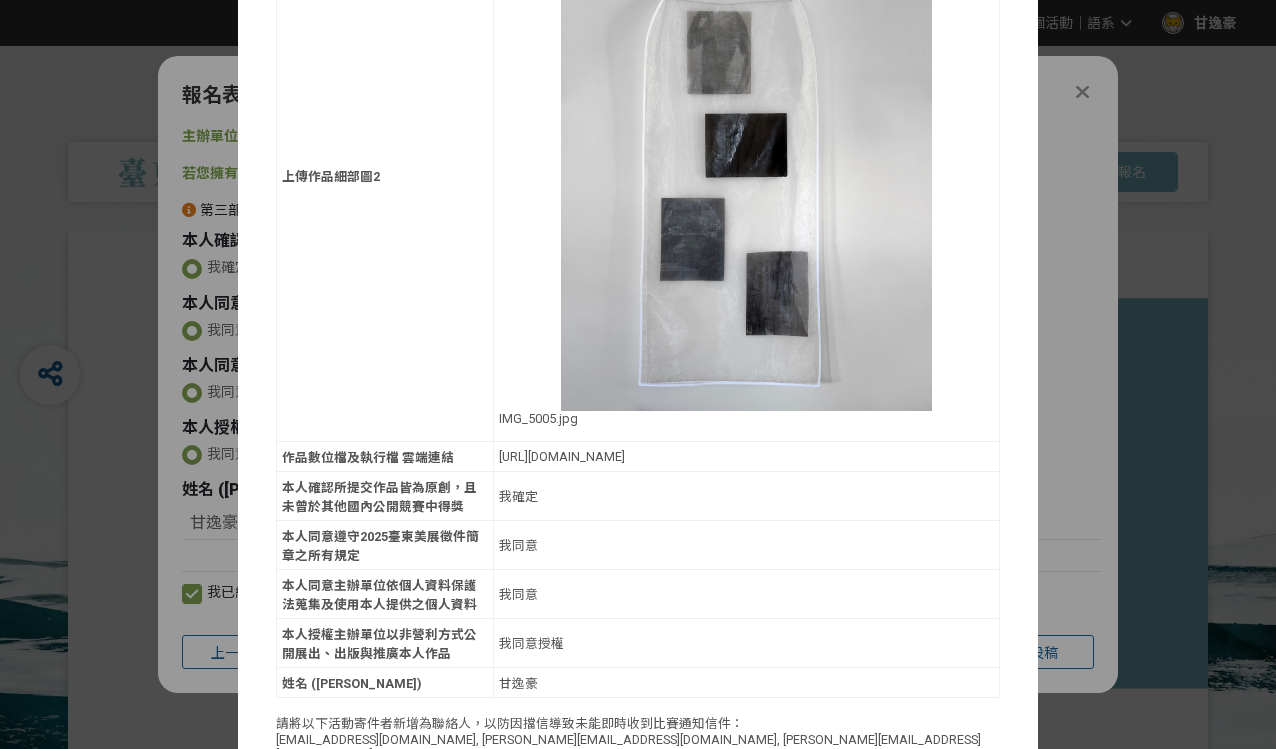 scroll, scrollTop: 1950, scrollLeft: 0, axis: vertical 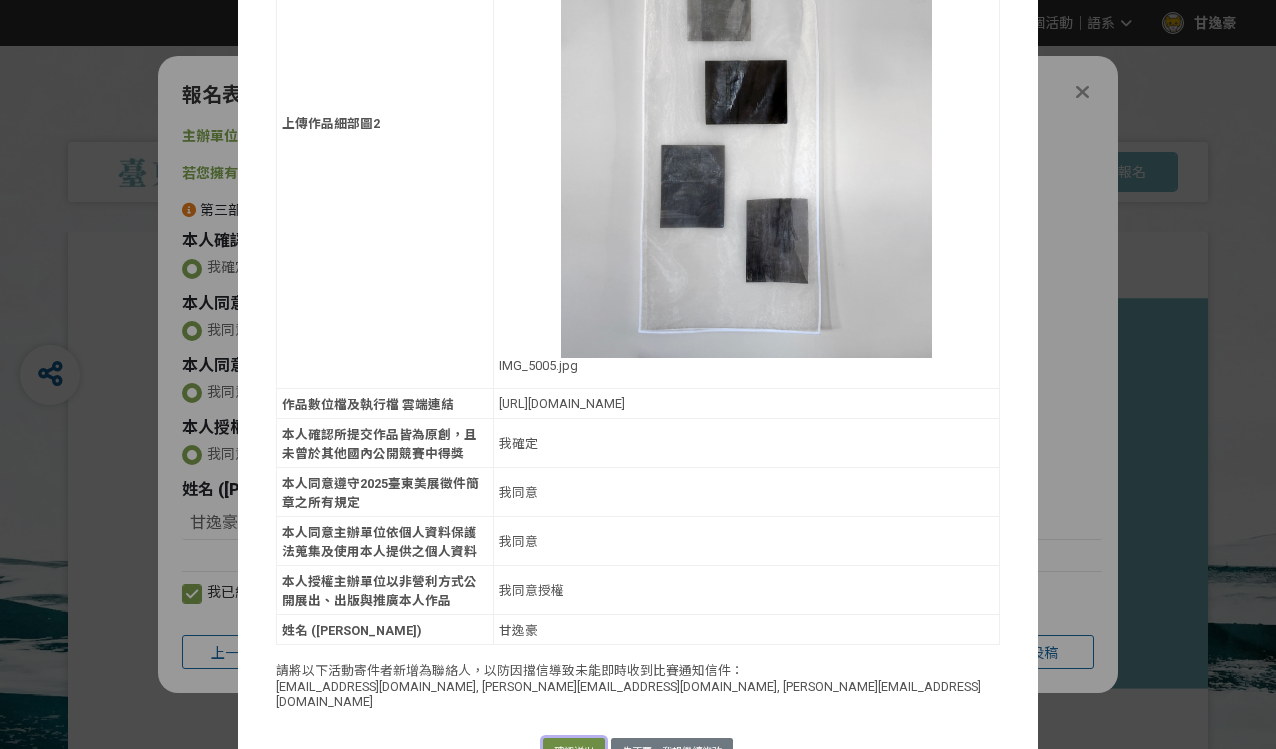 click on "確認送出" at bounding box center [574, 752] 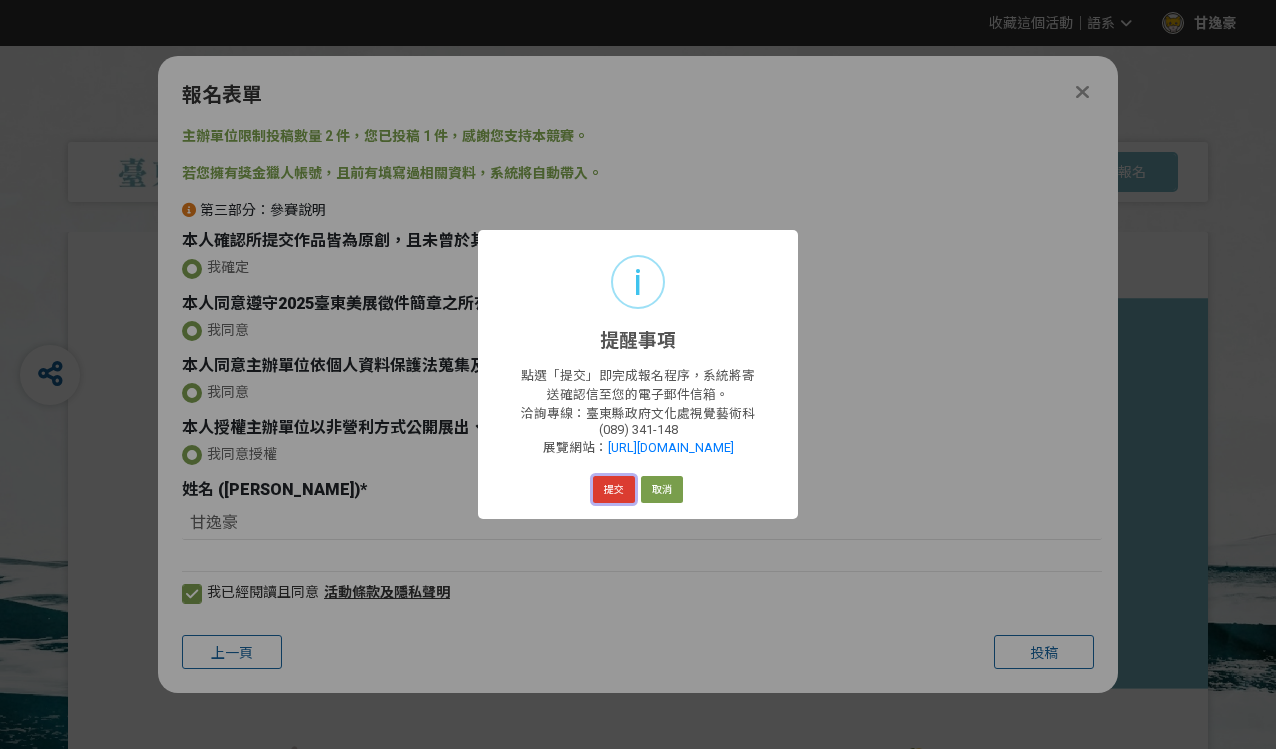 click on "提交" at bounding box center (614, 490) 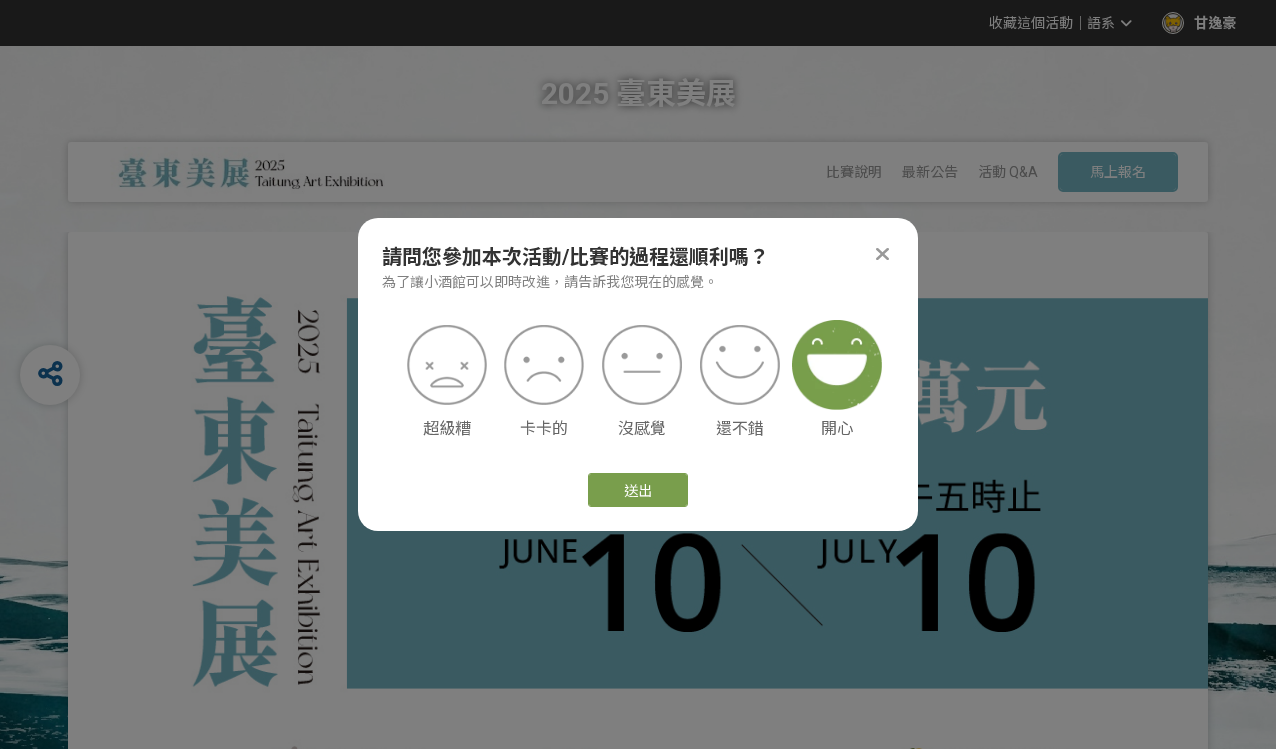 click at bounding box center [837, 365] 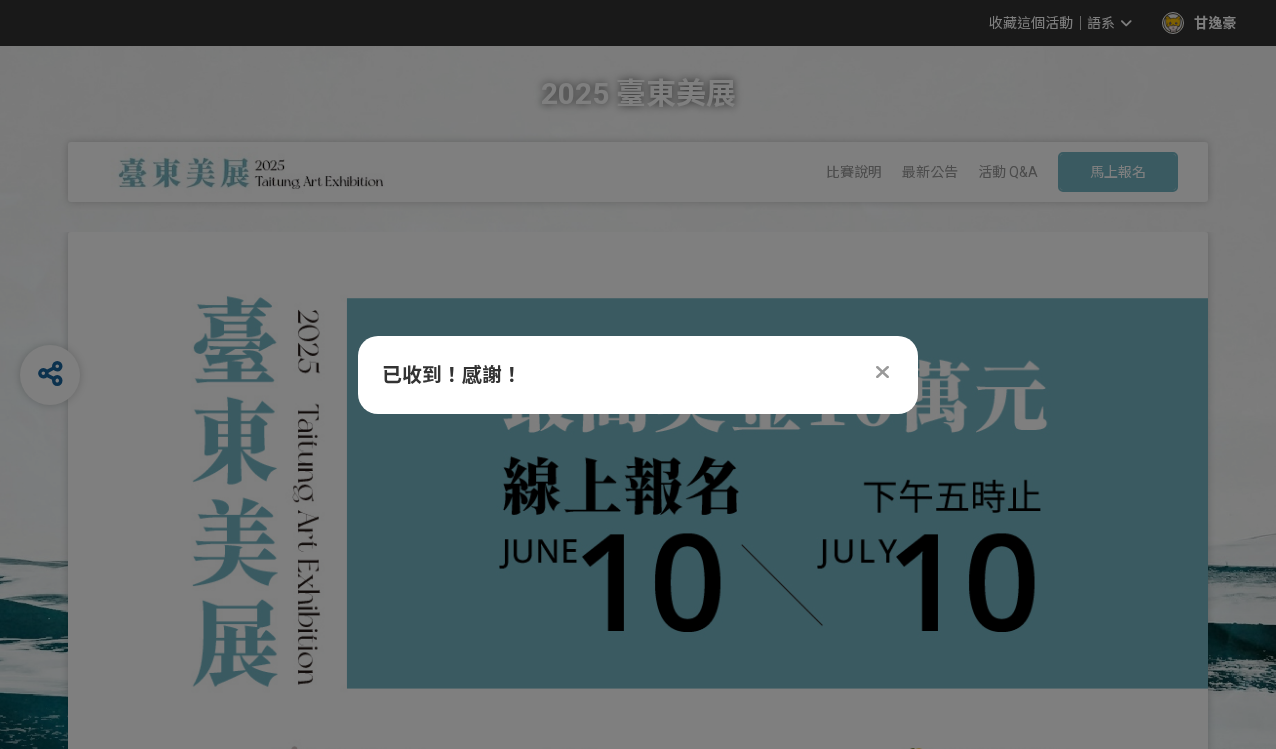 click at bounding box center [882, 372] 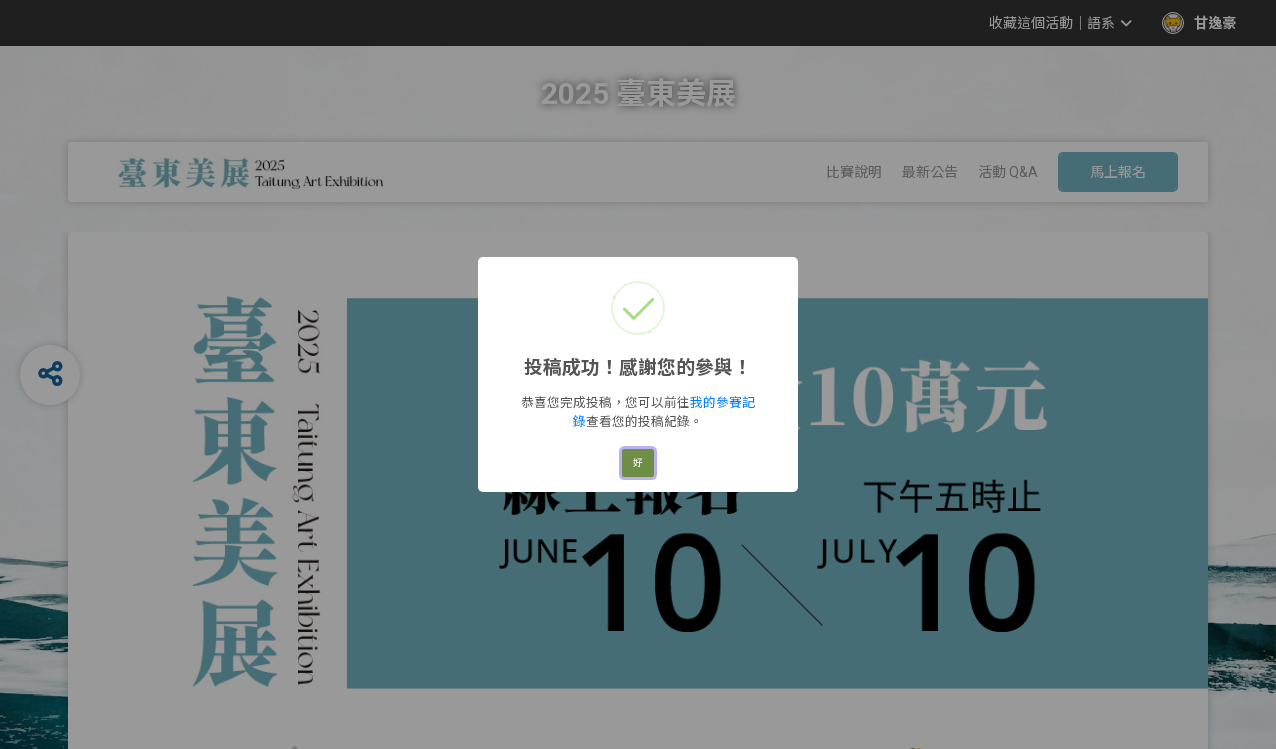 click on "好" at bounding box center [638, 463] 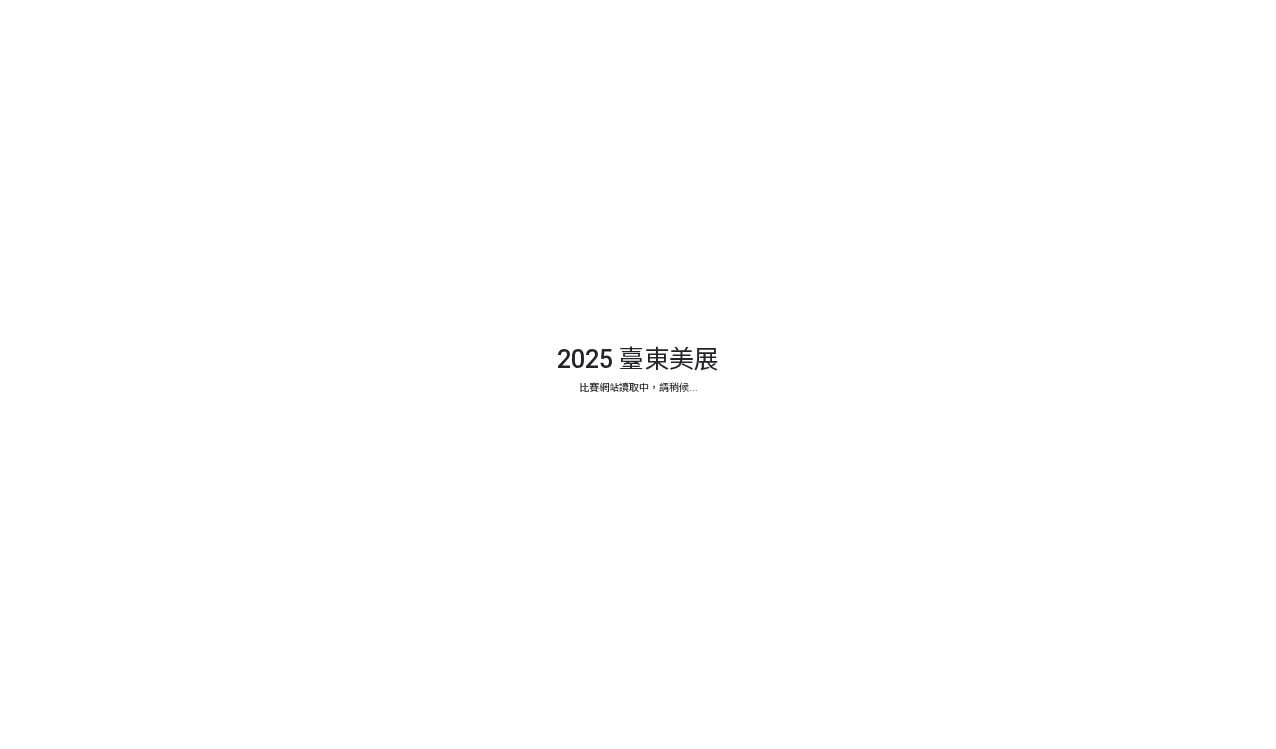 scroll, scrollTop: 0, scrollLeft: 0, axis: both 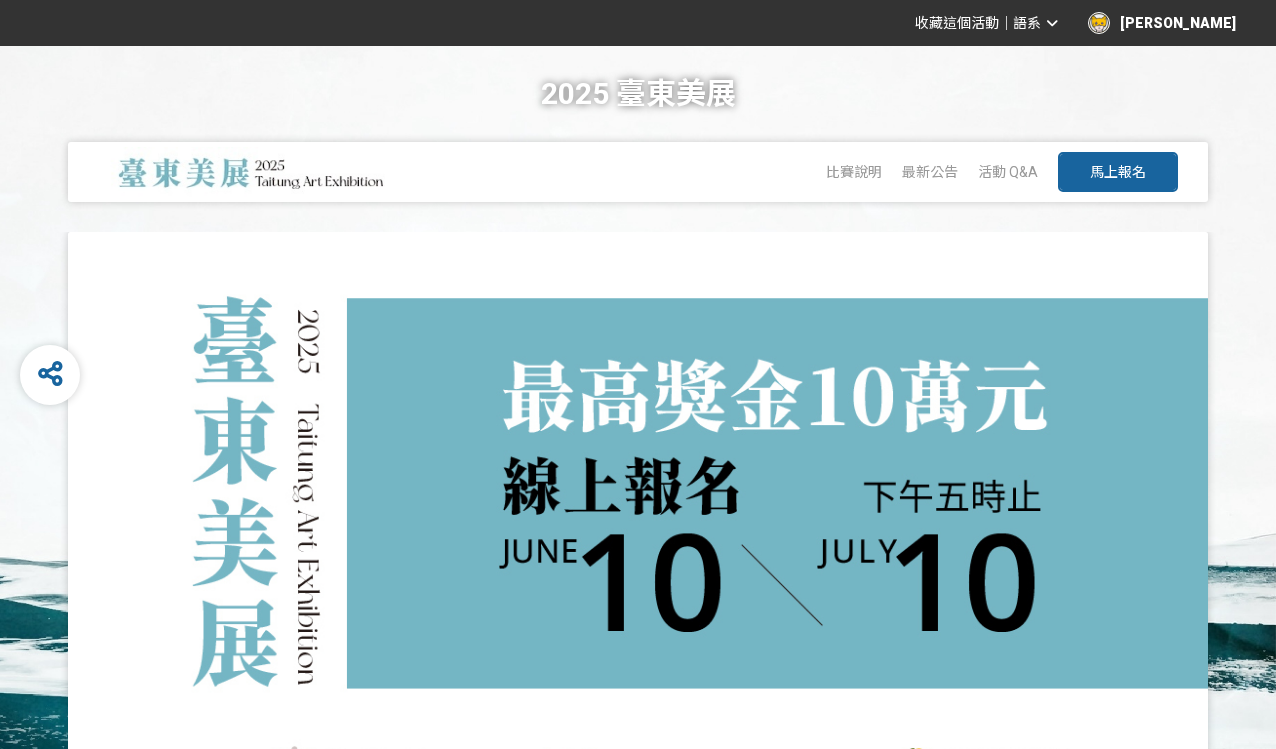 click on "馬上報名" at bounding box center [1118, 172] 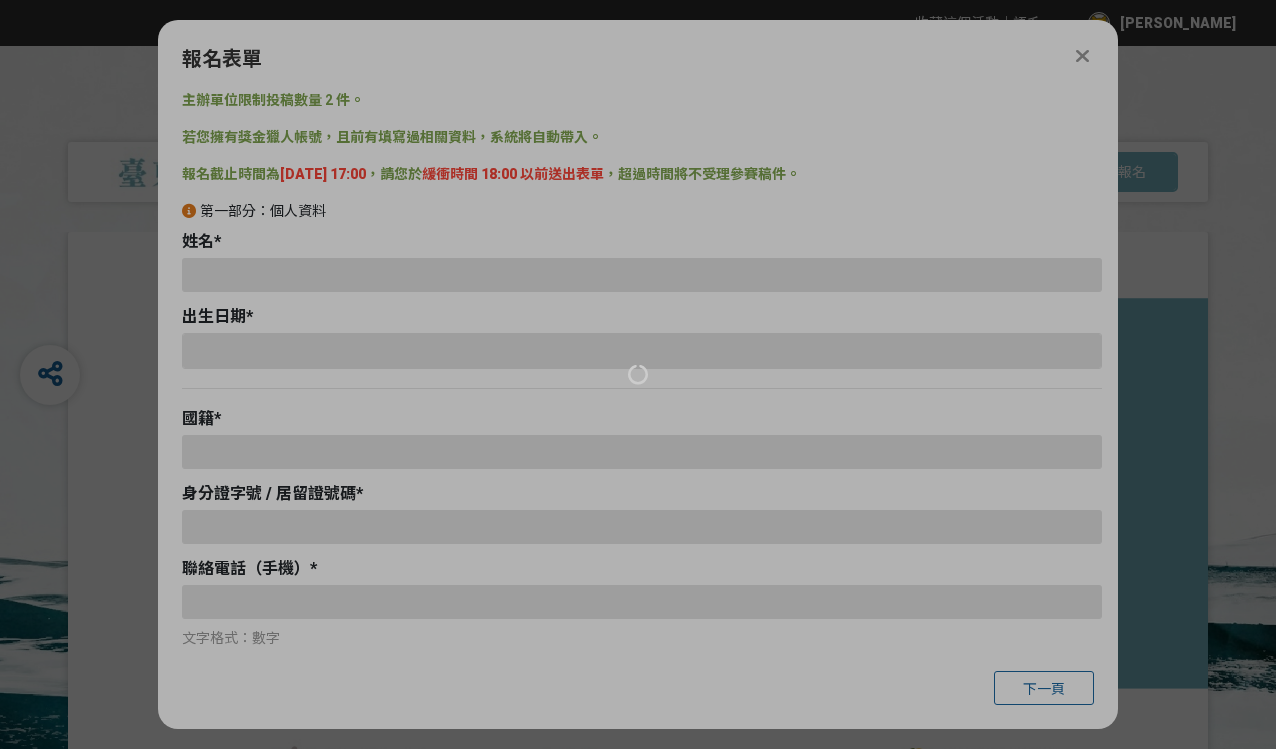 type on "[PERSON_NAME]" 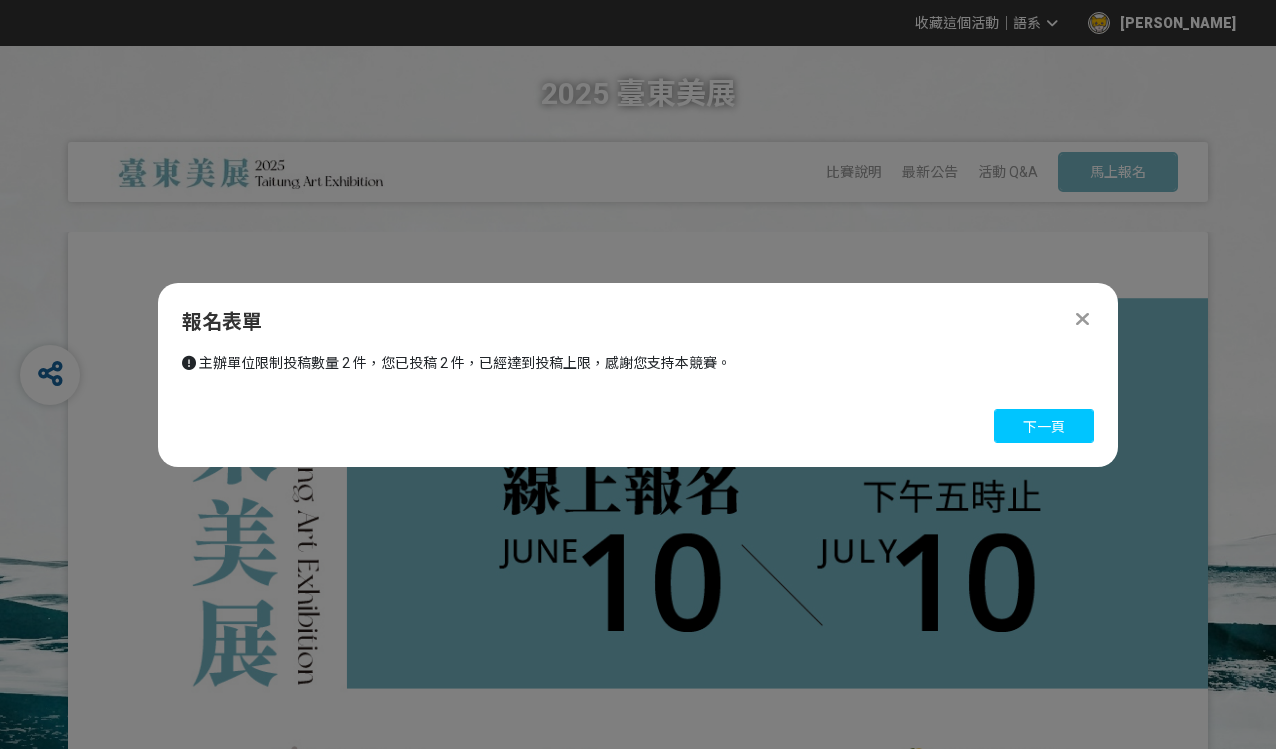click on "下一頁" at bounding box center [1044, 426] 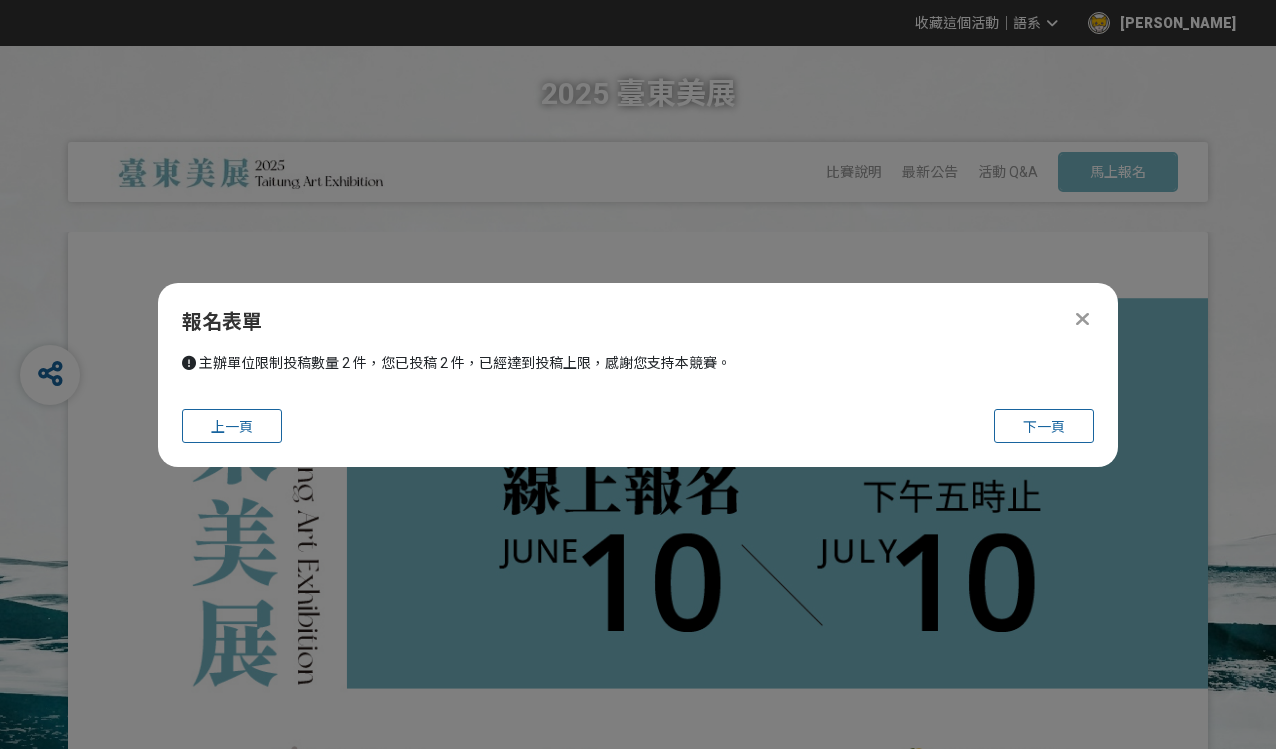 click on "報名表單   主辦單位限制投稿數量 2 件，您已投稿 2 件，已經達到投稿上限，感謝您支持本競賽。 上一頁 下一頁" at bounding box center [638, 375] 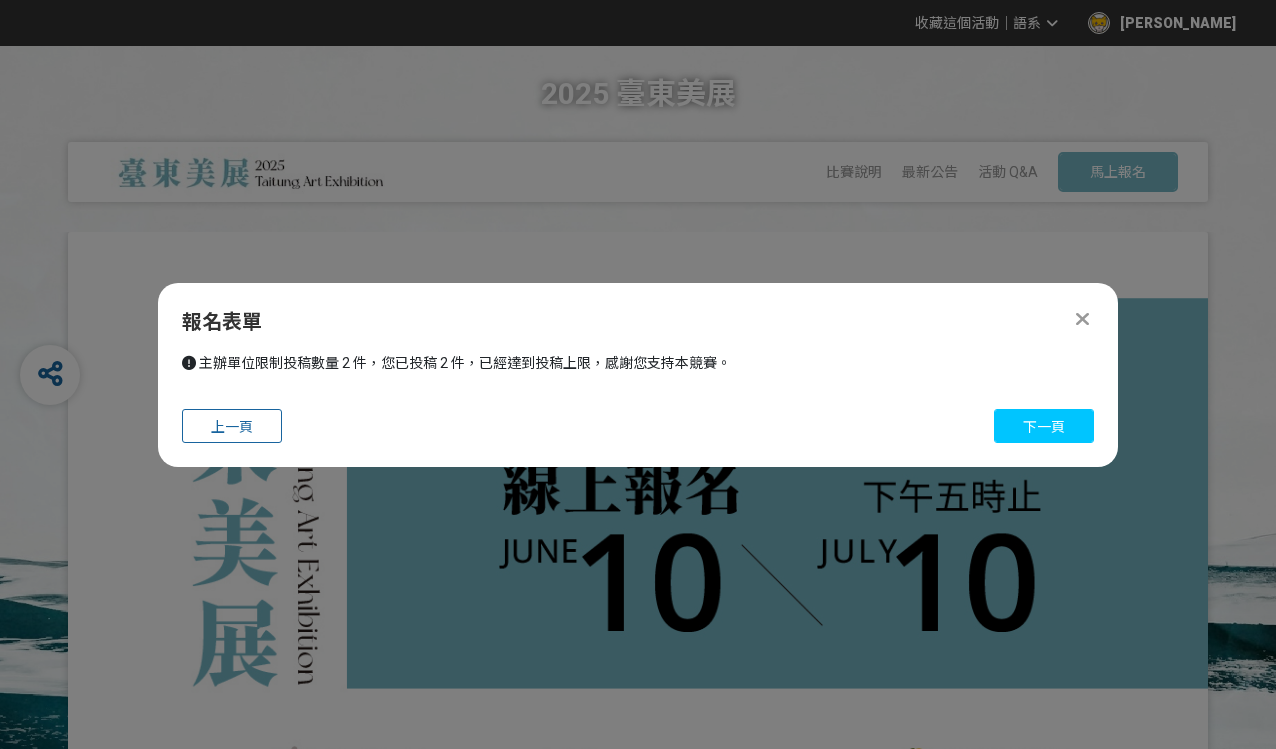 click on "下一頁" at bounding box center [1044, 427] 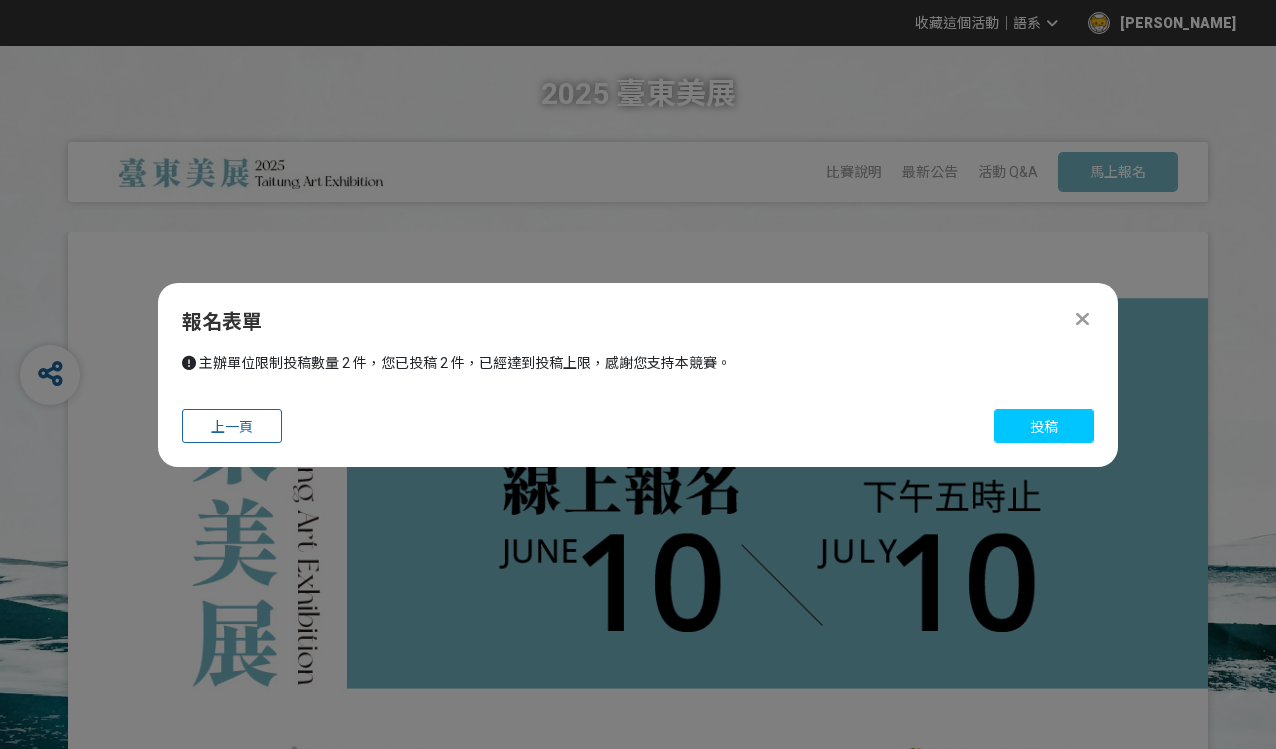 click on "投稿" at bounding box center [1044, 426] 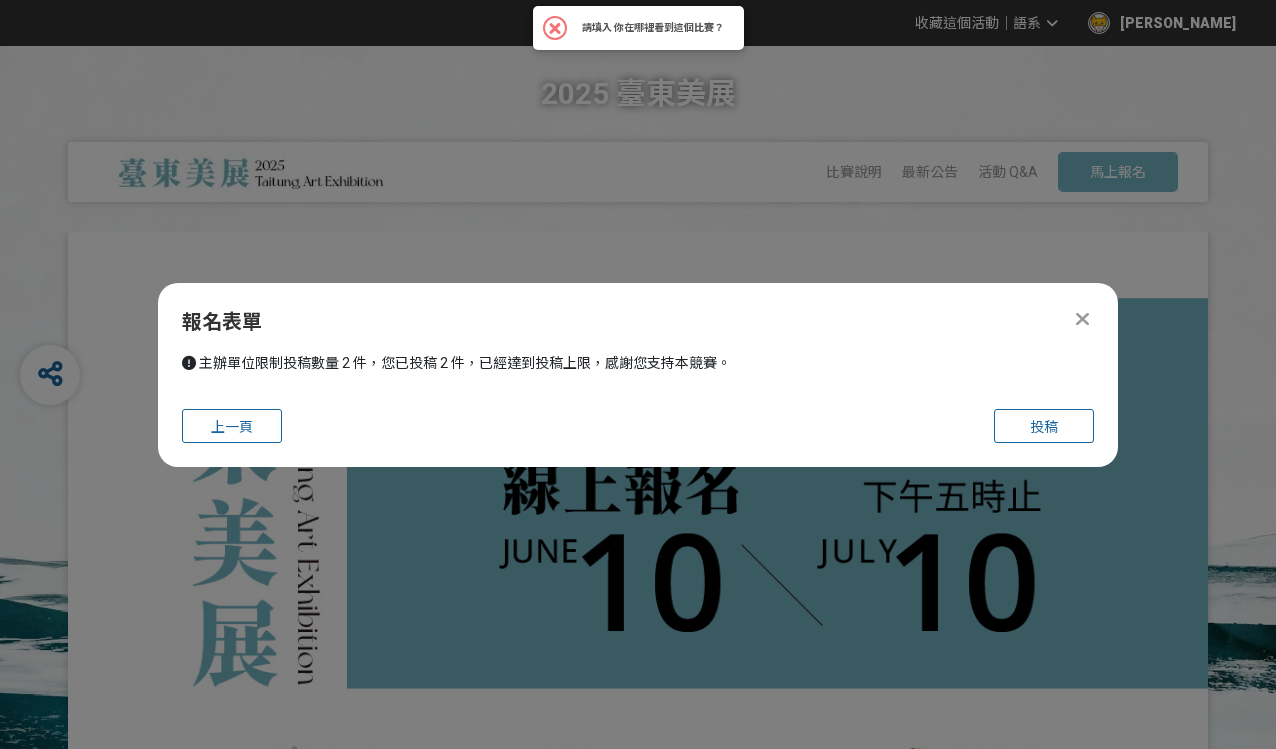 click at bounding box center (1082, 319) 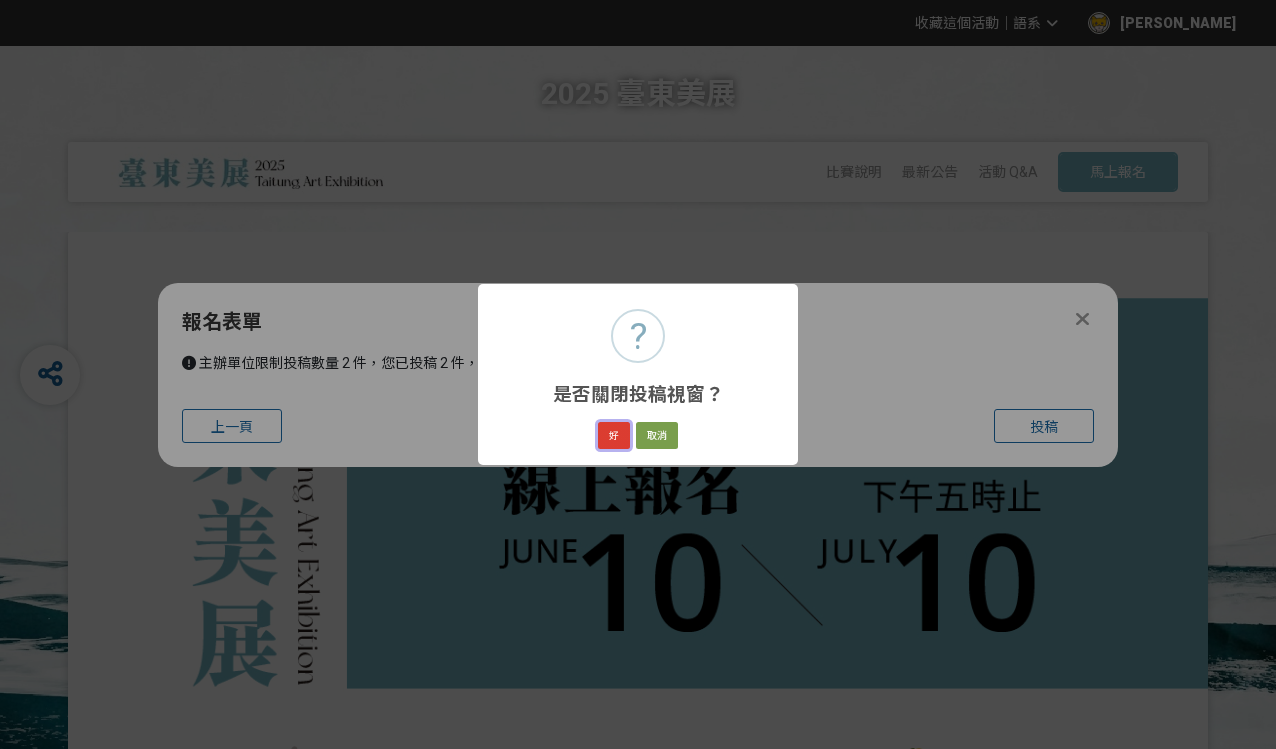 click on "好" at bounding box center [614, 436] 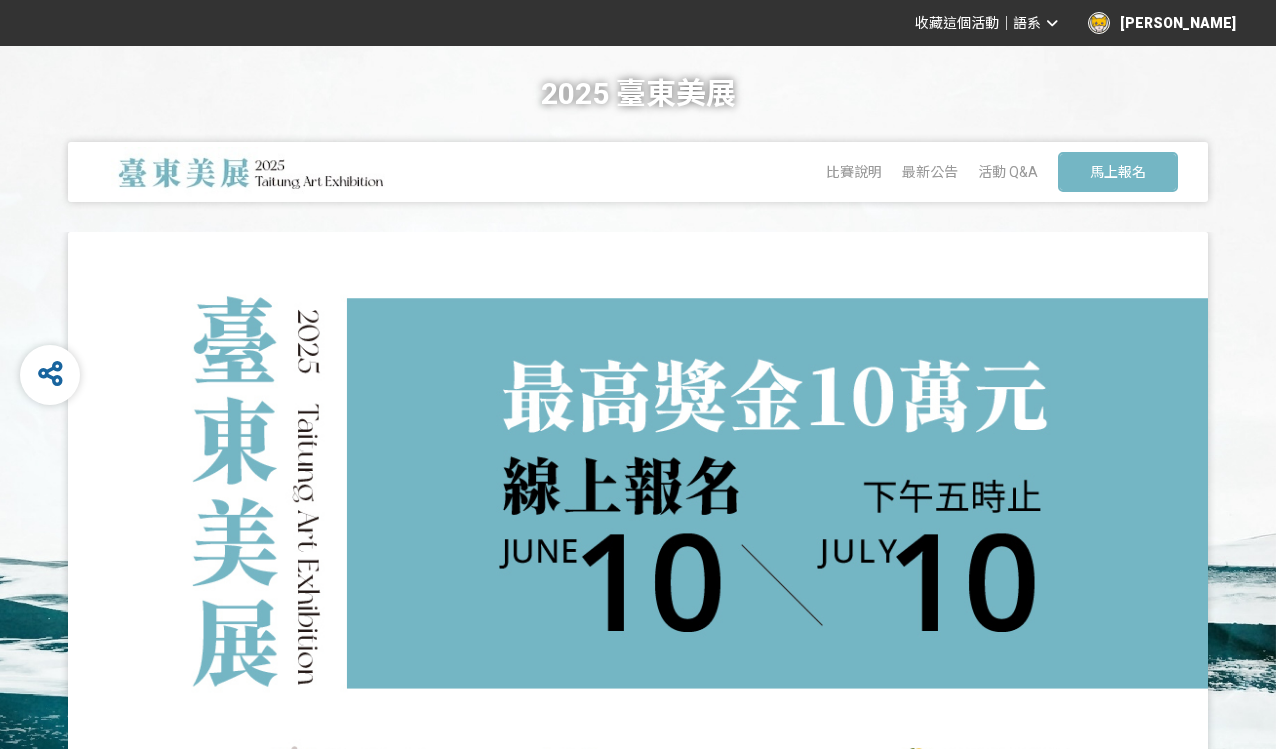 click on "語系" at bounding box center (1035, 23) 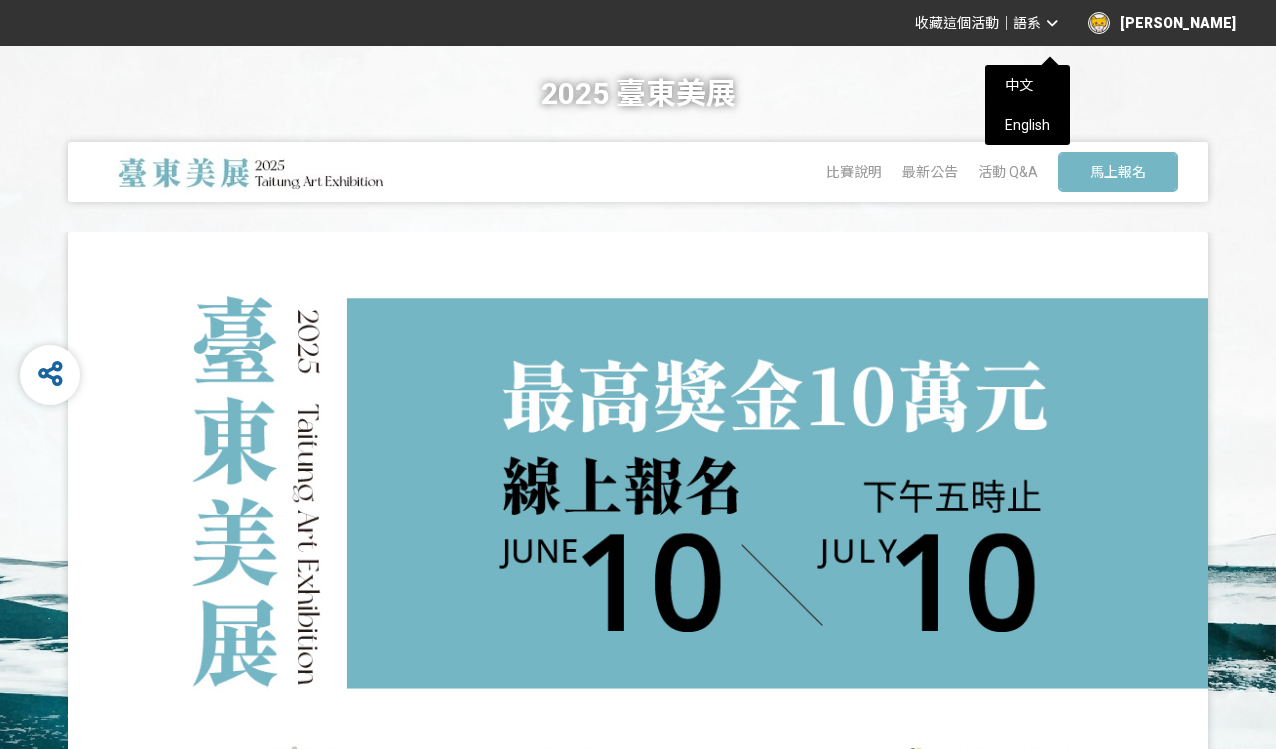 click at bounding box center (638, 374) 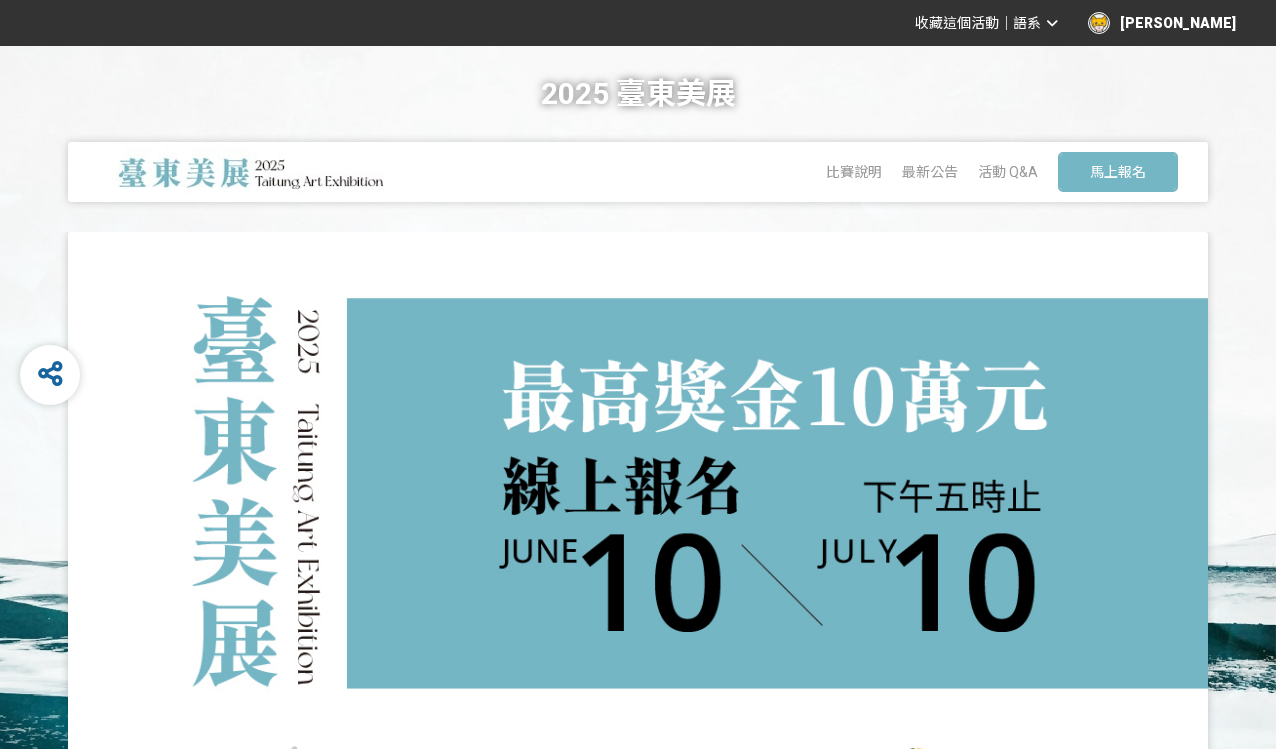 click on "收藏這個活動" at bounding box center [957, 23] 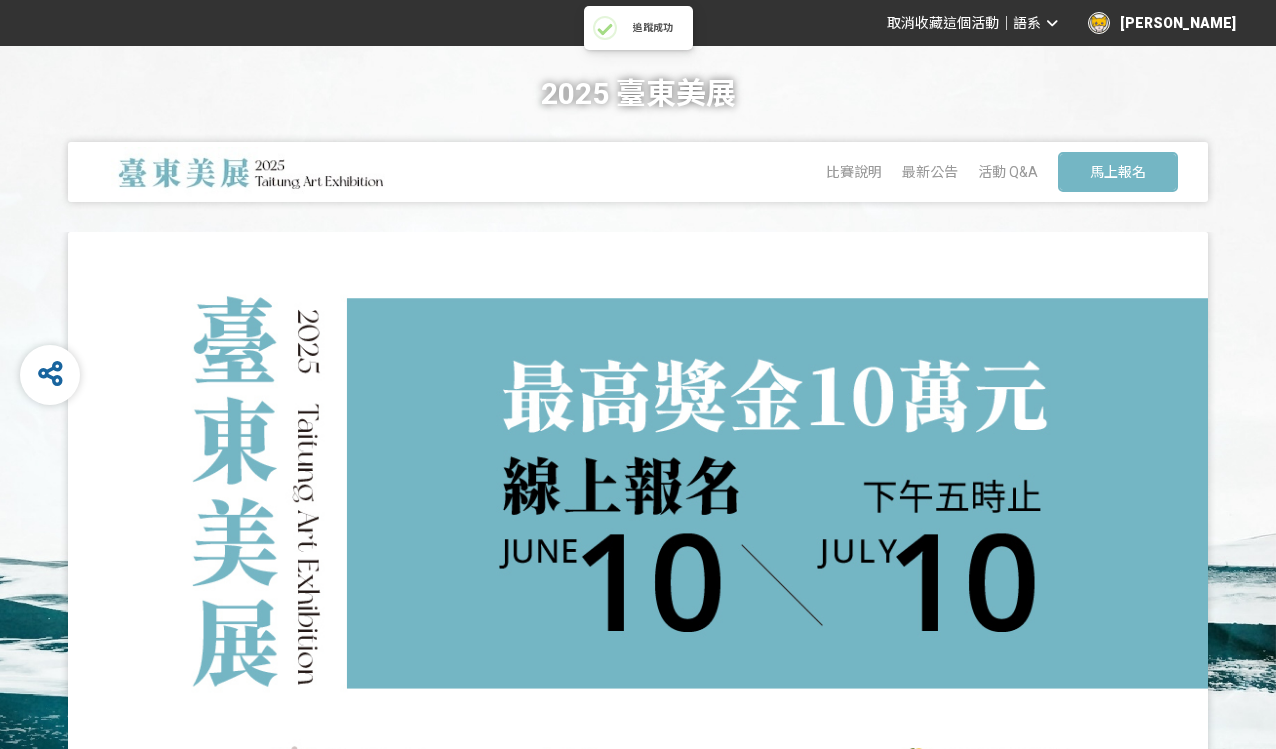 click on "甘逸豪" at bounding box center [1162, 23] 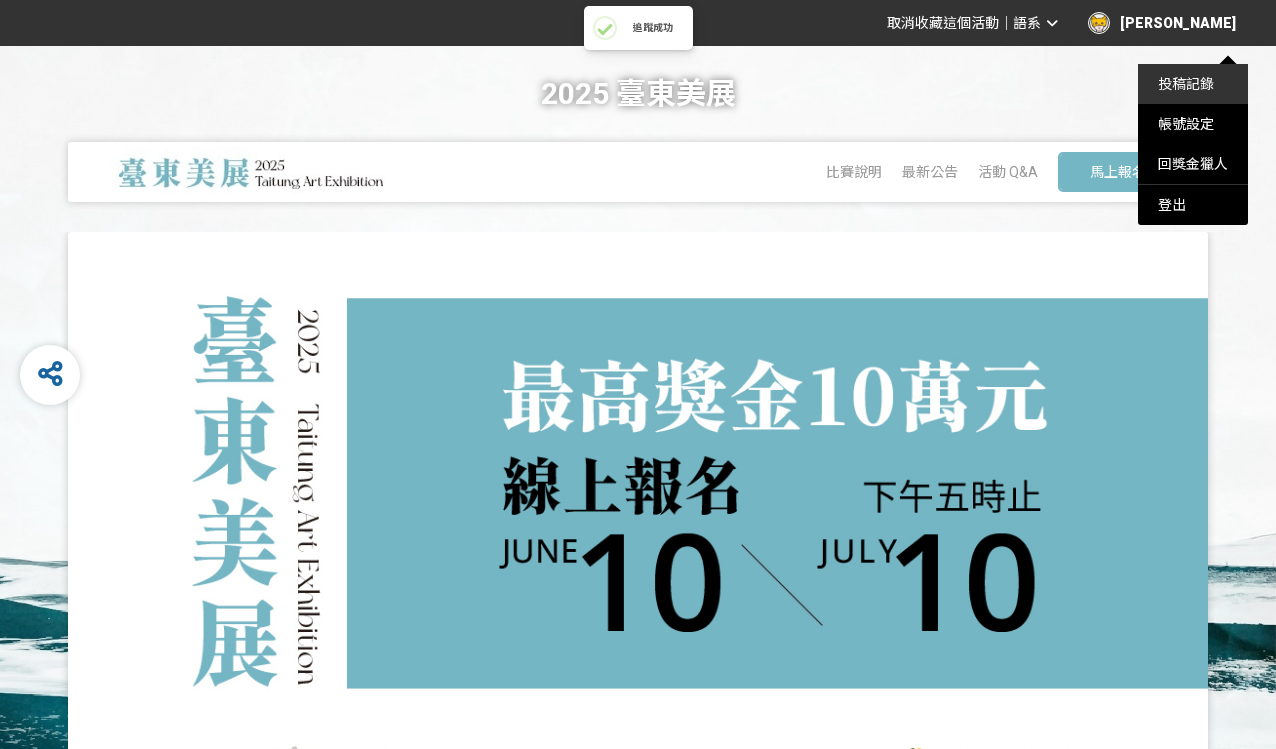 click on "投稿記錄" at bounding box center [1193, 84] 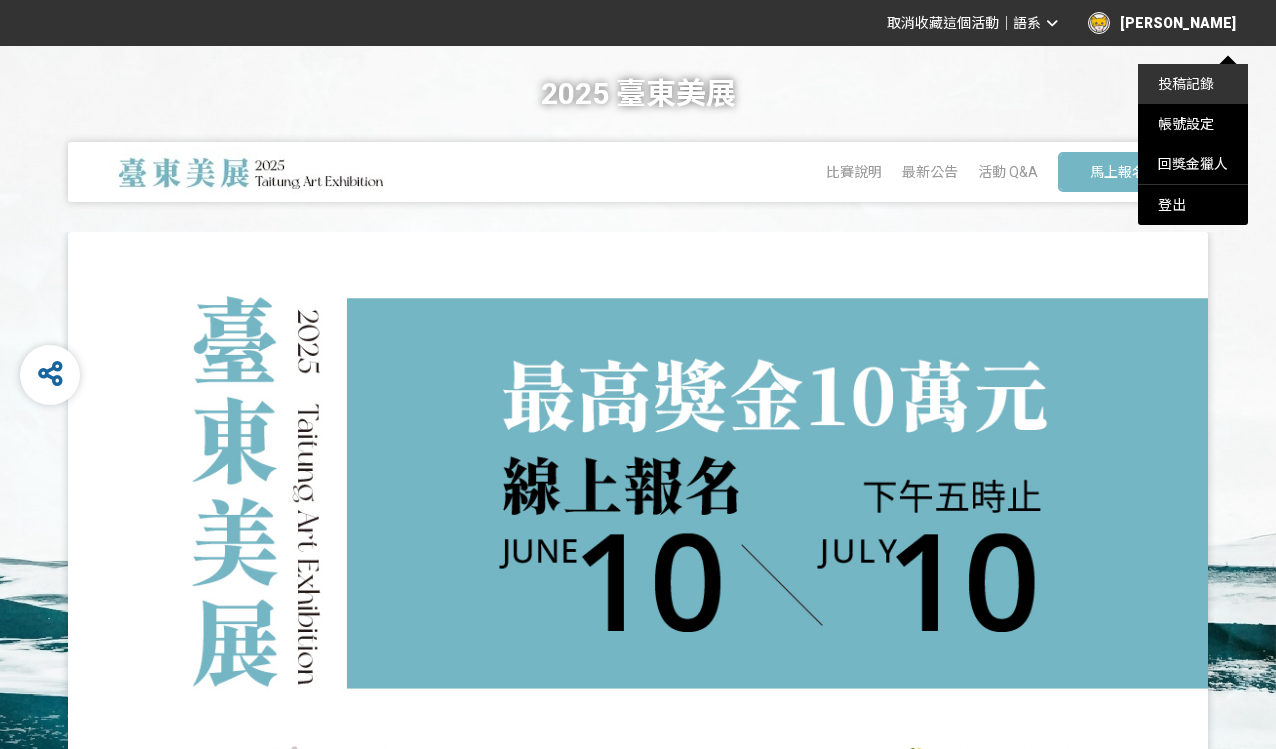click on "投稿記錄" at bounding box center (1186, 84) 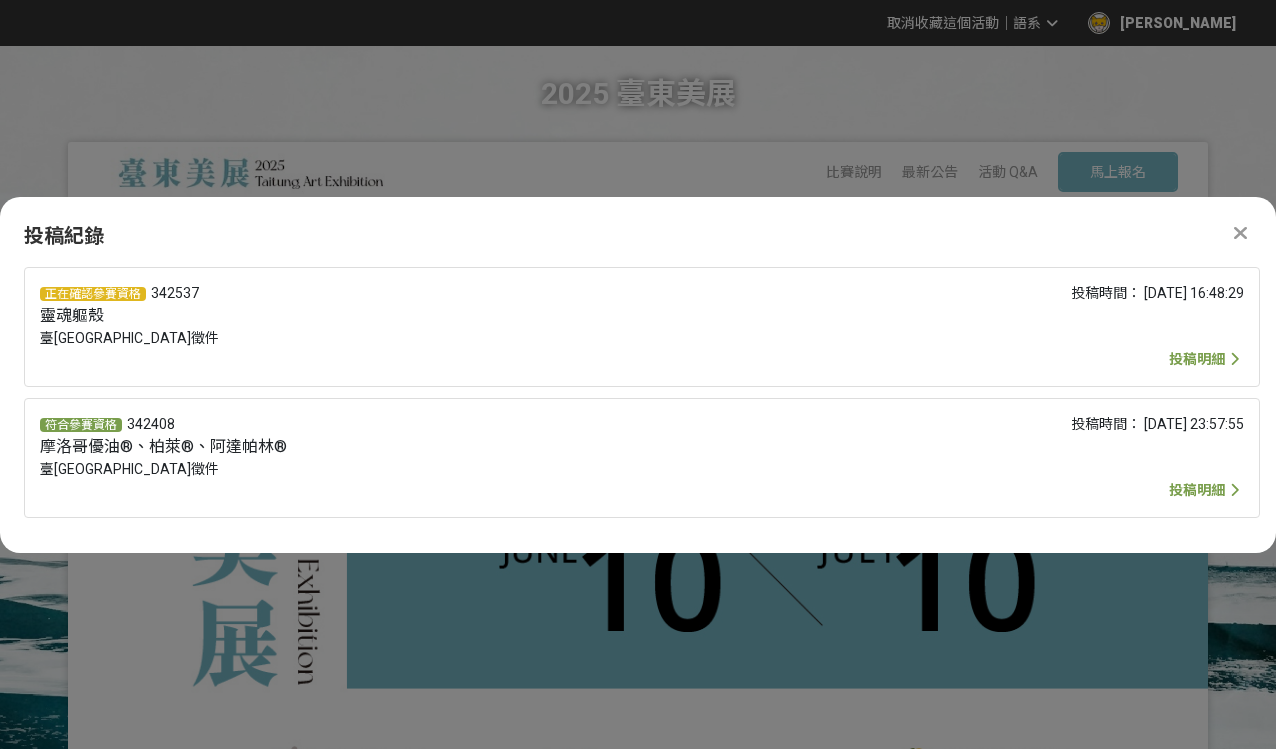 click on "投稿明細" at bounding box center [1197, 359] 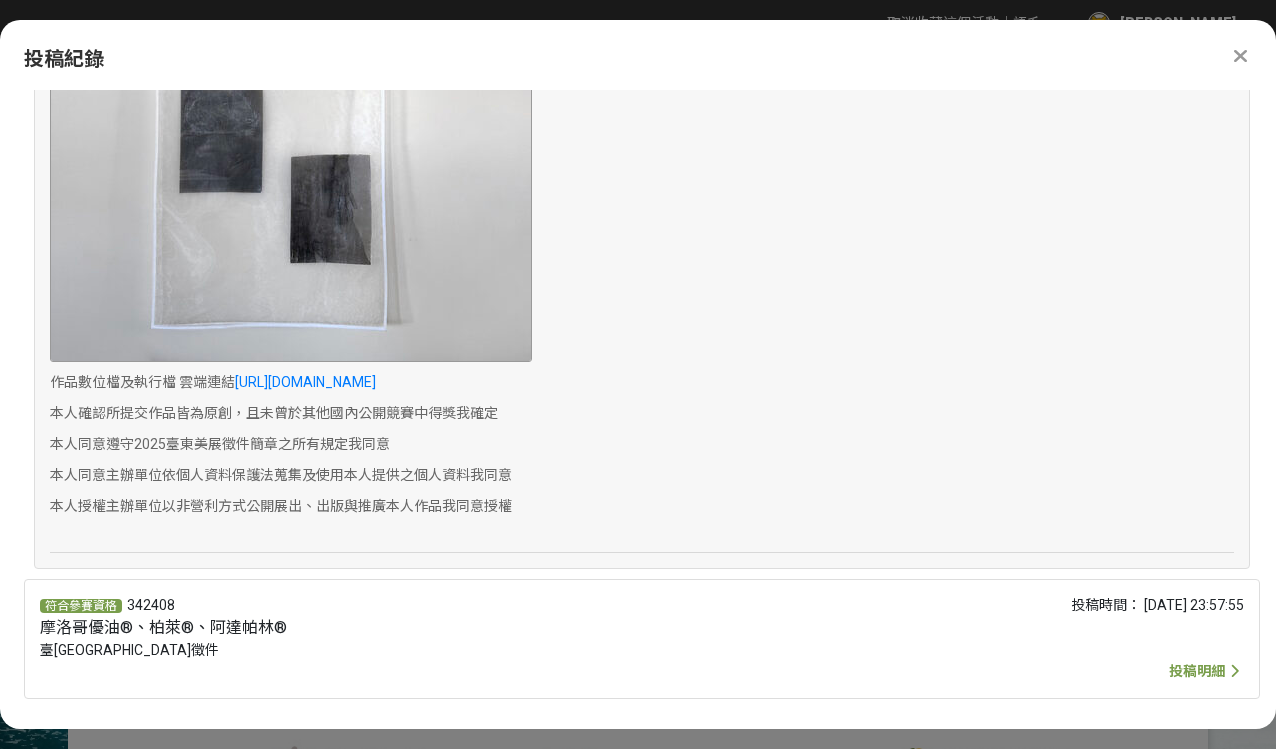 scroll, scrollTop: 2841, scrollLeft: 0, axis: vertical 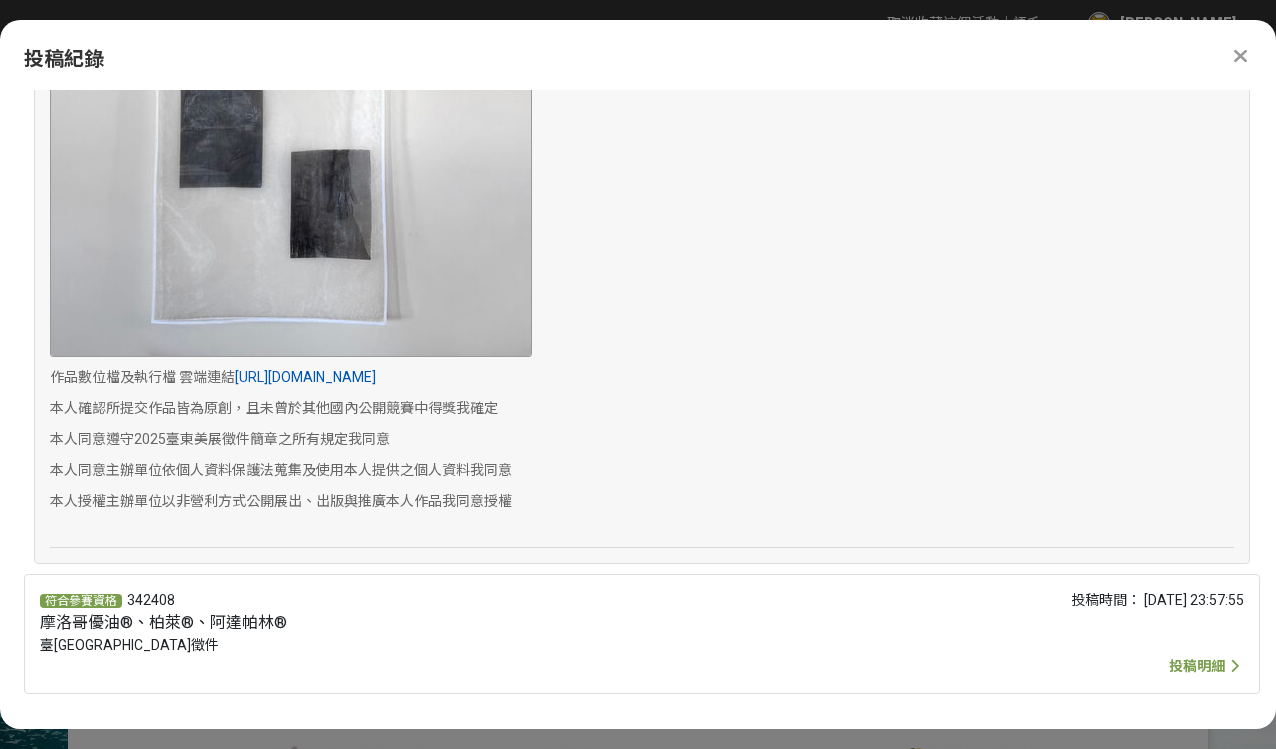 click on "https://drive.google.com/drive/folders/1I3rvs2VO_-EApLCn58atKQeKY2MZrZc_?usp=drive_link" at bounding box center (305, 377) 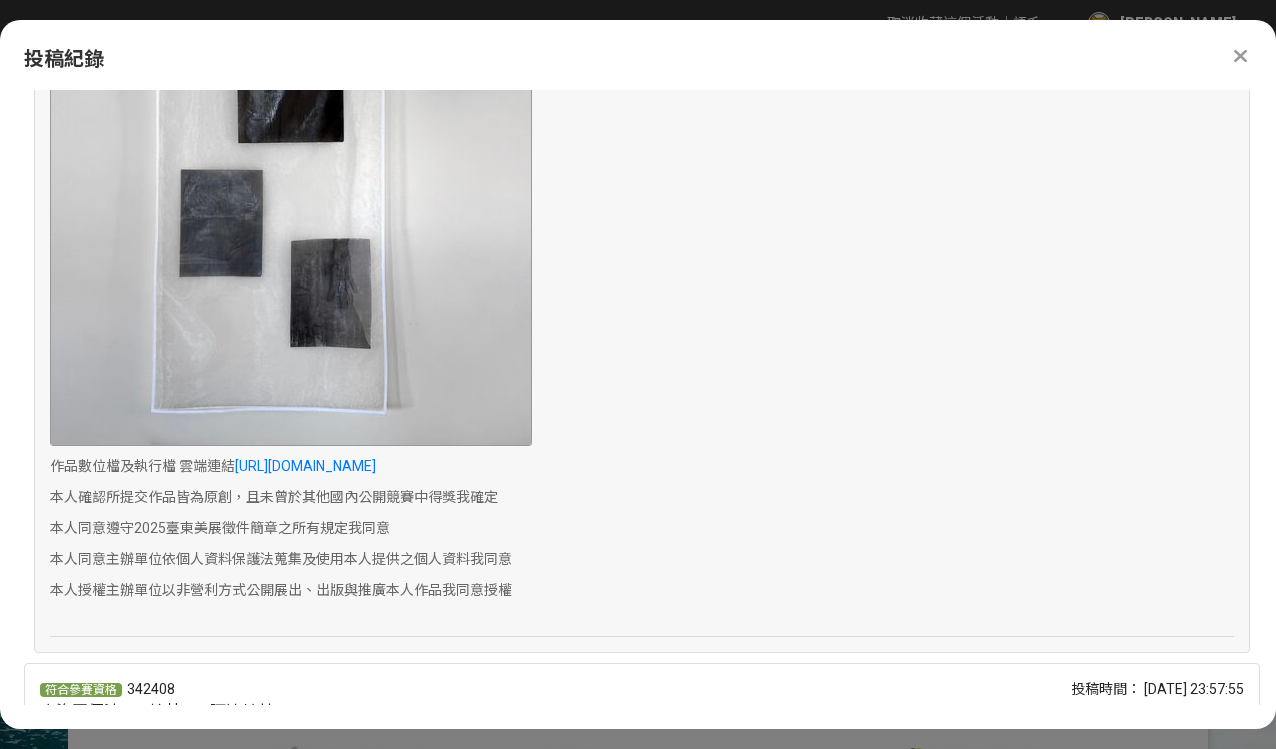 scroll, scrollTop: 2841, scrollLeft: 0, axis: vertical 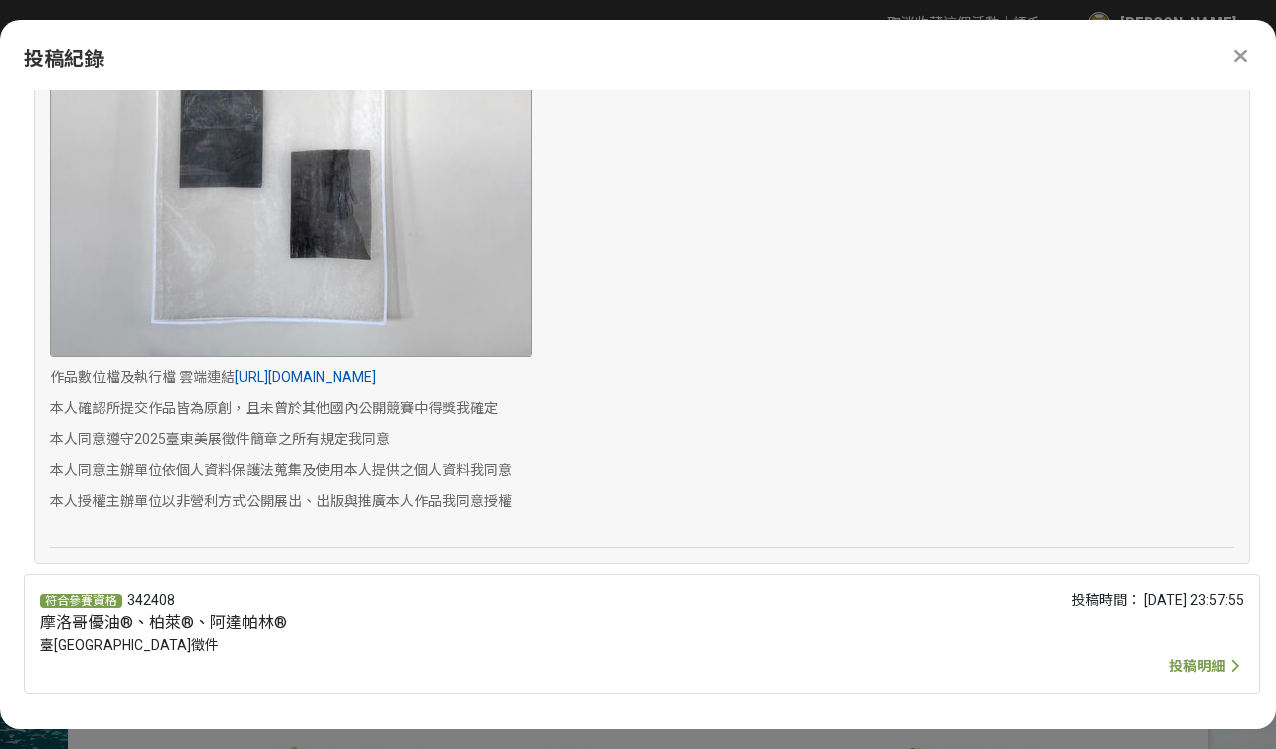 click on "https://drive.google.com/drive/folders/1I3rvs2VO_-EApLCn58atKQeKY2MZrZc_?usp=drive_link" at bounding box center [305, 377] 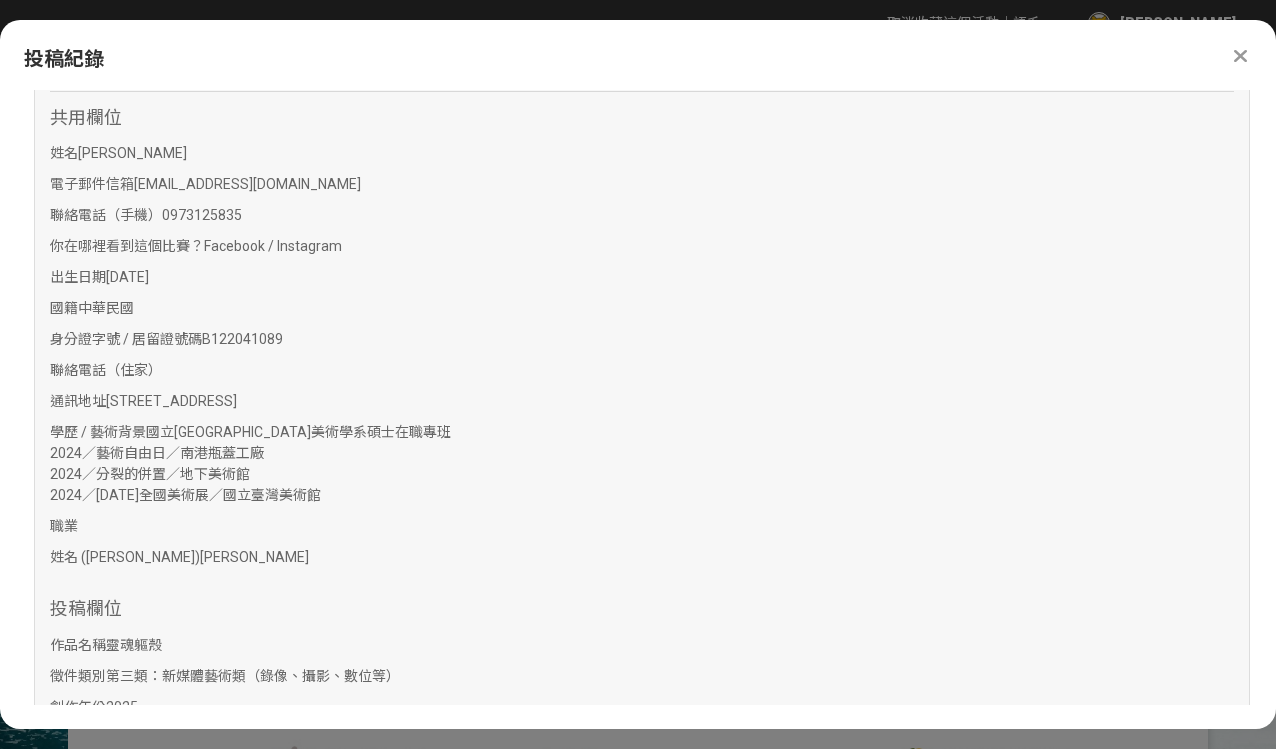 scroll, scrollTop: 335, scrollLeft: 0, axis: vertical 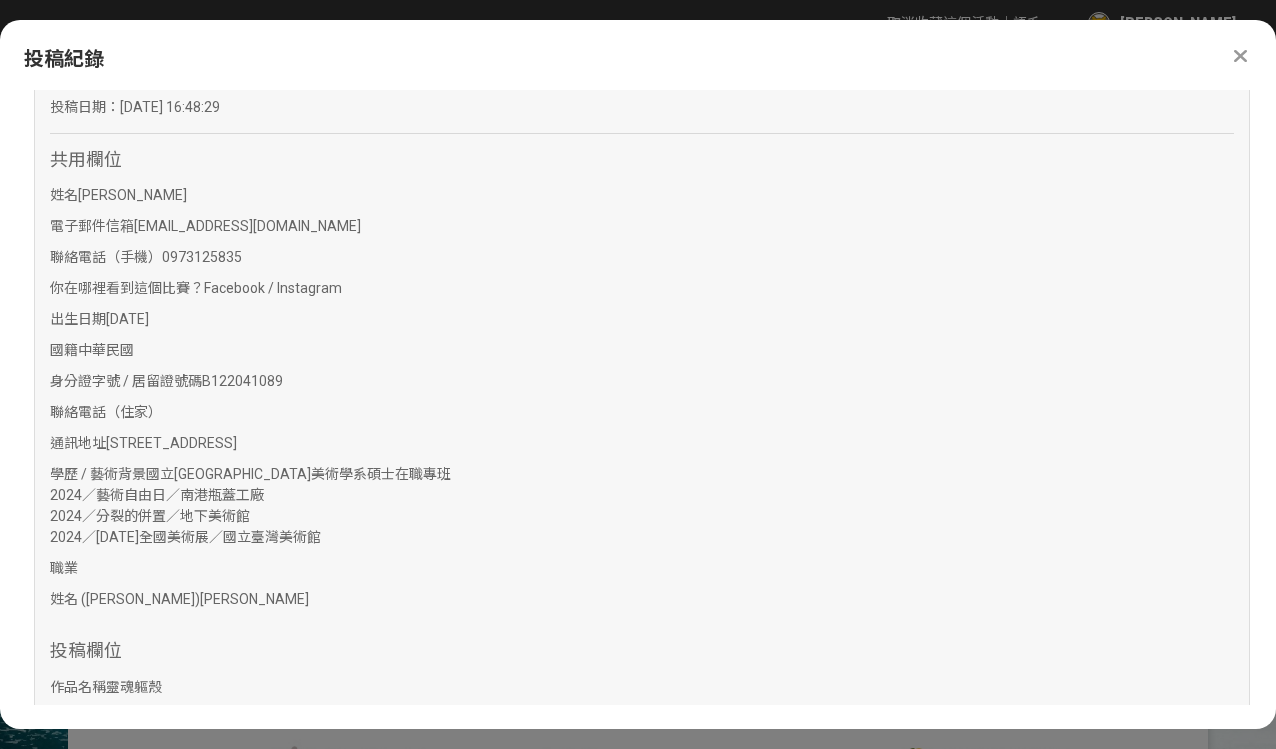 click on "國立臺北藝術大學美術學系碩士在職專班
2024／藝術自由日／南港瓶蓋工廠
2024／分裂的併置／地下美術館
2024／113年全國美術展／國立臺灣美術館" at bounding box center (250, 505) 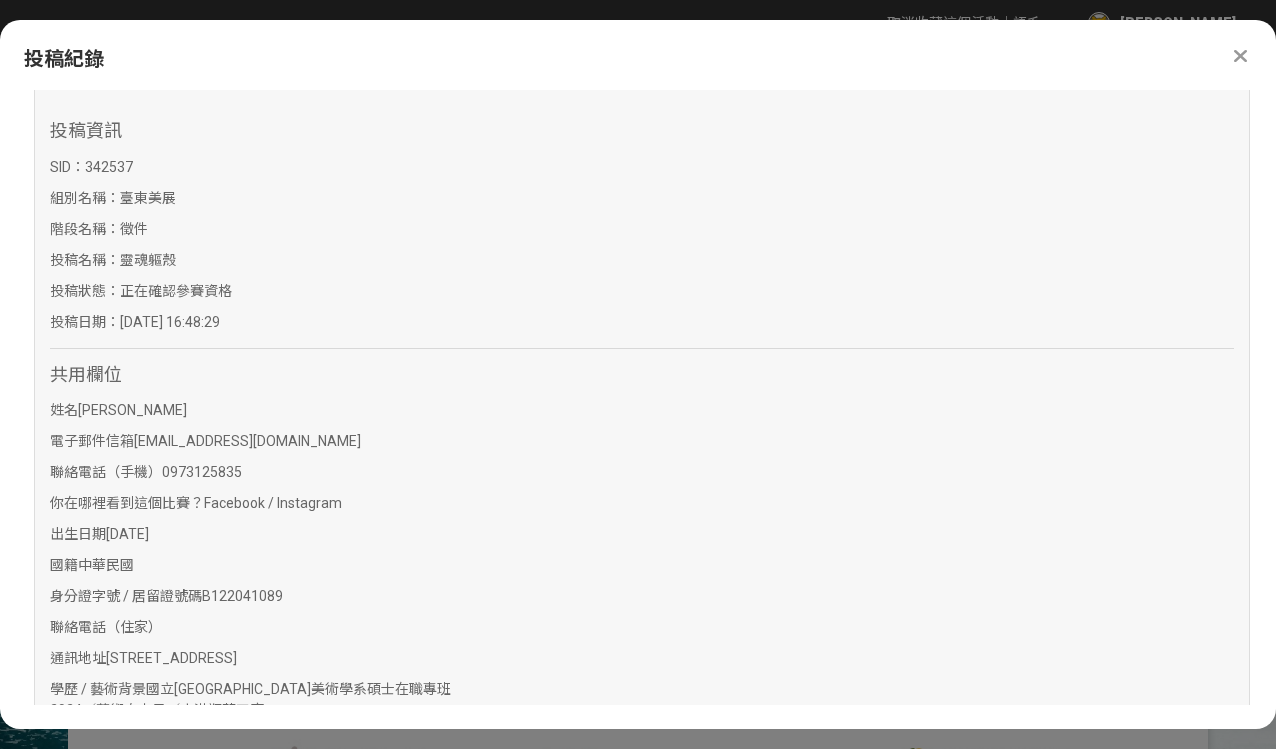scroll, scrollTop: 109, scrollLeft: 0, axis: vertical 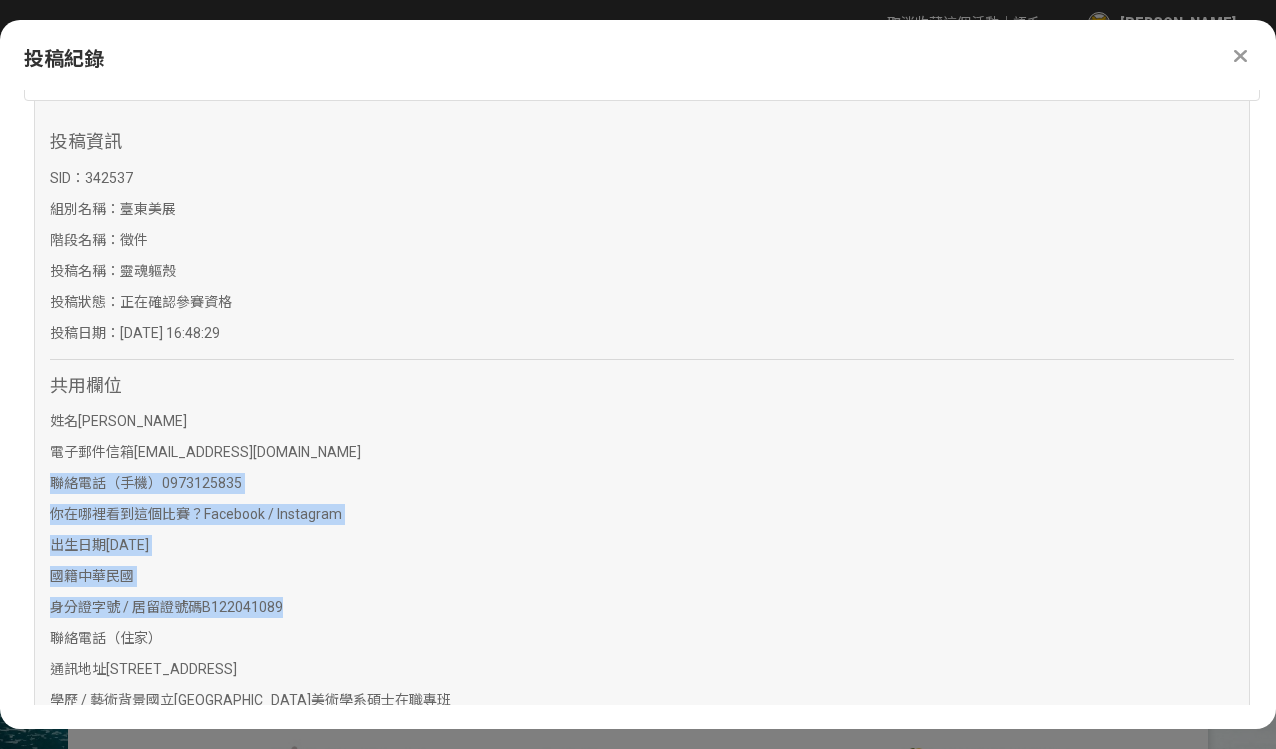 drag, startPoint x: 85, startPoint y: 471, endPoint x: 285, endPoint y: 616, distance: 247.03238 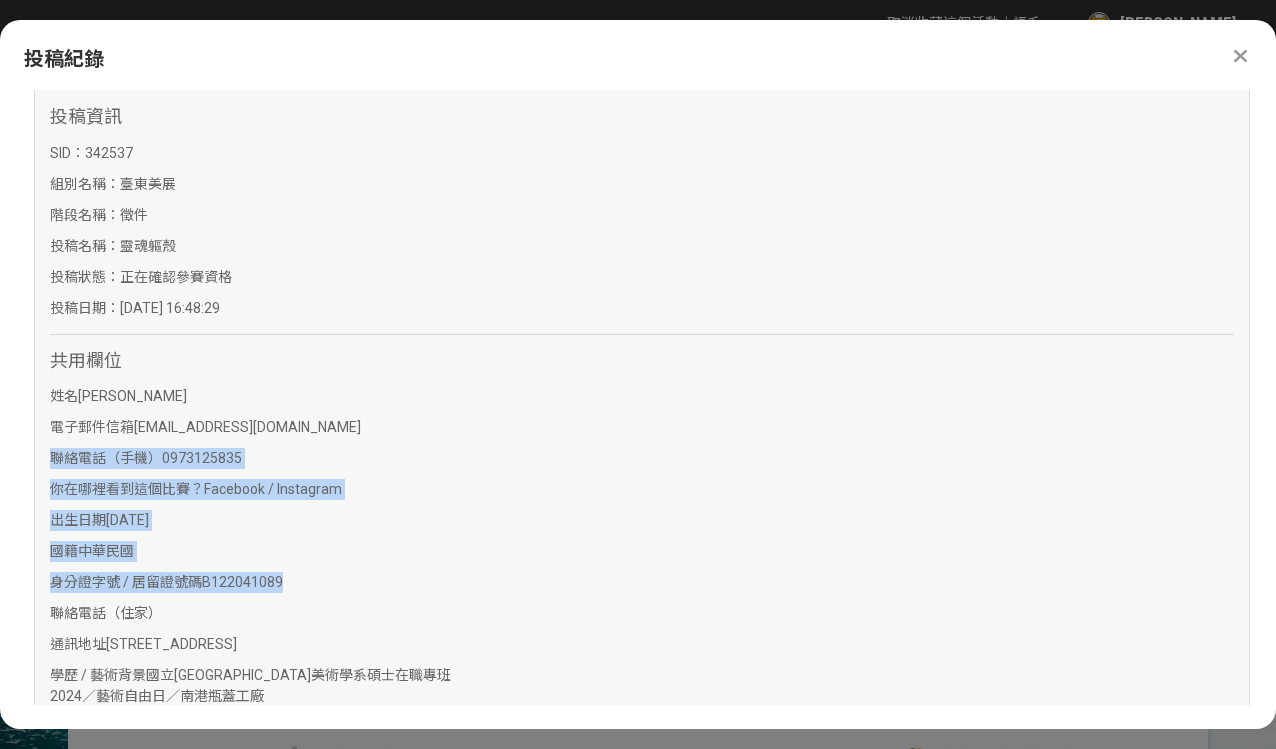 scroll, scrollTop: 0, scrollLeft: 0, axis: both 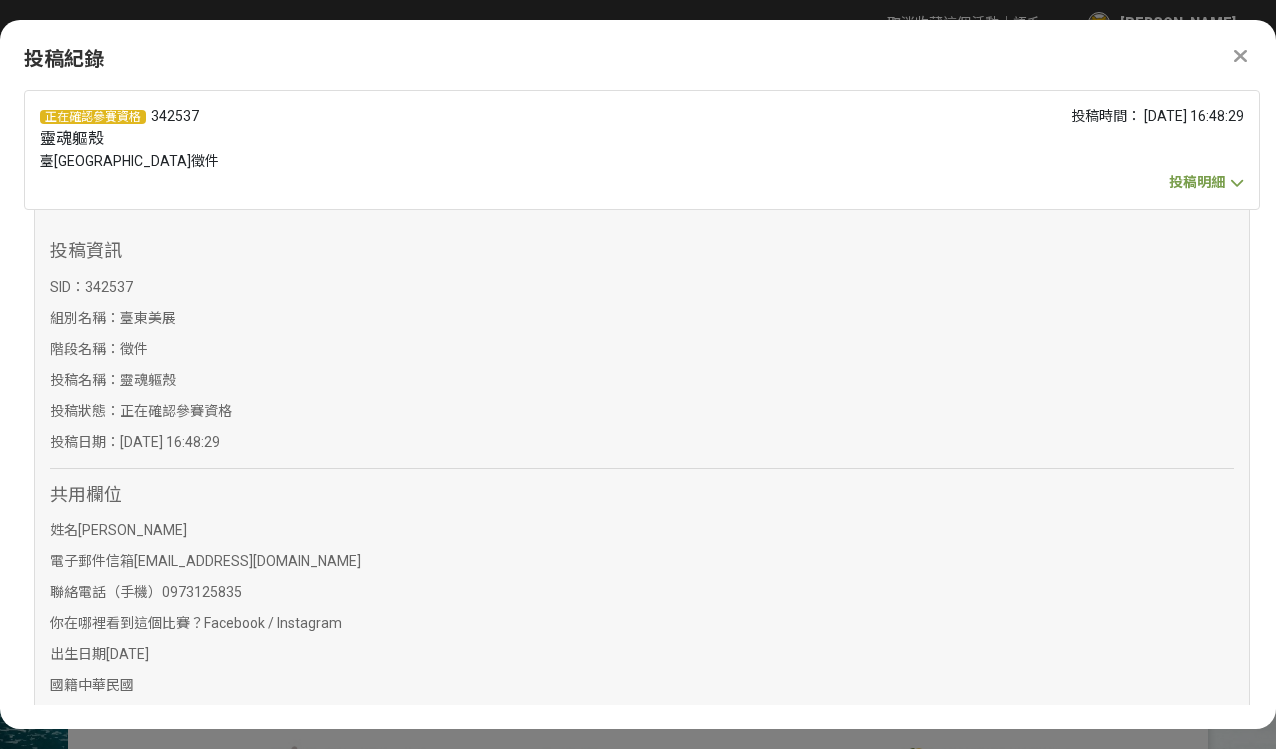 click at bounding box center [1240, 56] 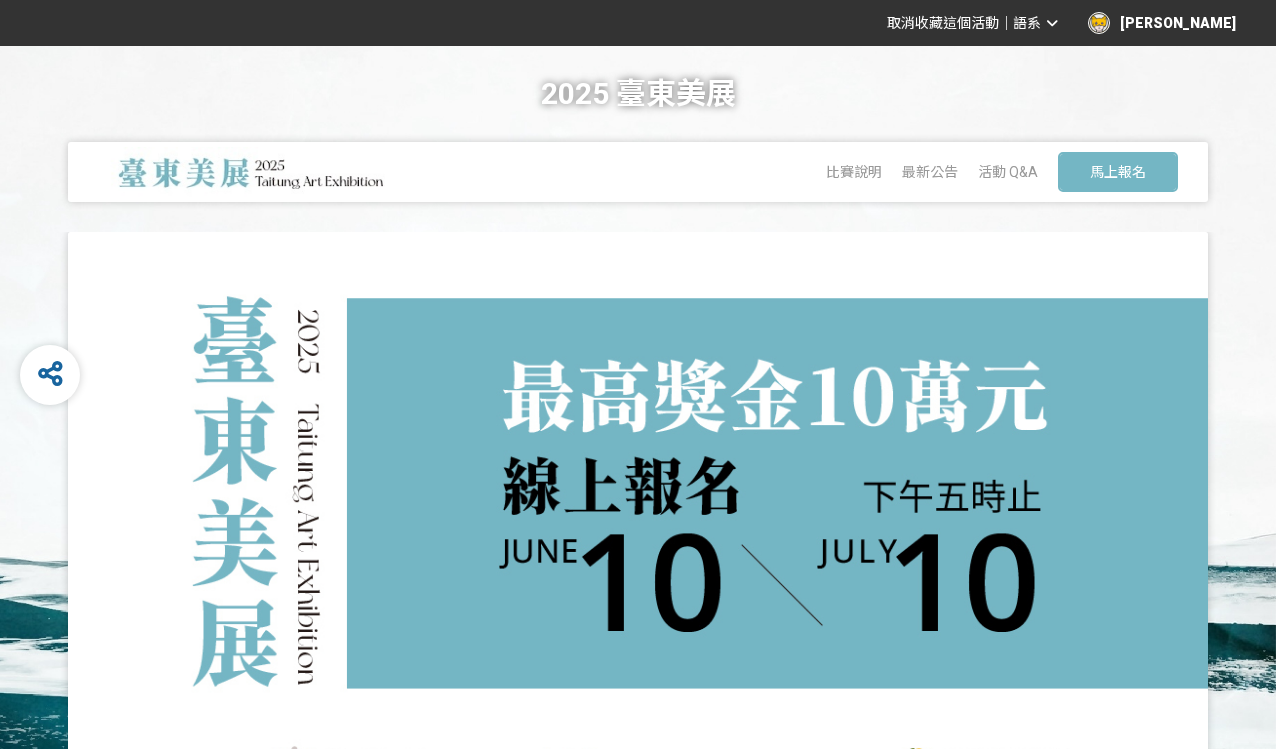 click on "甘逸豪" at bounding box center (1162, 23) 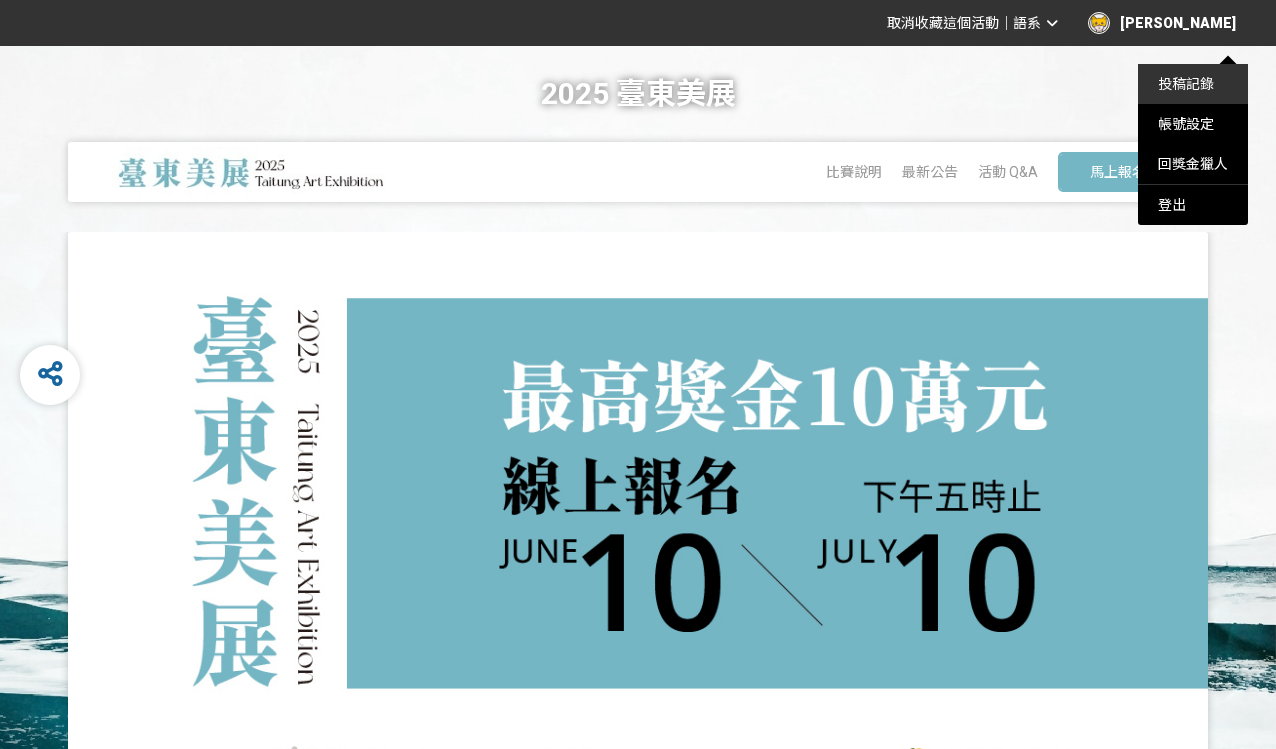 click on "投稿記錄" at bounding box center (1186, 84) 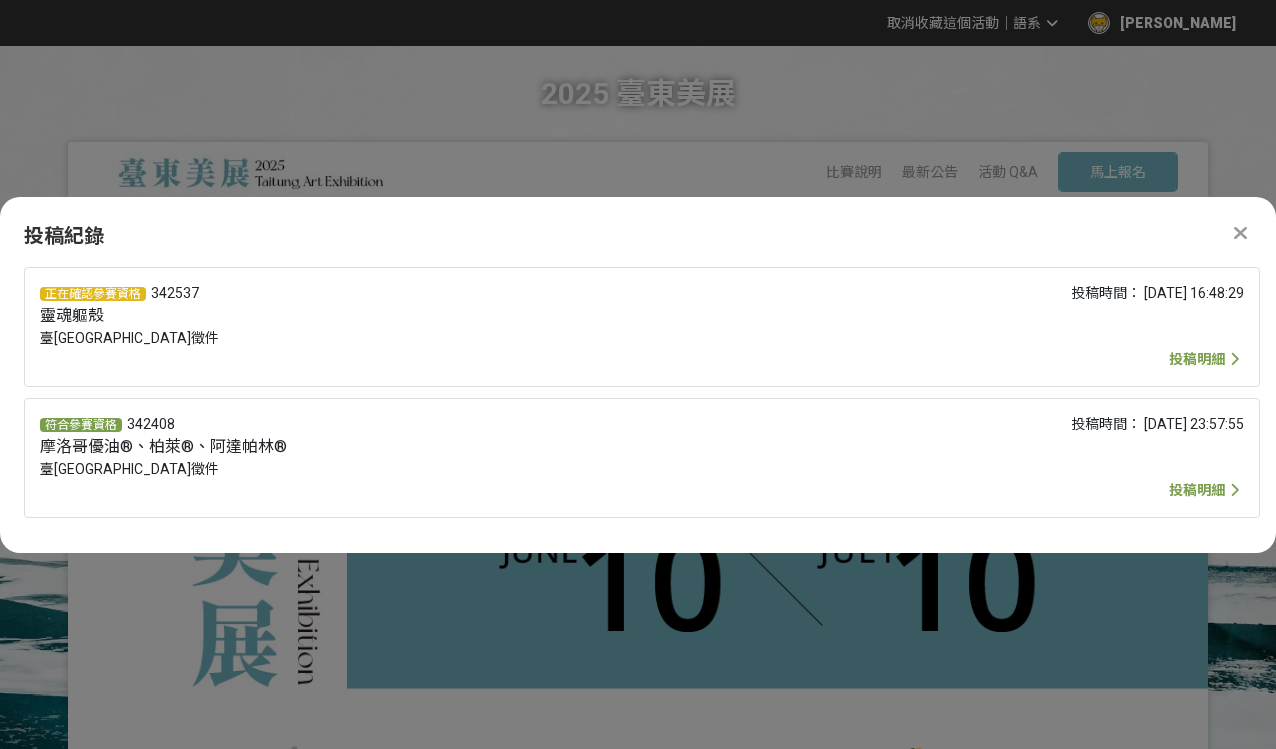 click at bounding box center [1240, 233] 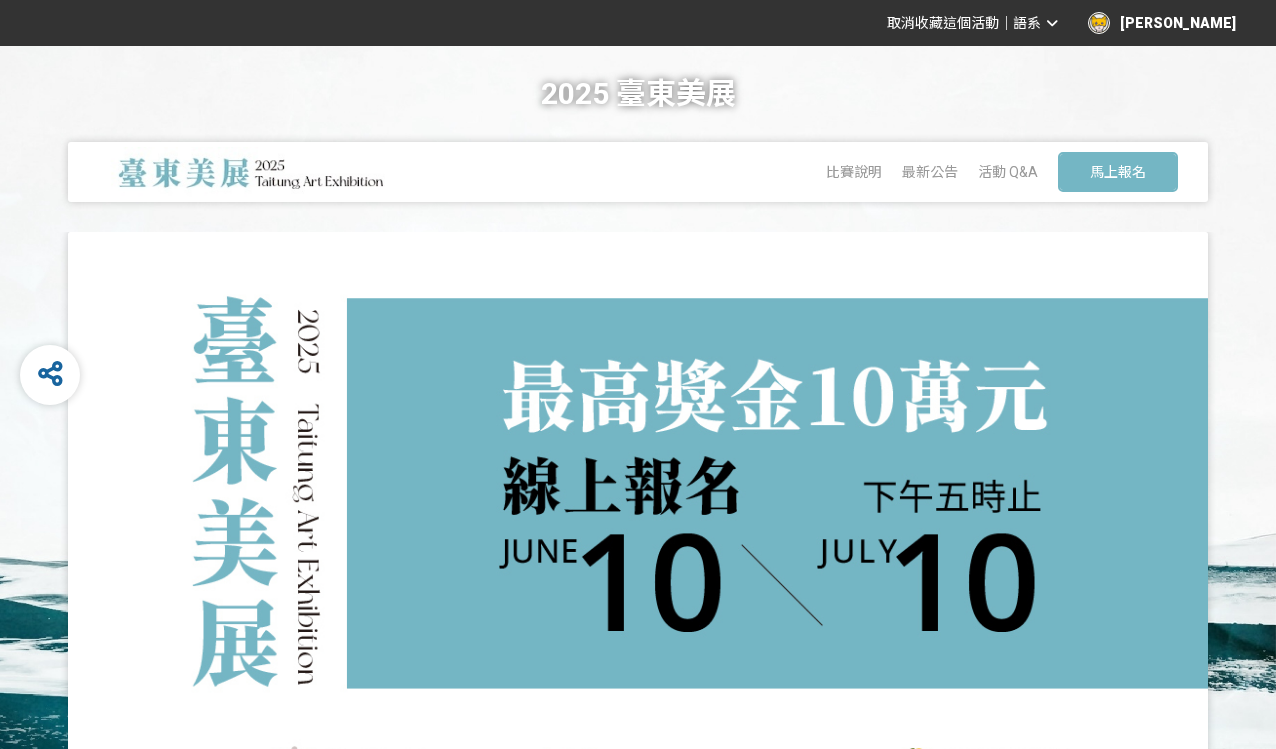 click on "甘逸豪" at bounding box center [1162, 23] 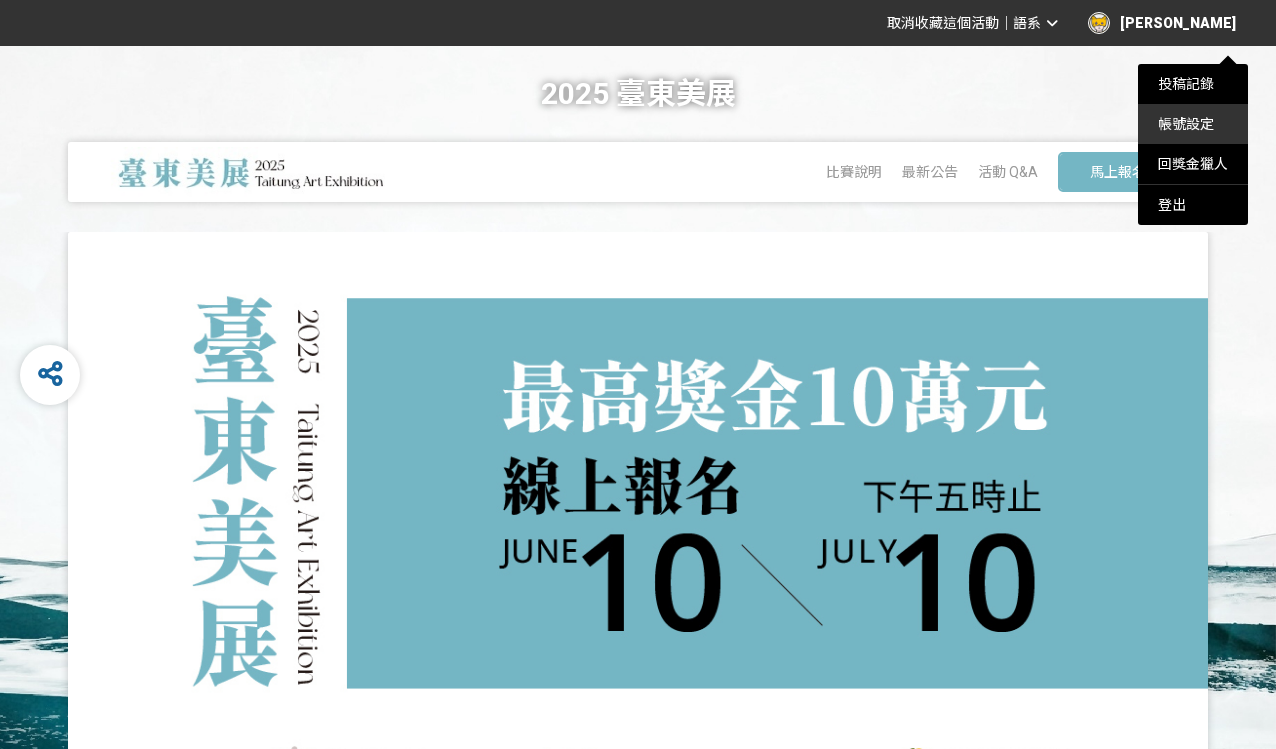 click on "帳號設定" at bounding box center (1186, 124) 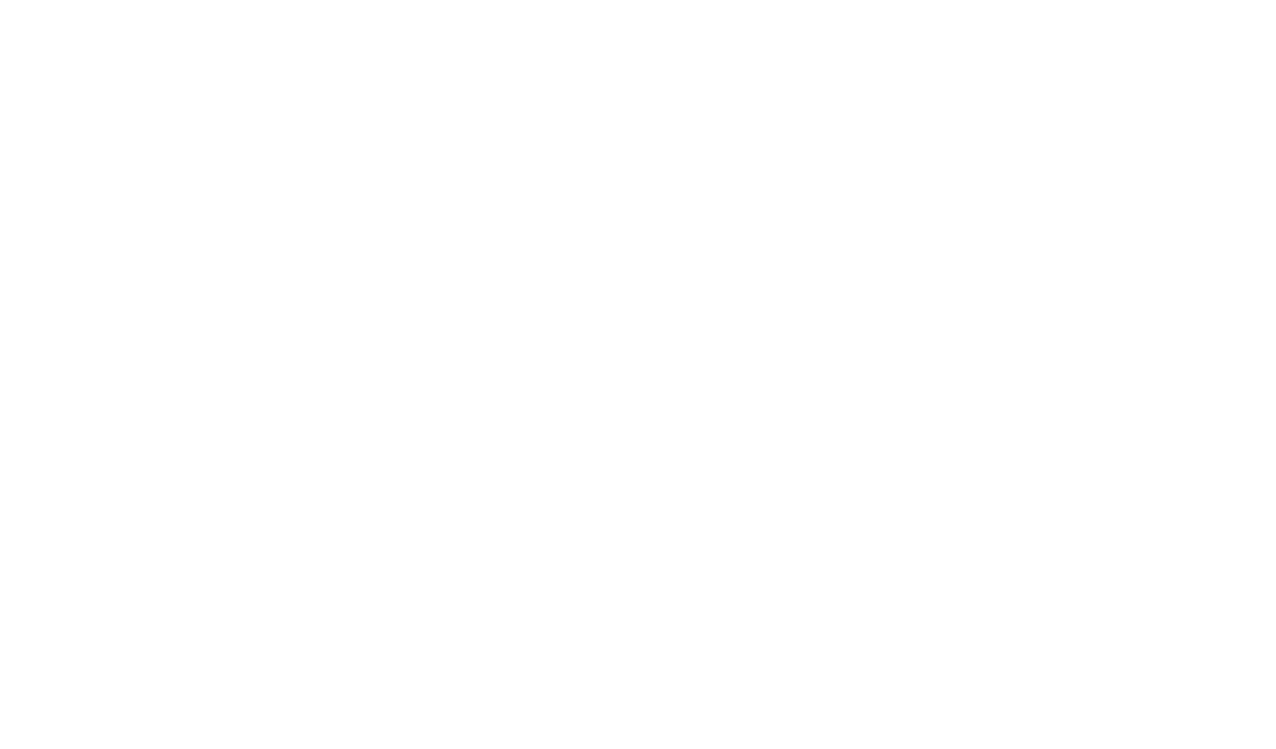 scroll, scrollTop: 0, scrollLeft: 0, axis: both 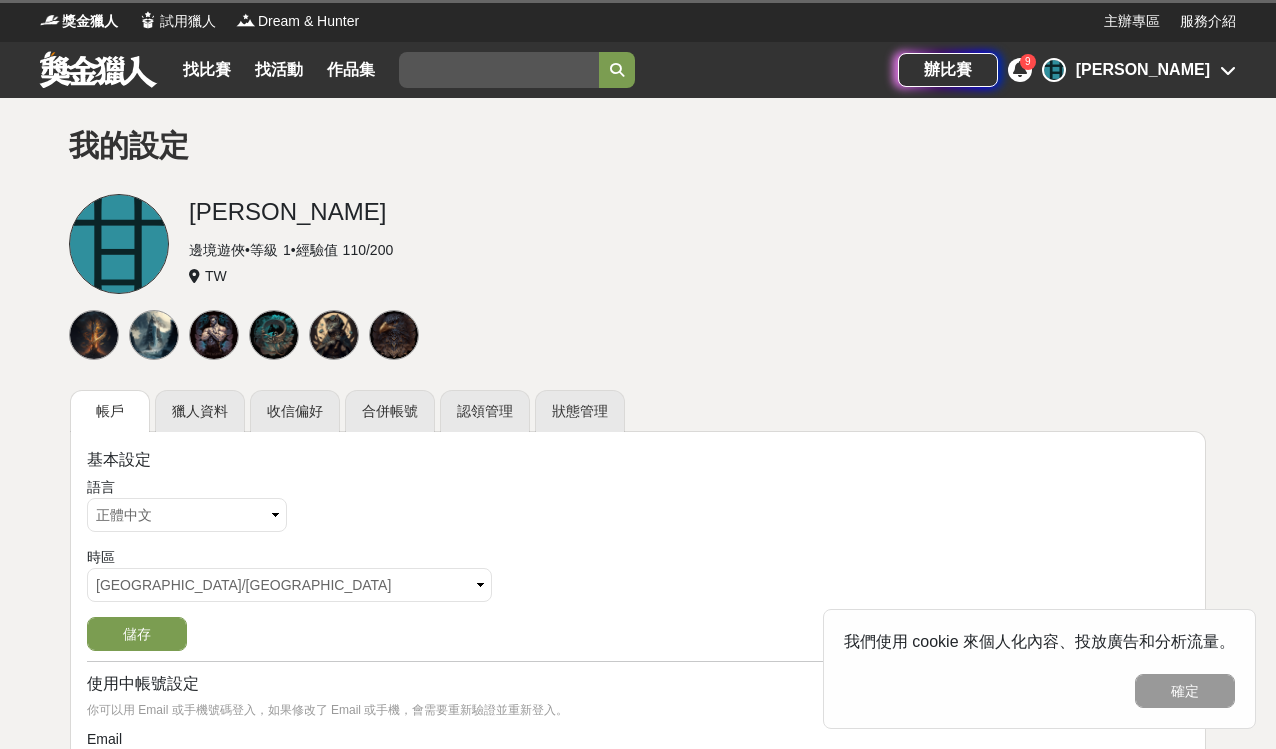 click at bounding box center (1020, 69) 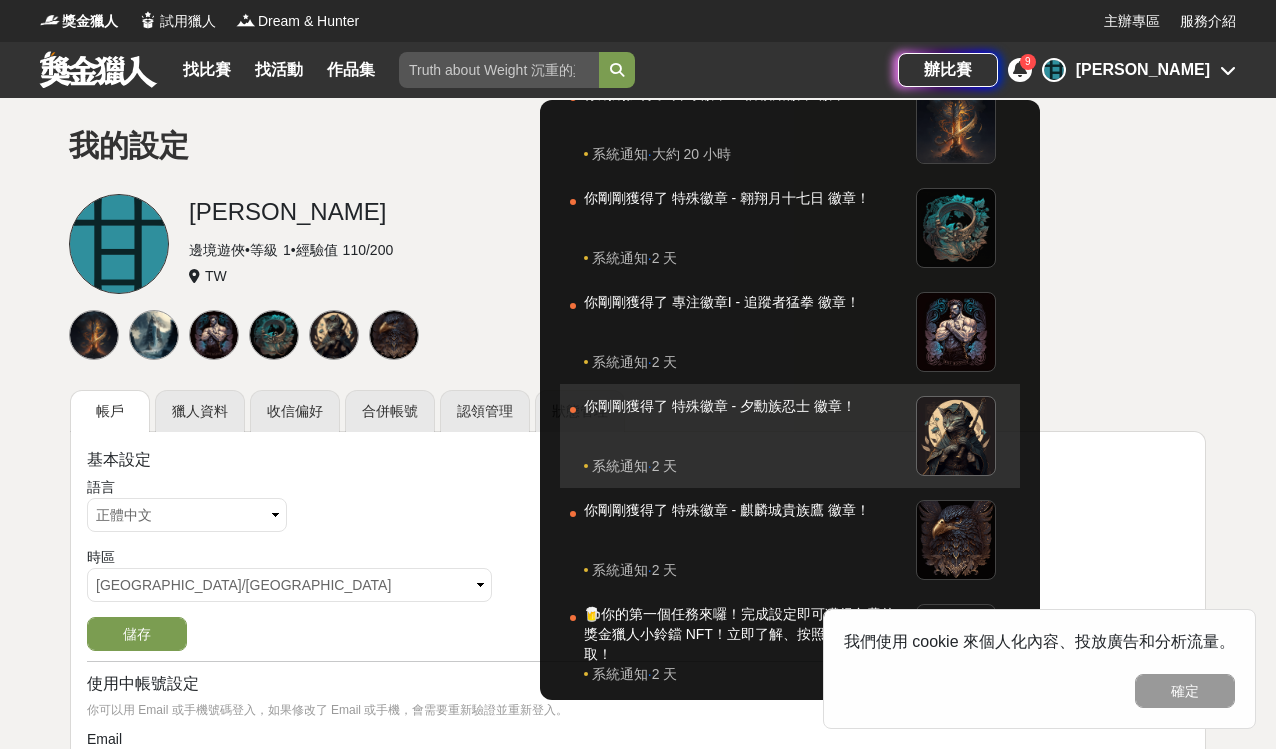 scroll, scrollTop: 376, scrollLeft: 0, axis: vertical 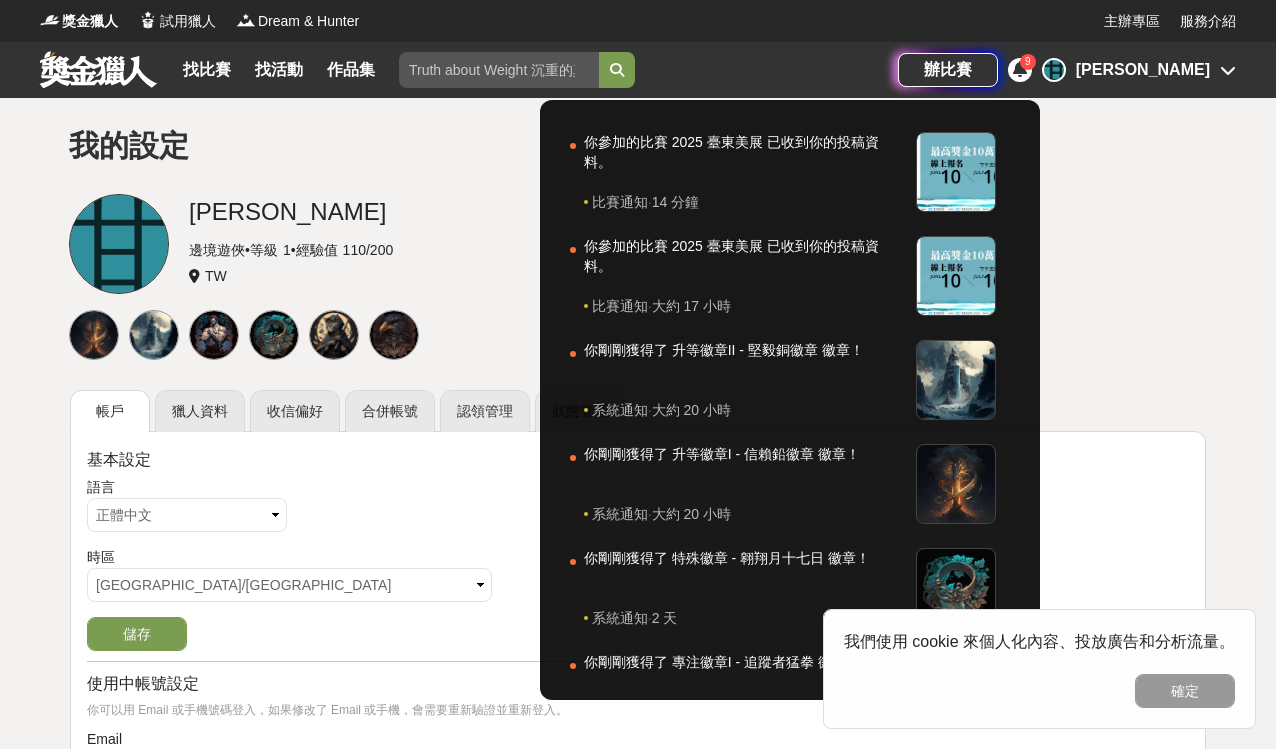 click at bounding box center (638, 374) 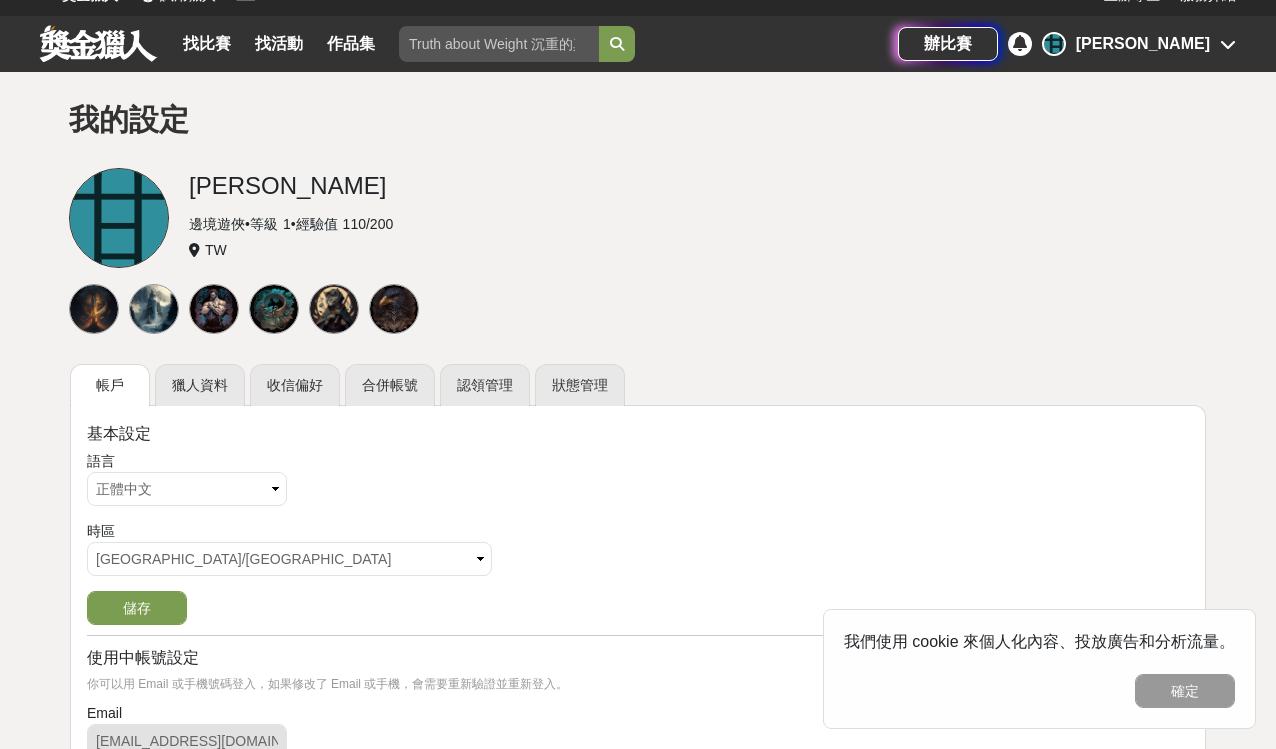 scroll, scrollTop: 79, scrollLeft: 0, axis: vertical 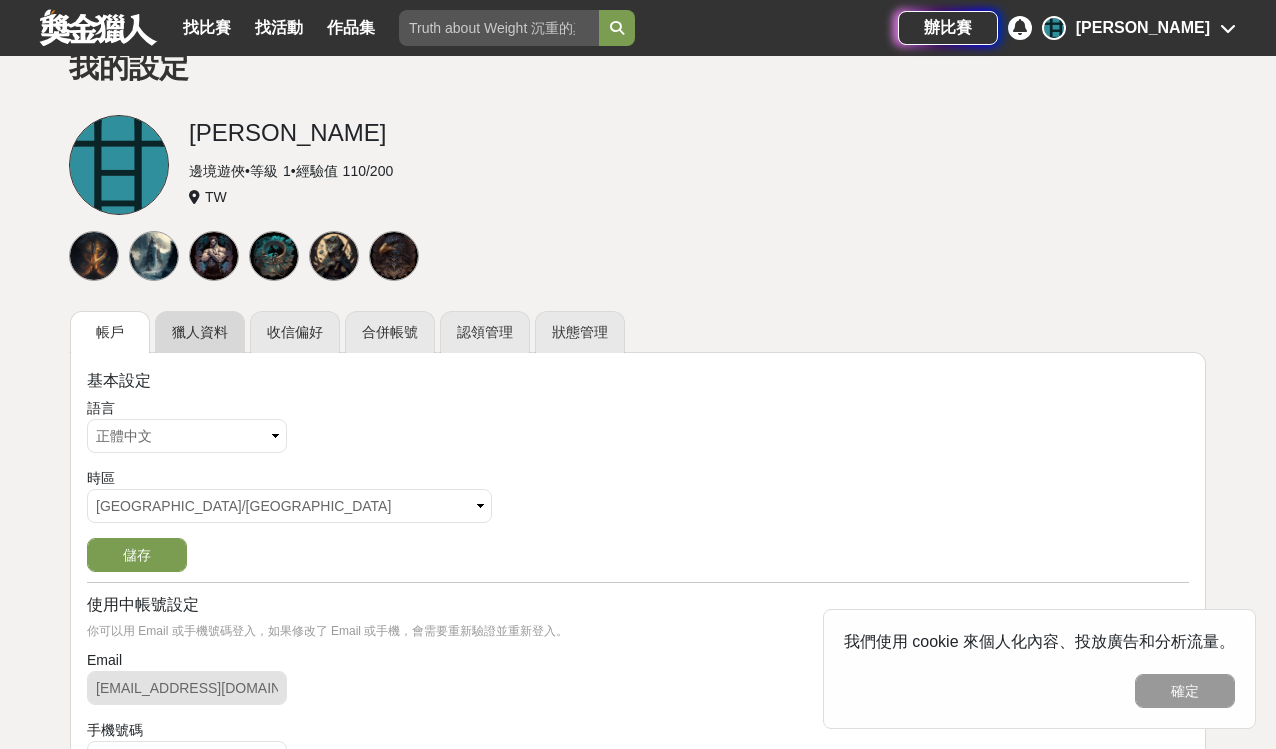 click on "獵人資料" at bounding box center [200, 332] 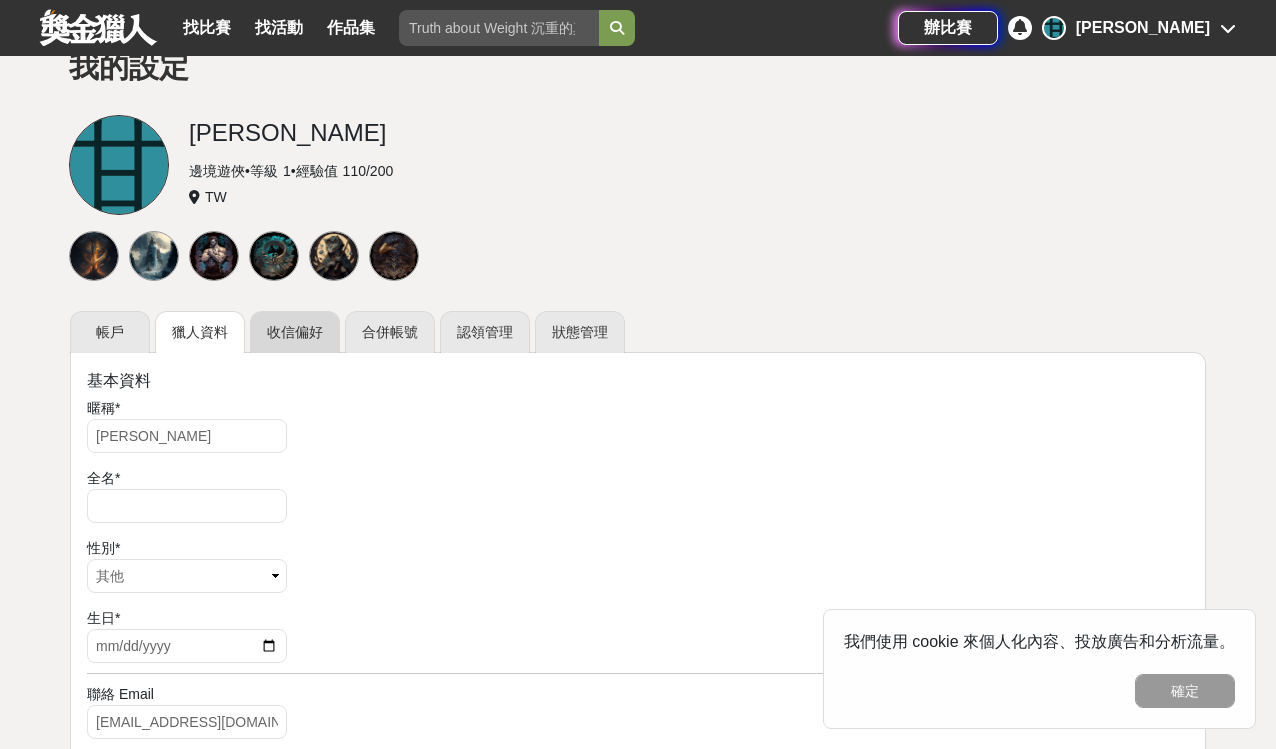 click on "收信偏好" at bounding box center [295, 332] 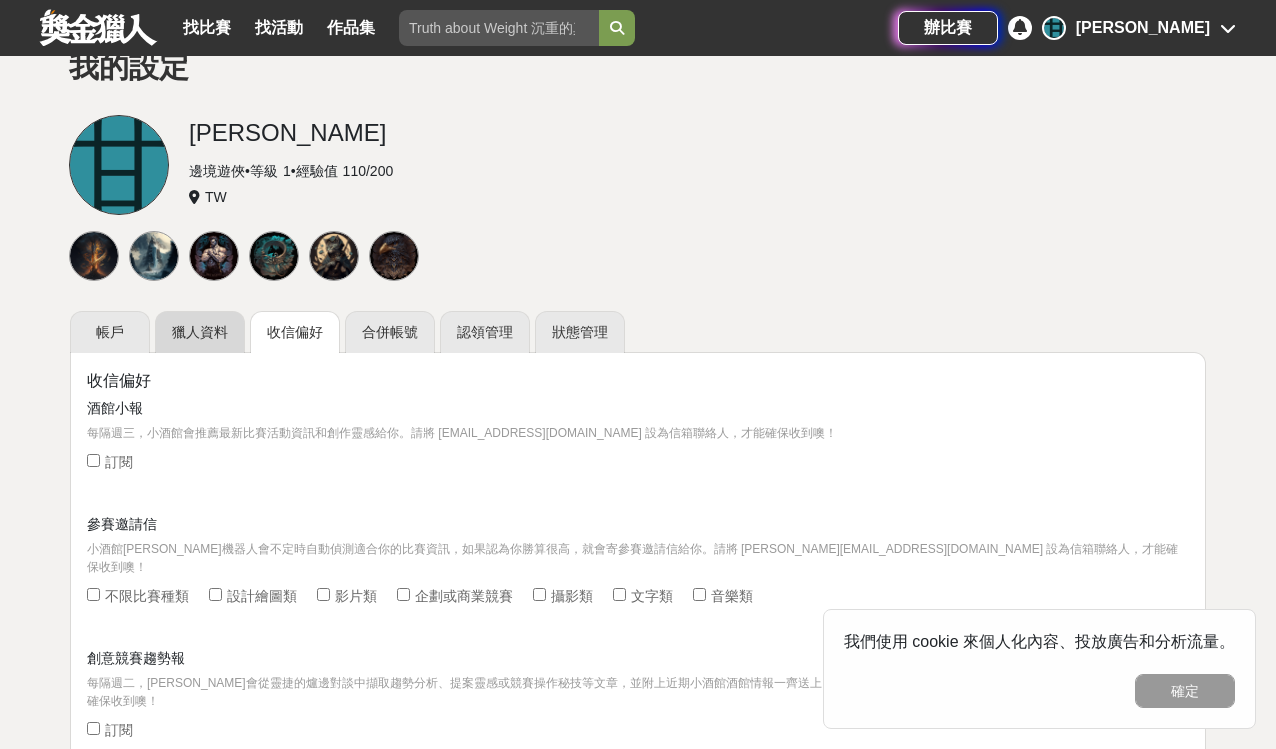 click on "獵人資料" at bounding box center [200, 332] 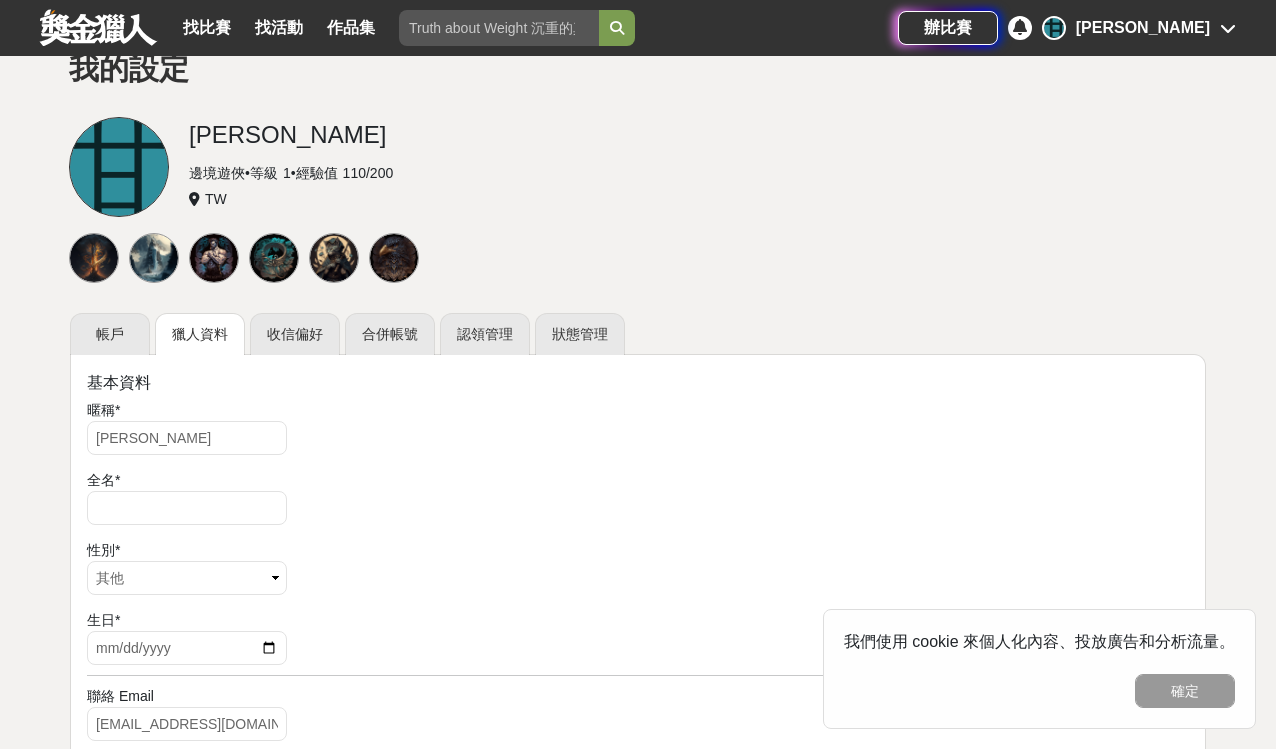 scroll, scrollTop: 86, scrollLeft: 0, axis: vertical 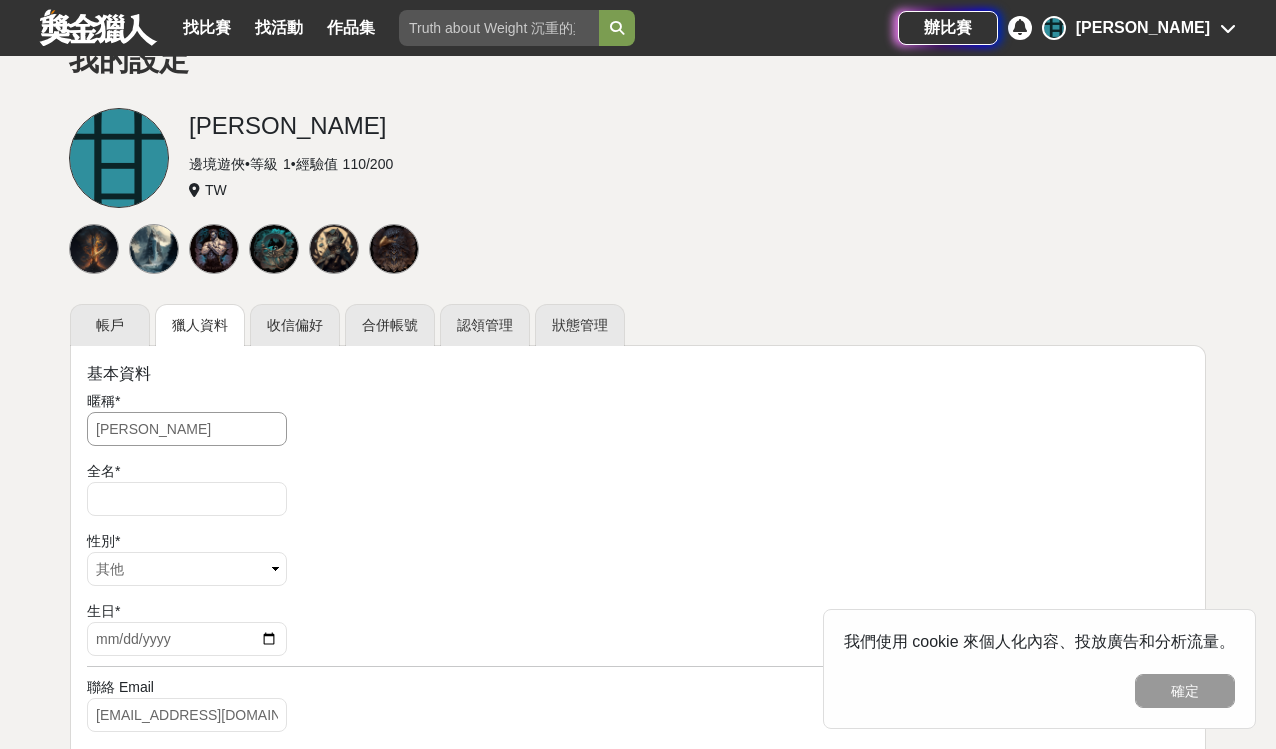 drag, startPoint x: 197, startPoint y: 440, endPoint x: 29, endPoint y: 415, distance: 169.84993 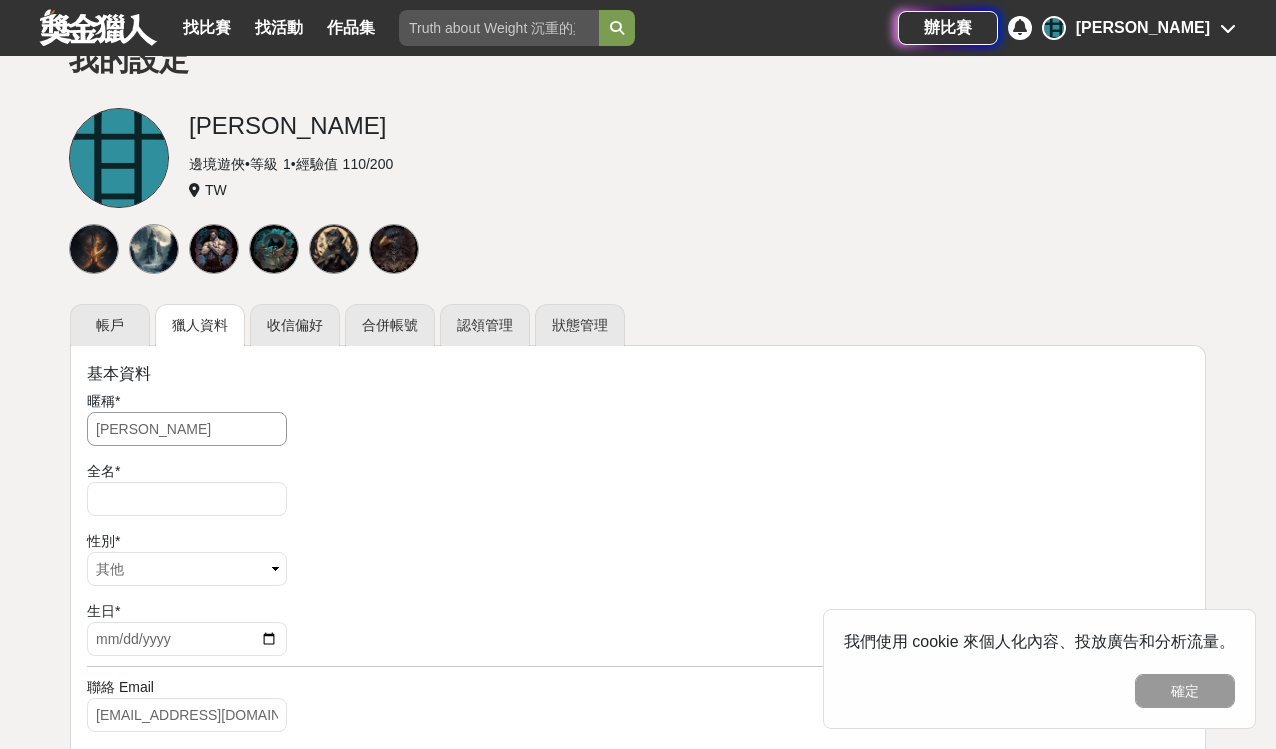 type 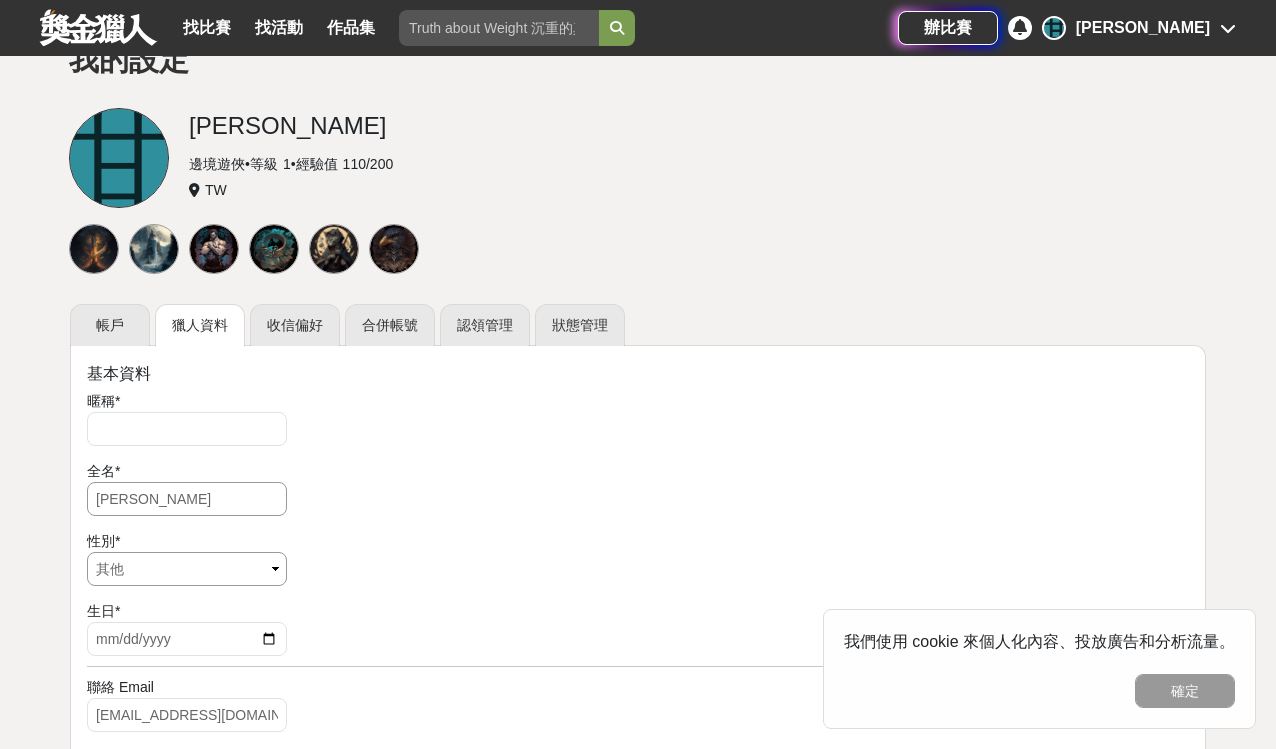 type on "甘逸豪" 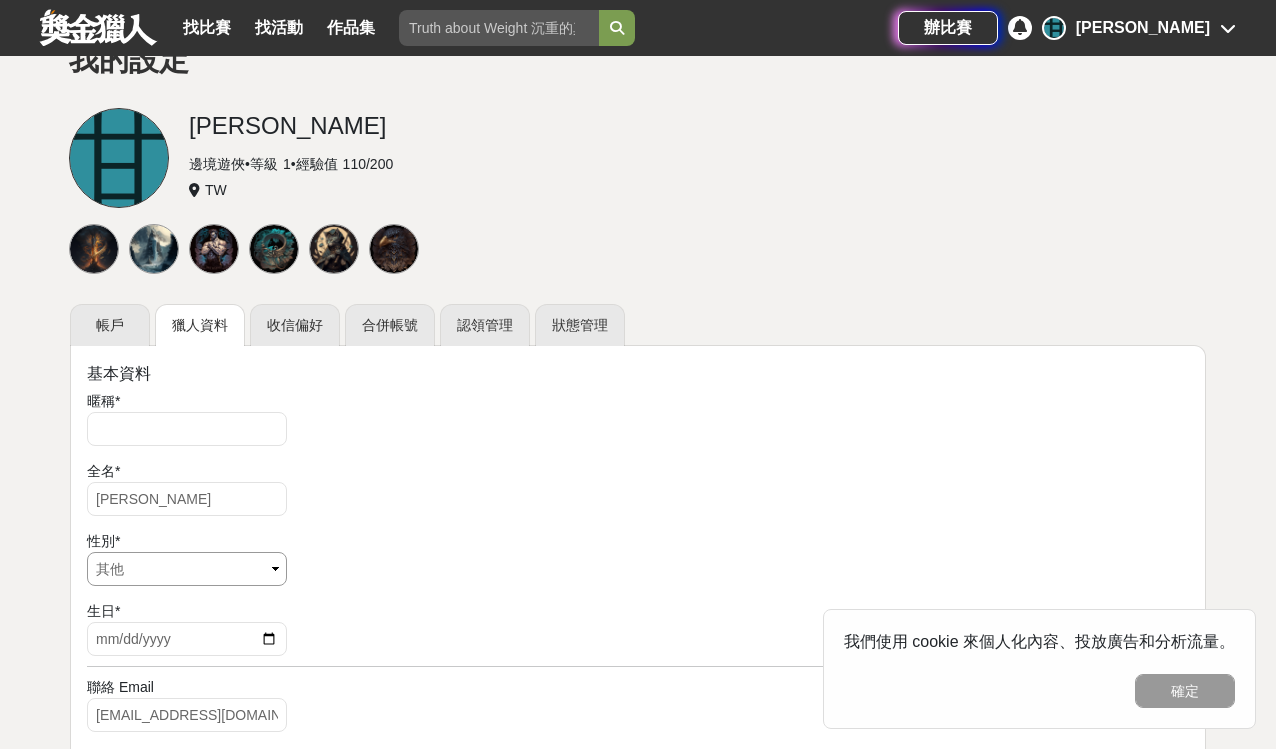 click on "請選擇... 男 女 其他" at bounding box center (187, 569) 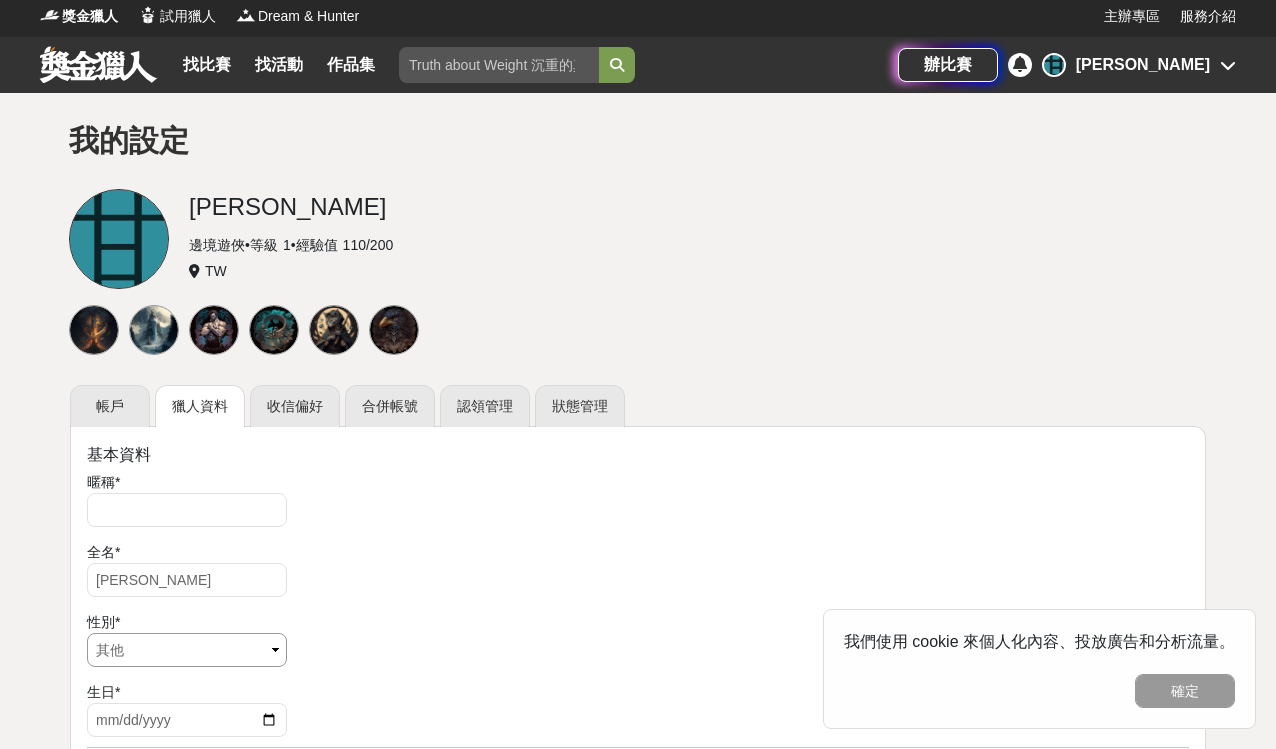 scroll, scrollTop: 0, scrollLeft: 0, axis: both 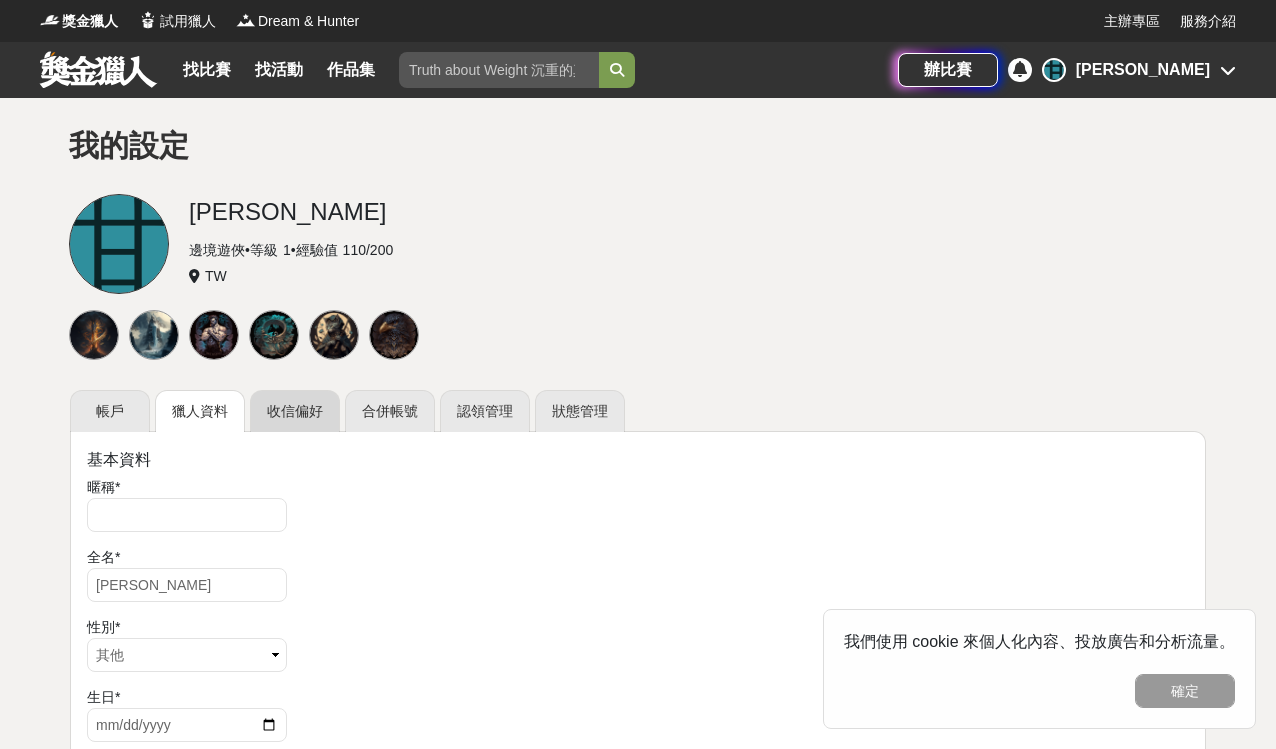 click on "收信偏好" at bounding box center [295, 411] 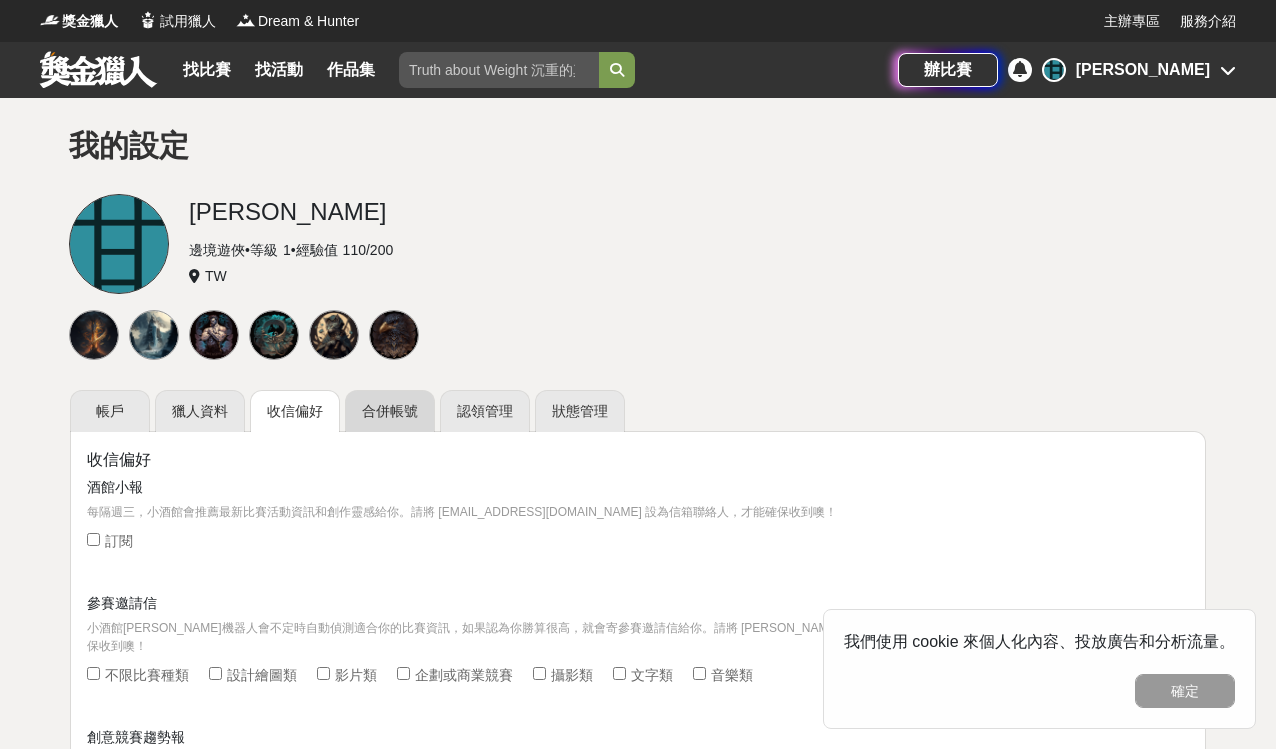 click on "合併帳號" at bounding box center [390, 411] 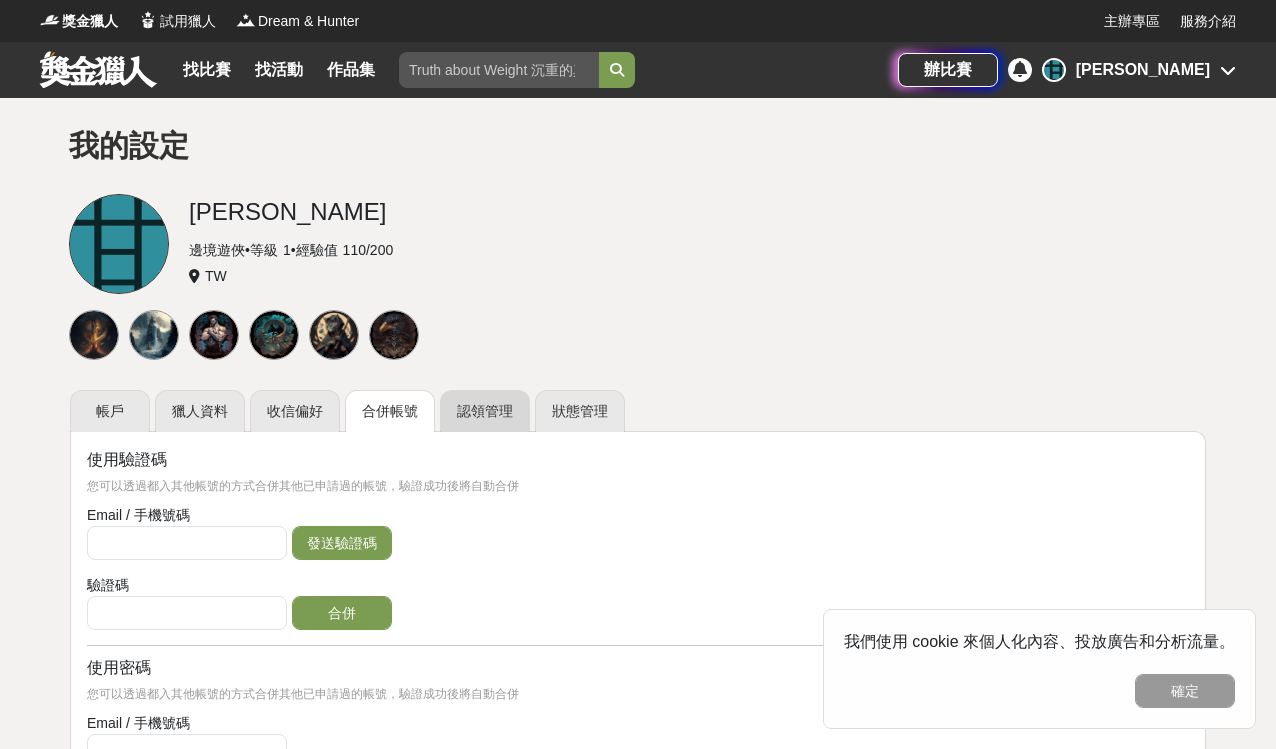 click on "認領管理" at bounding box center [485, 411] 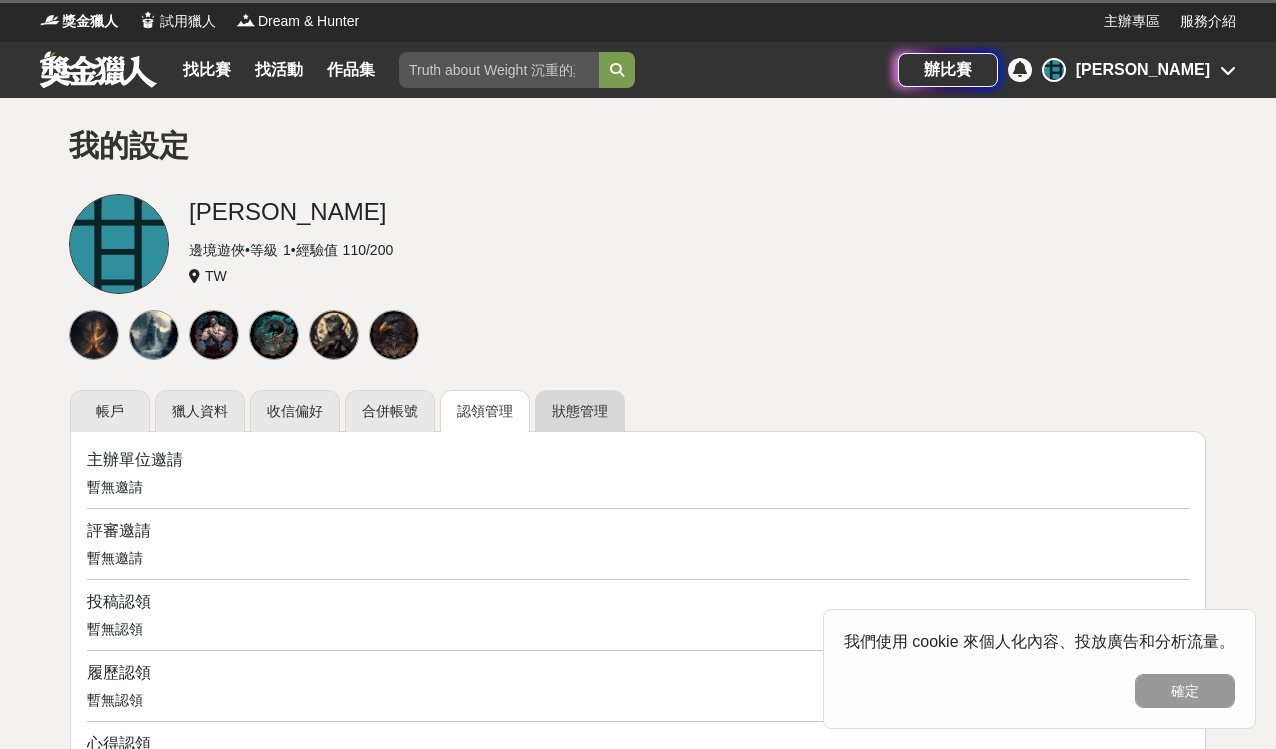 click on "狀態管理" at bounding box center (580, 411) 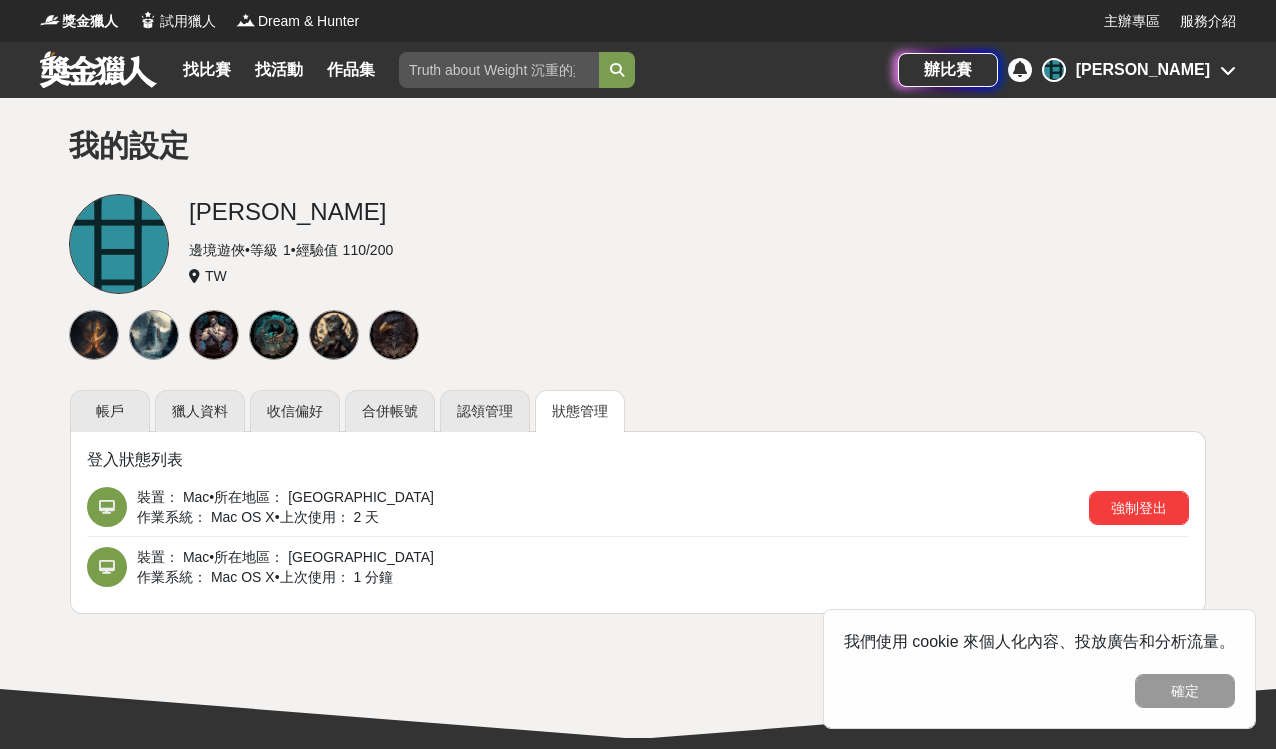 click at bounding box center (1228, 70) 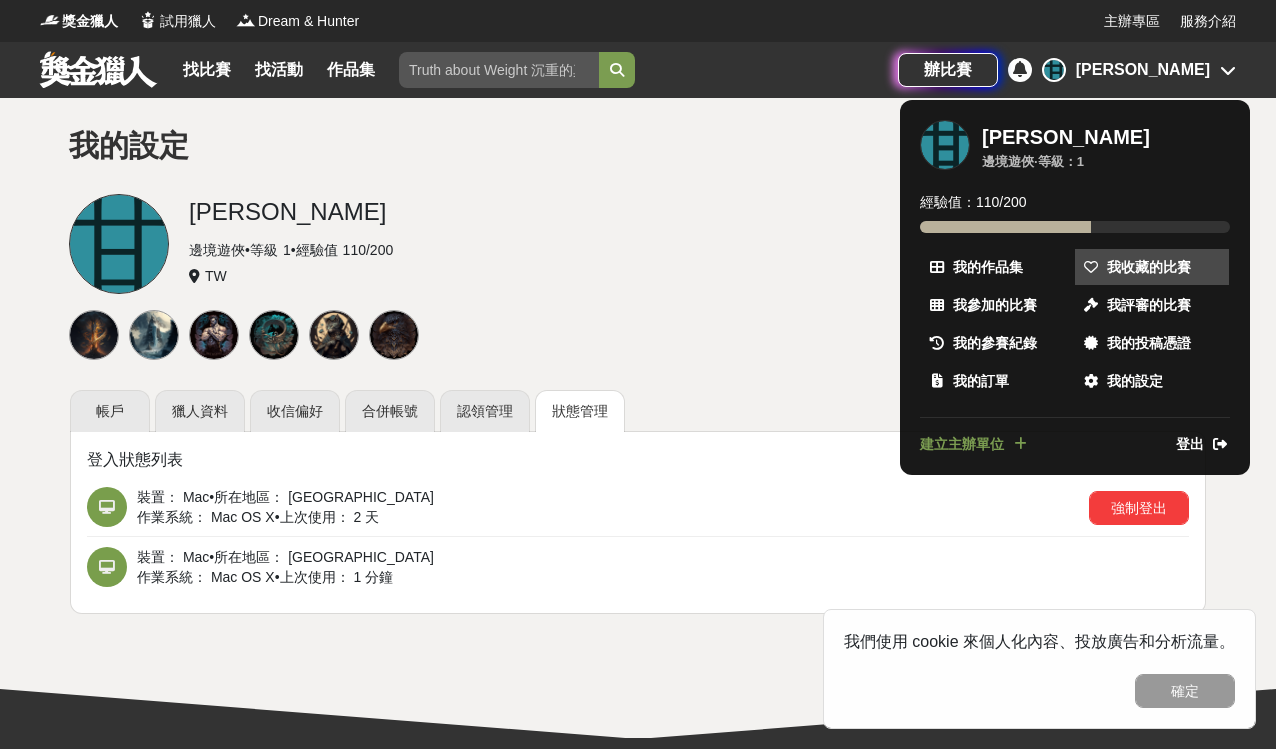 click on "我收藏的比賽" at bounding box center [1149, 267] 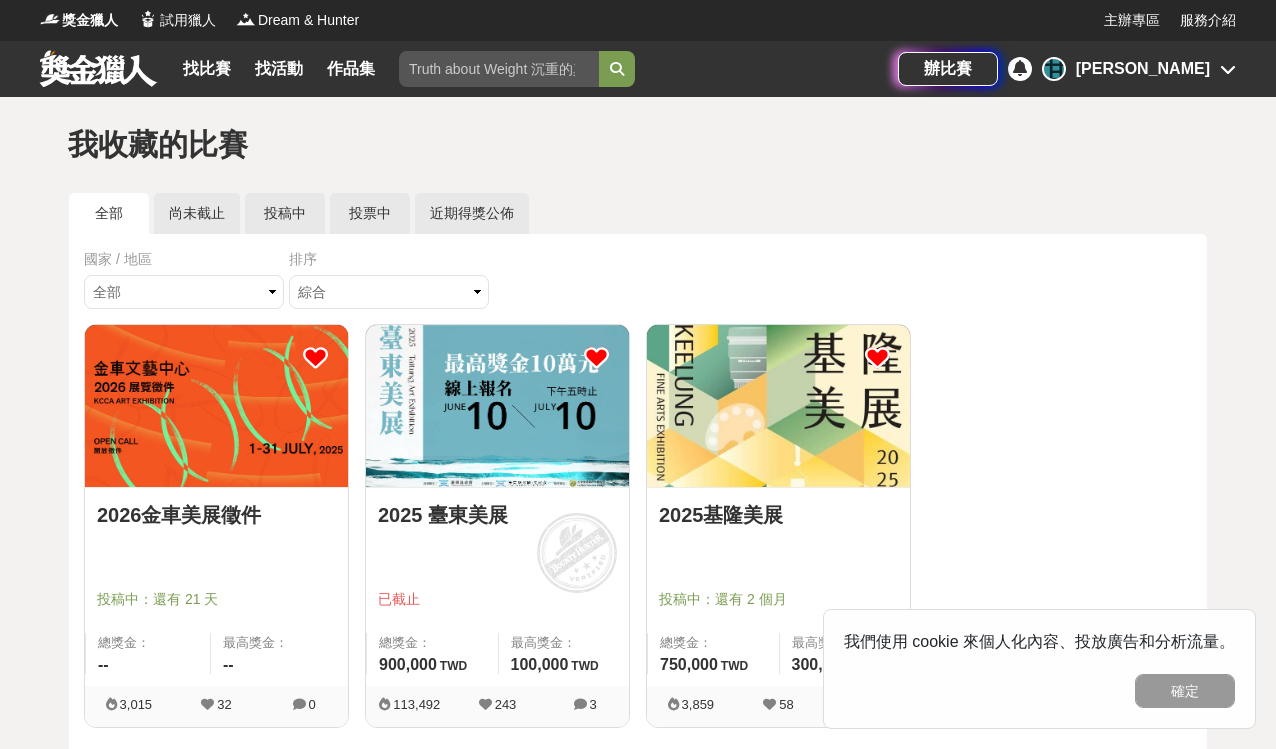 scroll, scrollTop: 0, scrollLeft: 0, axis: both 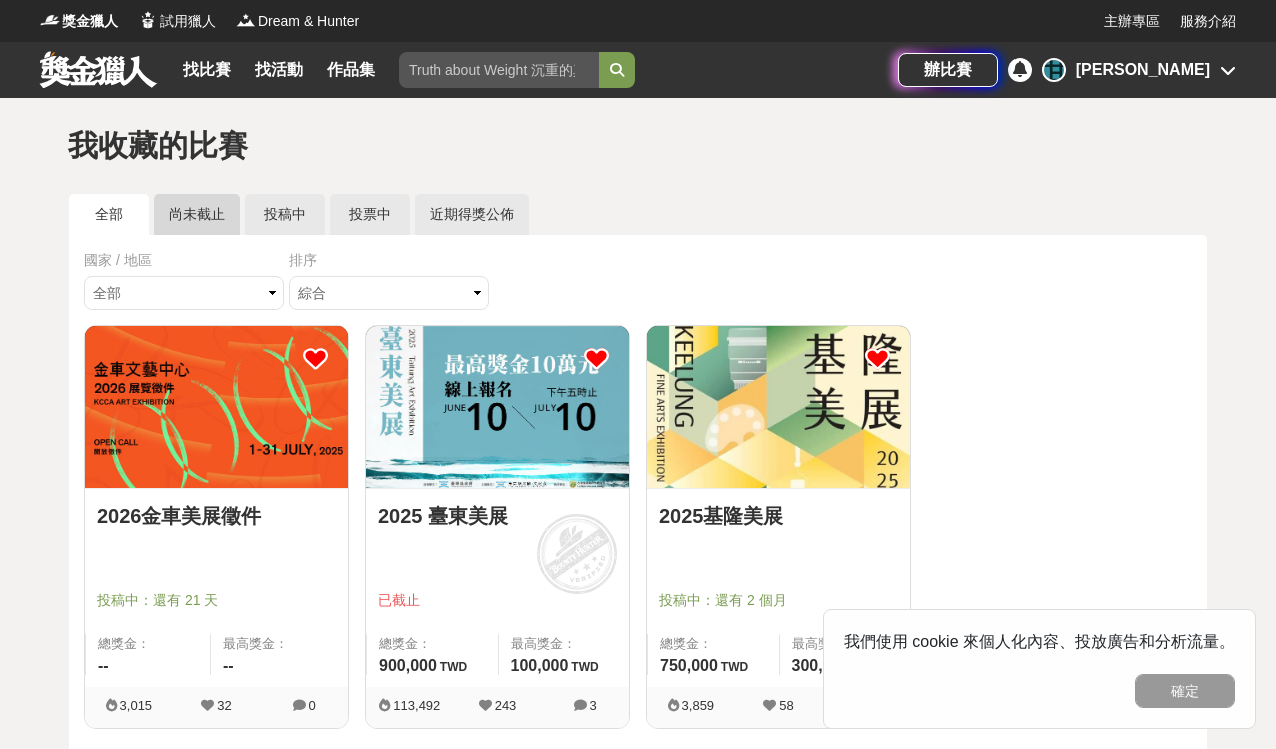 click on "尚未截止" at bounding box center (197, 214) 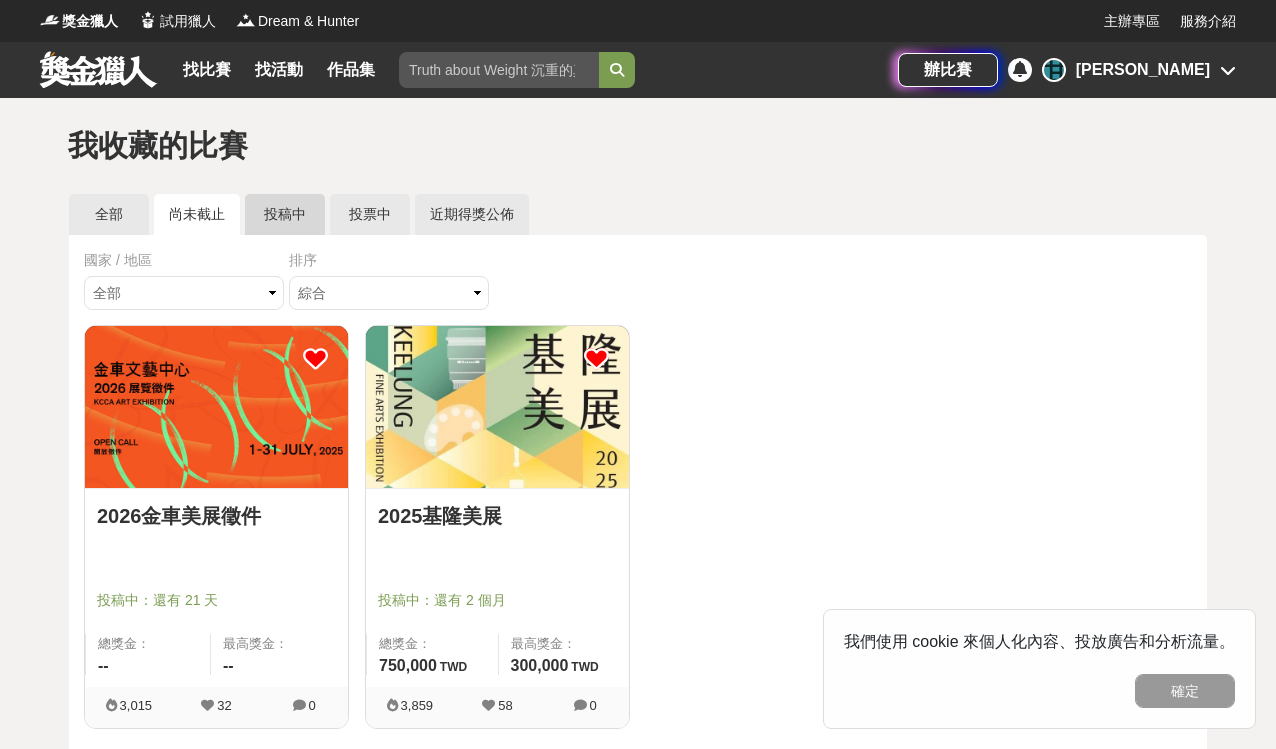click on "投稿中" at bounding box center [285, 214] 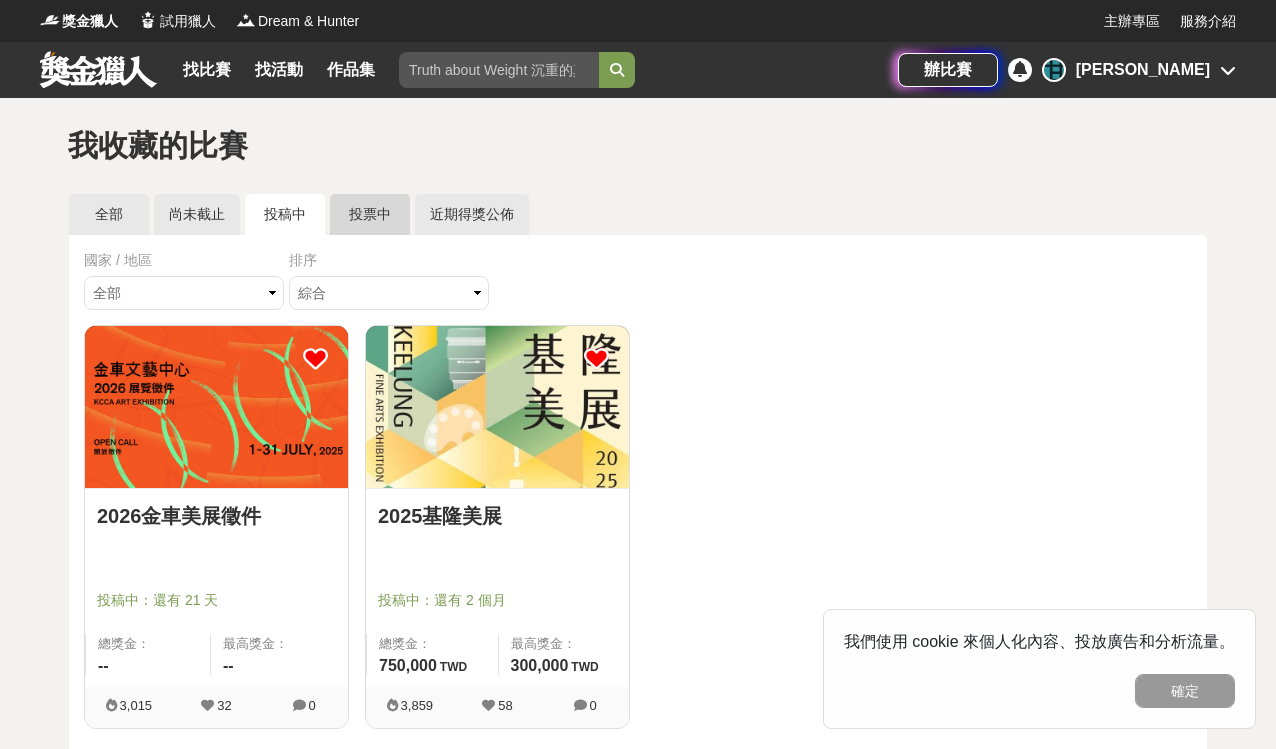 click on "投票中" at bounding box center (370, 214) 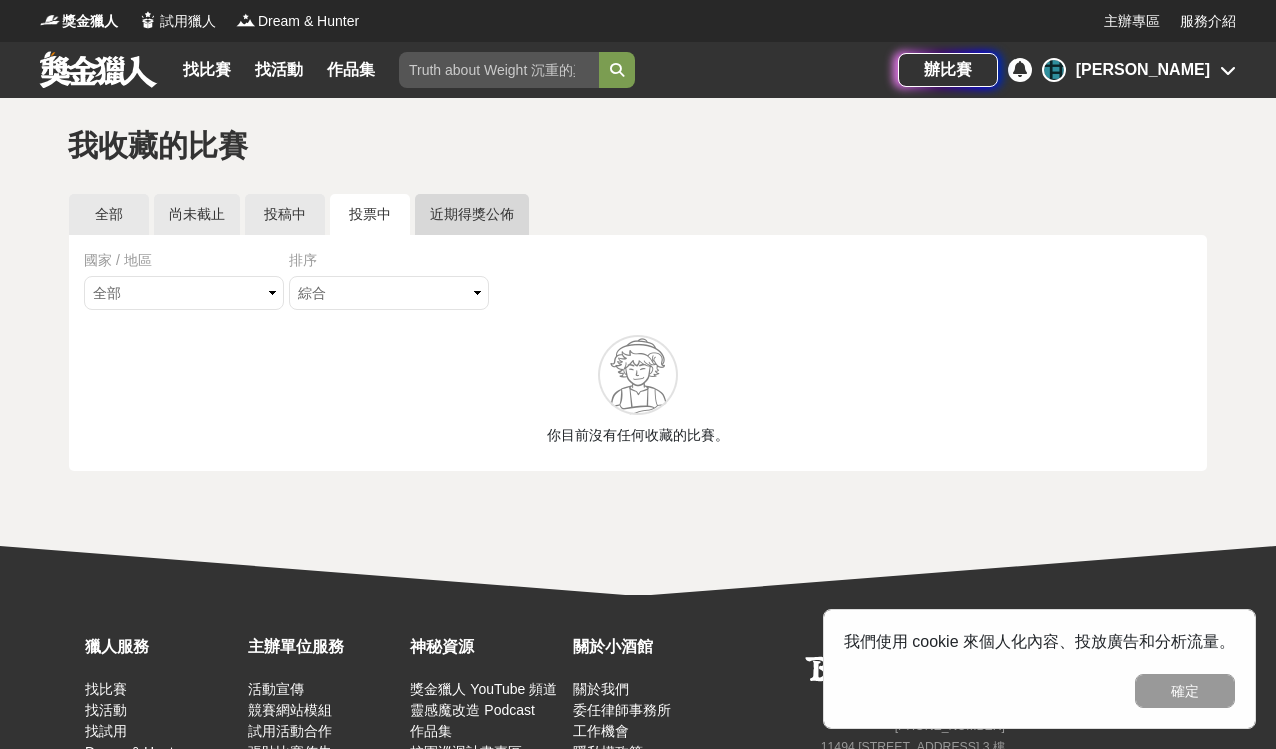 click on "近期得獎公佈" at bounding box center [472, 214] 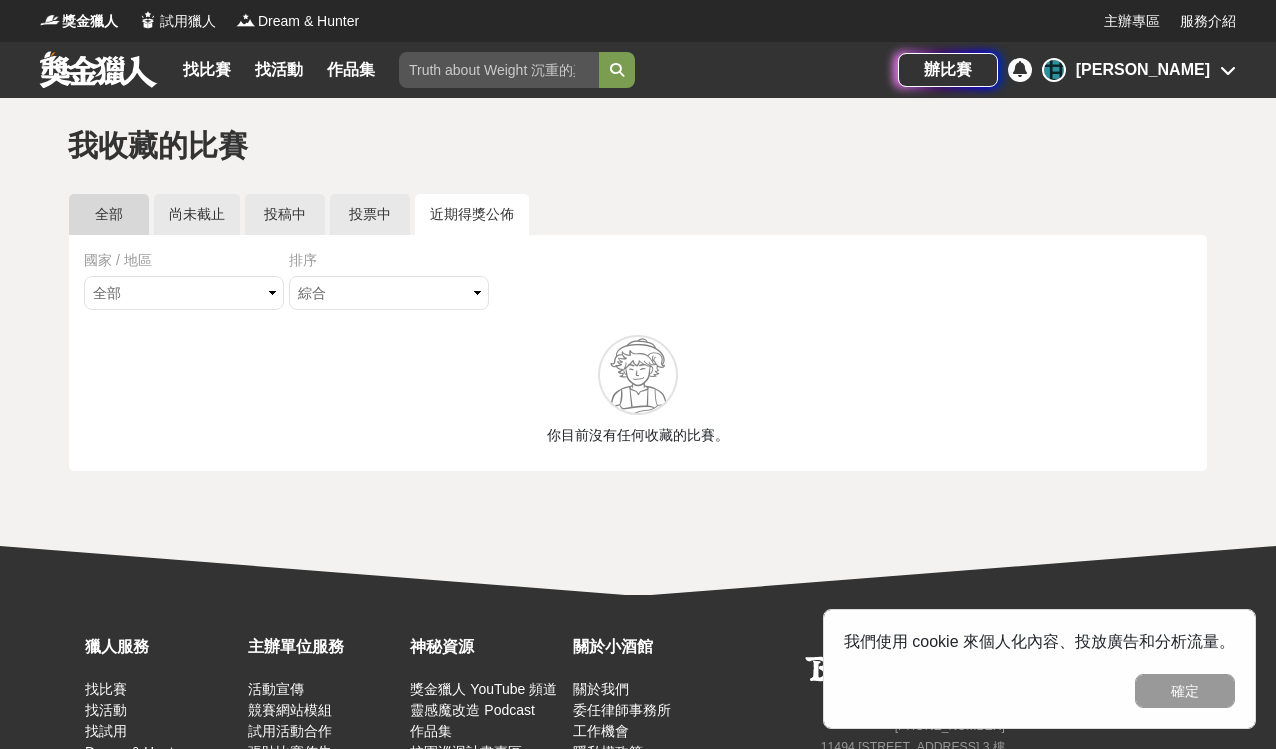 click on "全部" at bounding box center [109, 214] 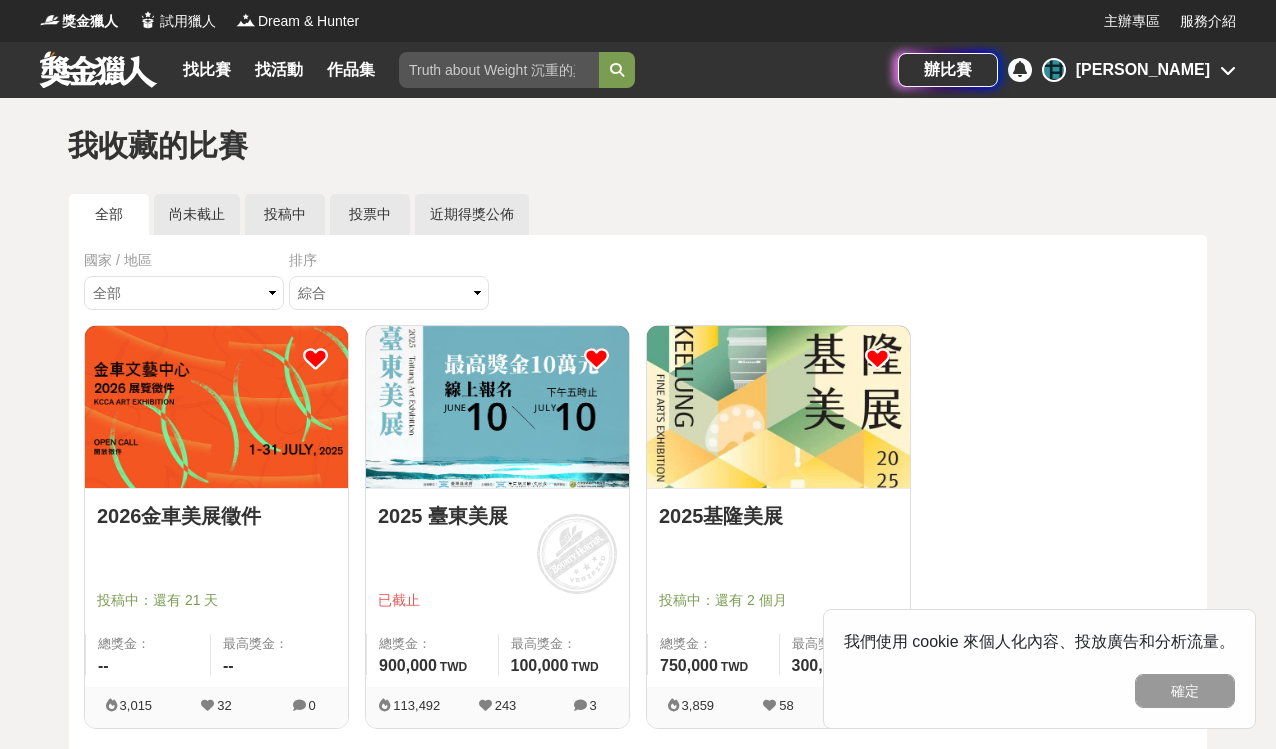 click at bounding box center [580, 705] 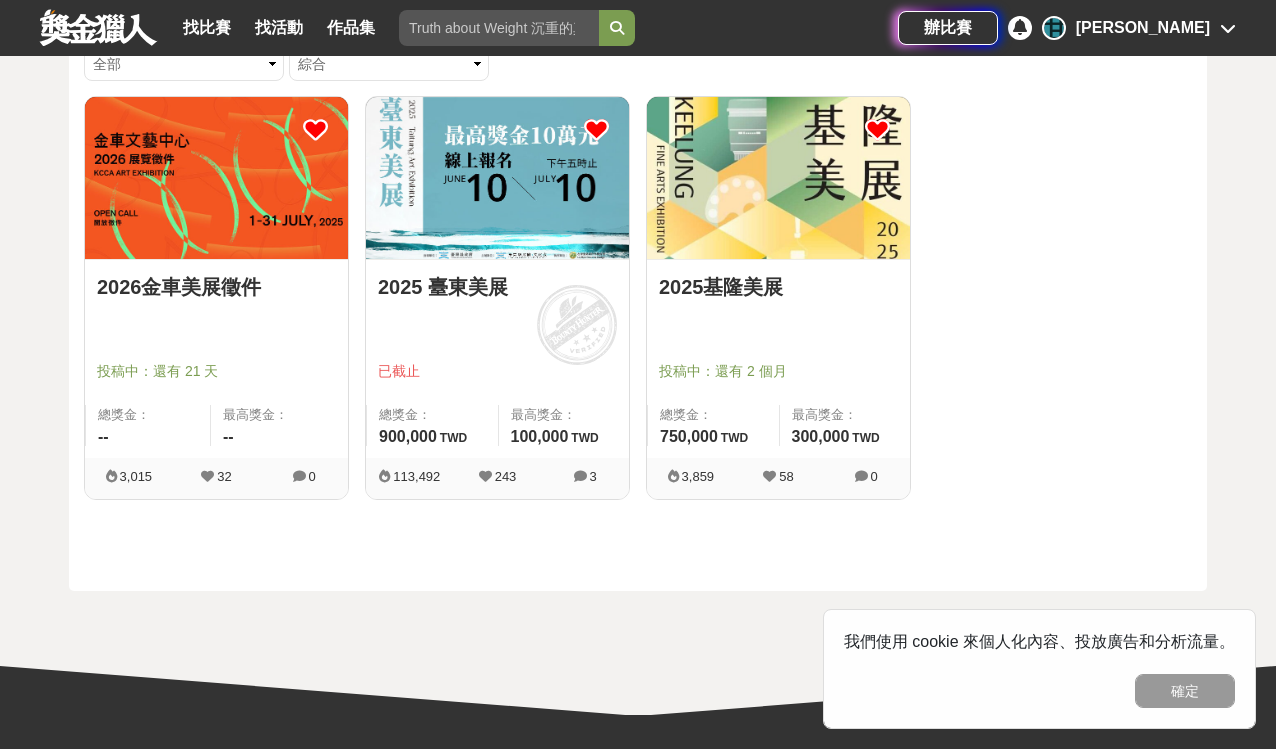 scroll, scrollTop: 272, scrollLeft: 0, axis: vertical 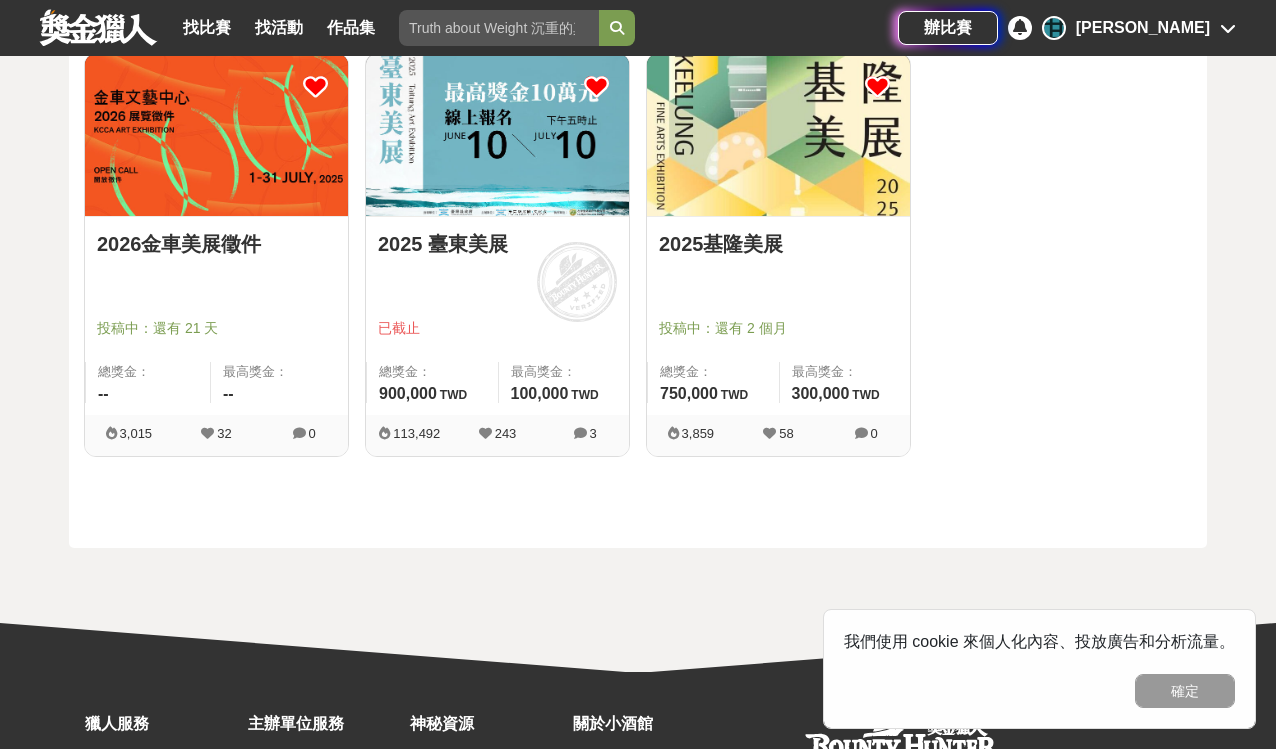 click on "3" at bounding box center [585, 433] 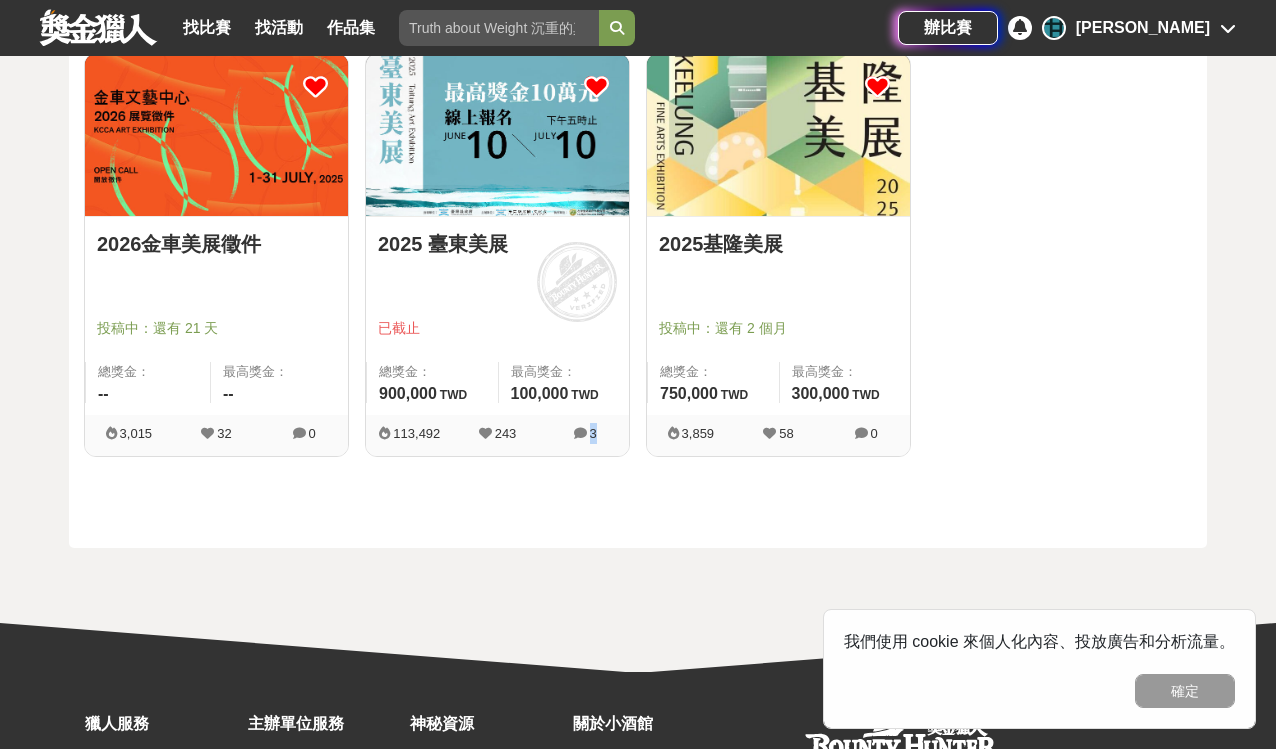 drag, startPoint x: 566, startPoint y: 436, endPoint x: 496, endPoint y: 353, distance: 108.57716 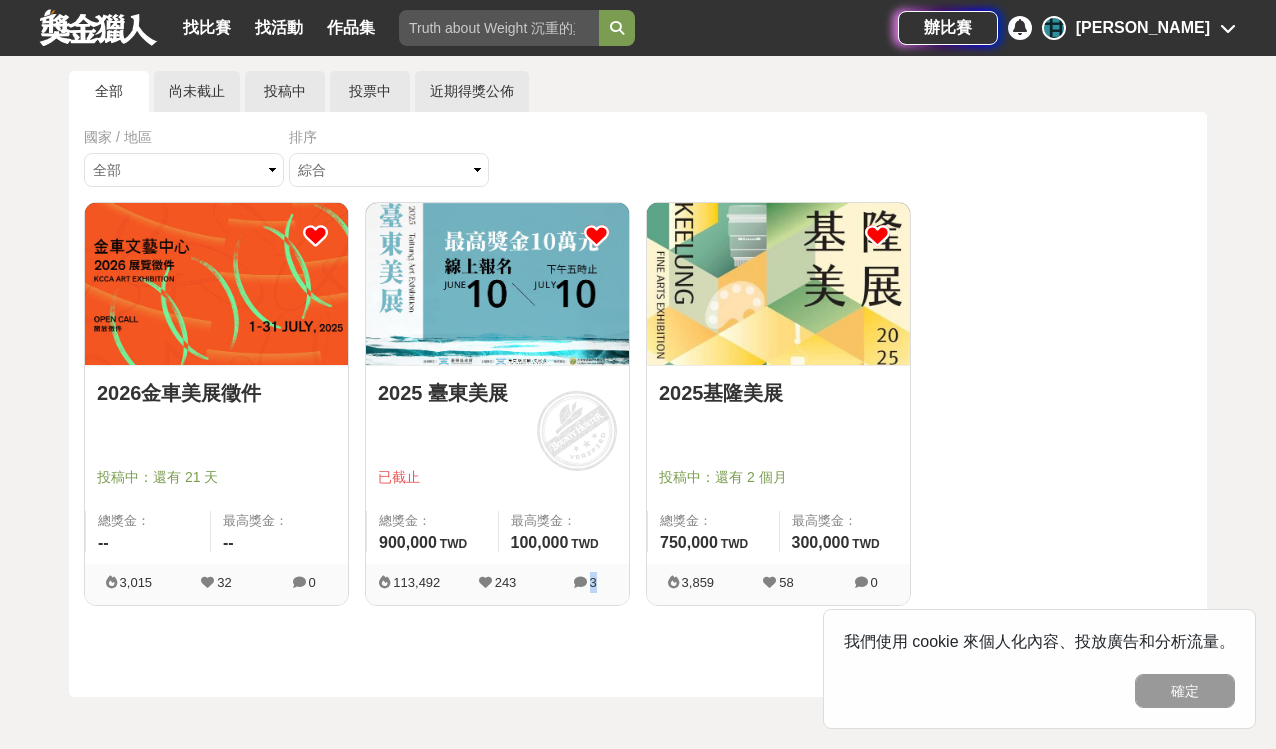 scroll, scrollTop: 0, scrollLeft: 0, axis: both 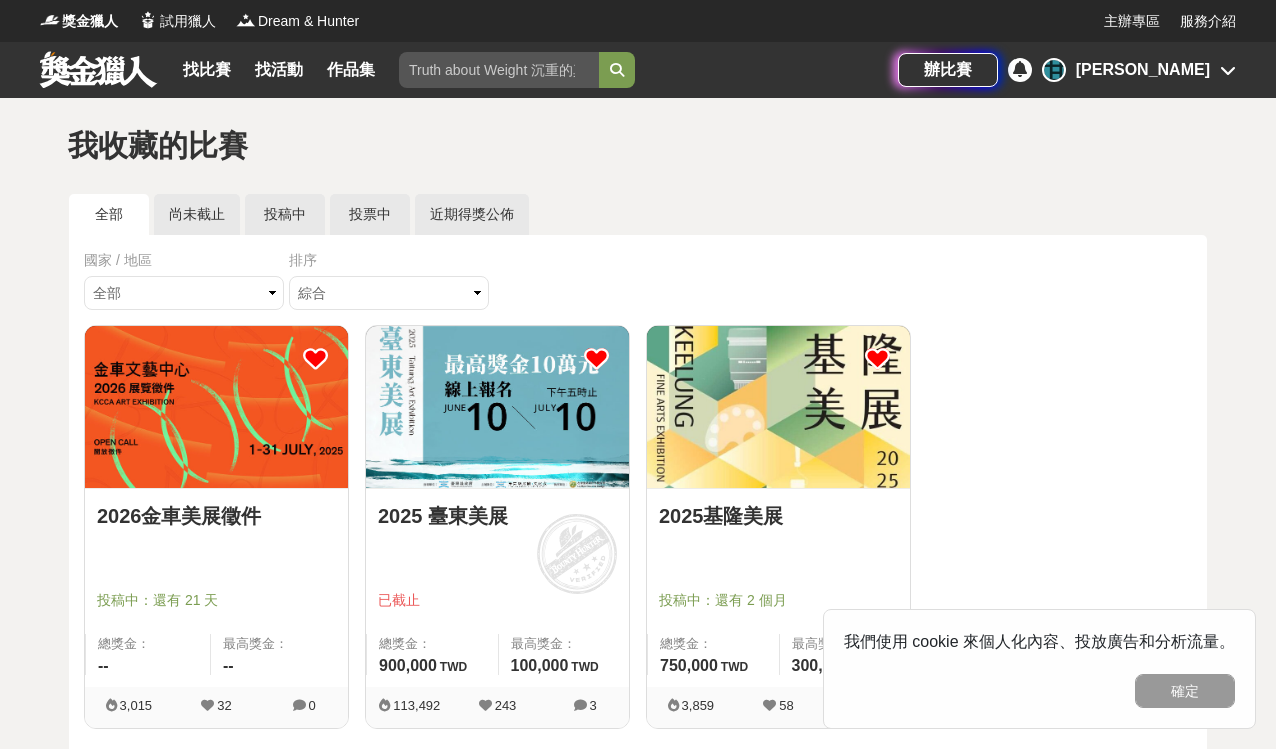 click at bounding box center [1228, 70] 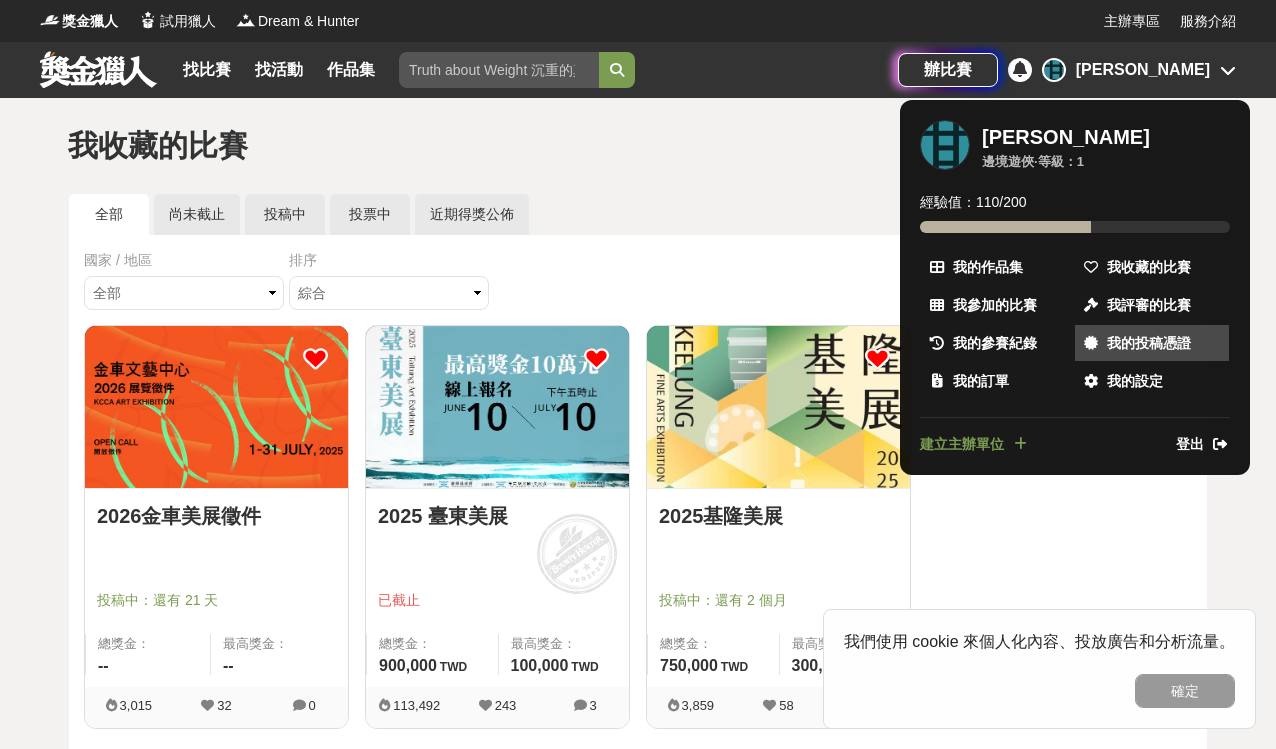 click on "我的投稿憑證" at bounding box center [1152, 343] 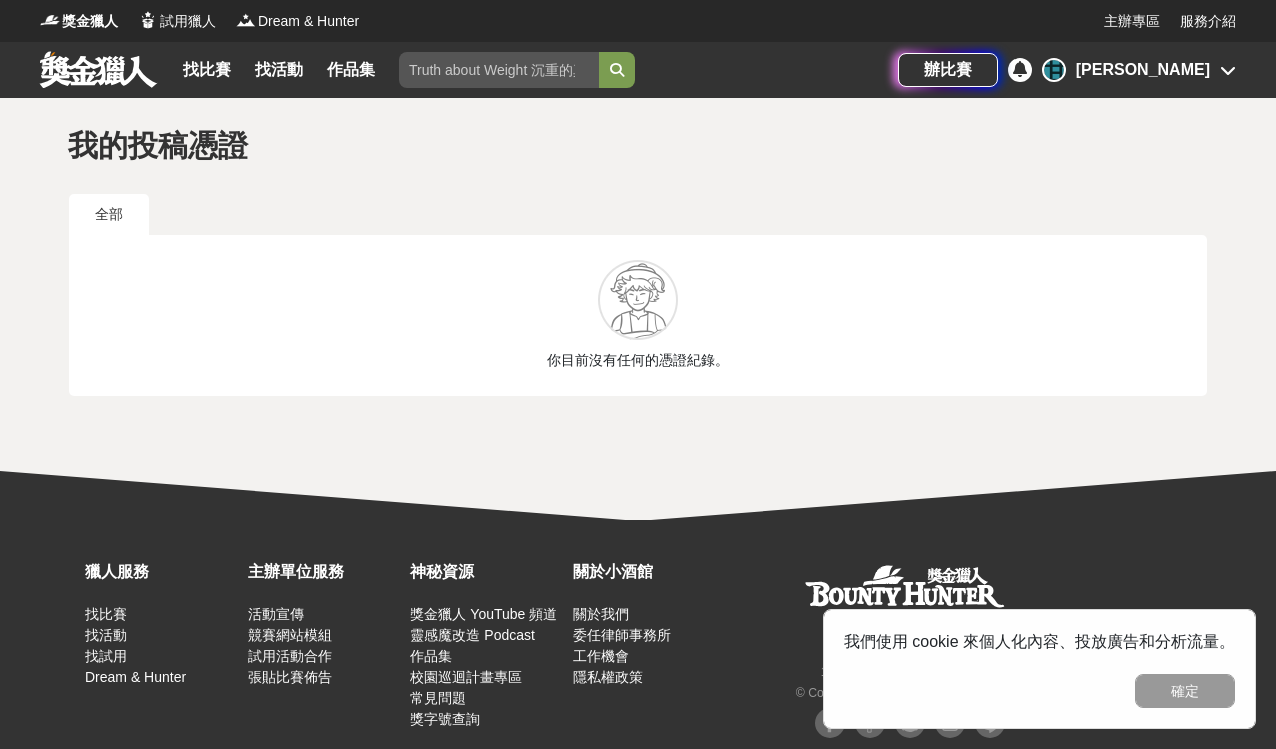 click at bounding box center (1228, 70) 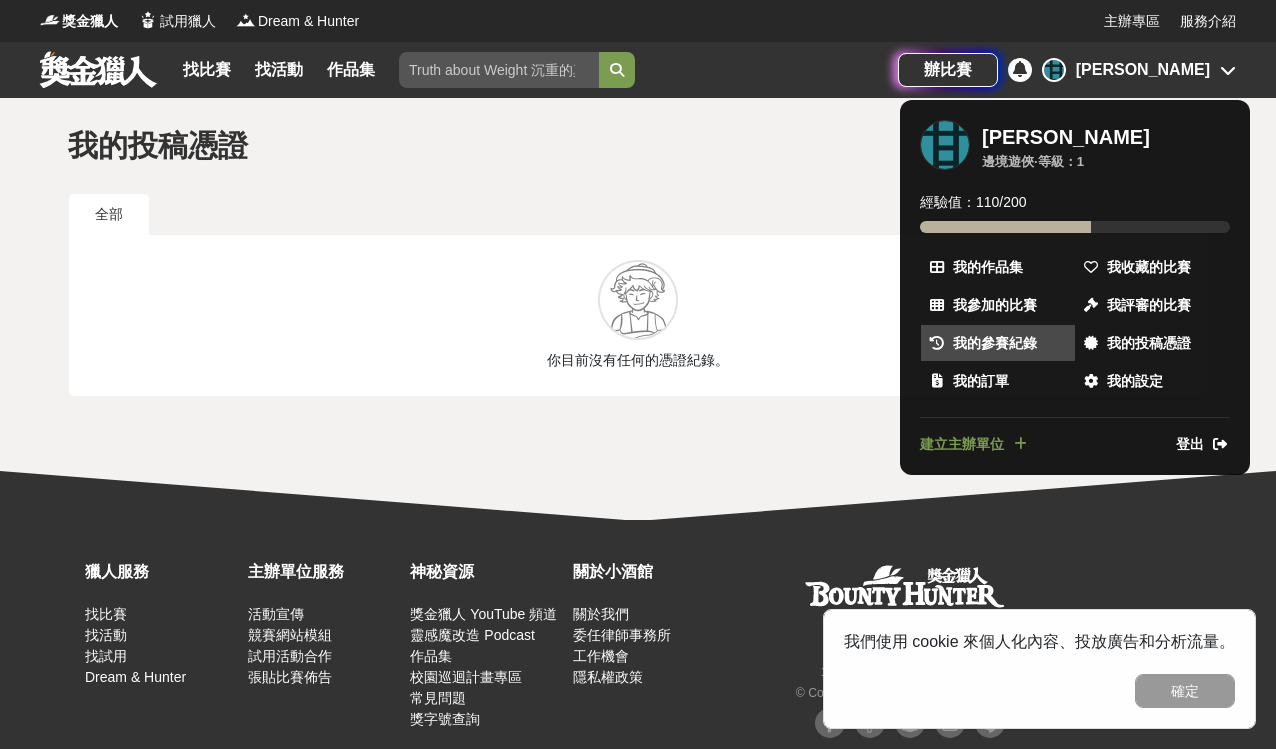 click on "我的參賽紀錄" at bounding box center [995, 343] 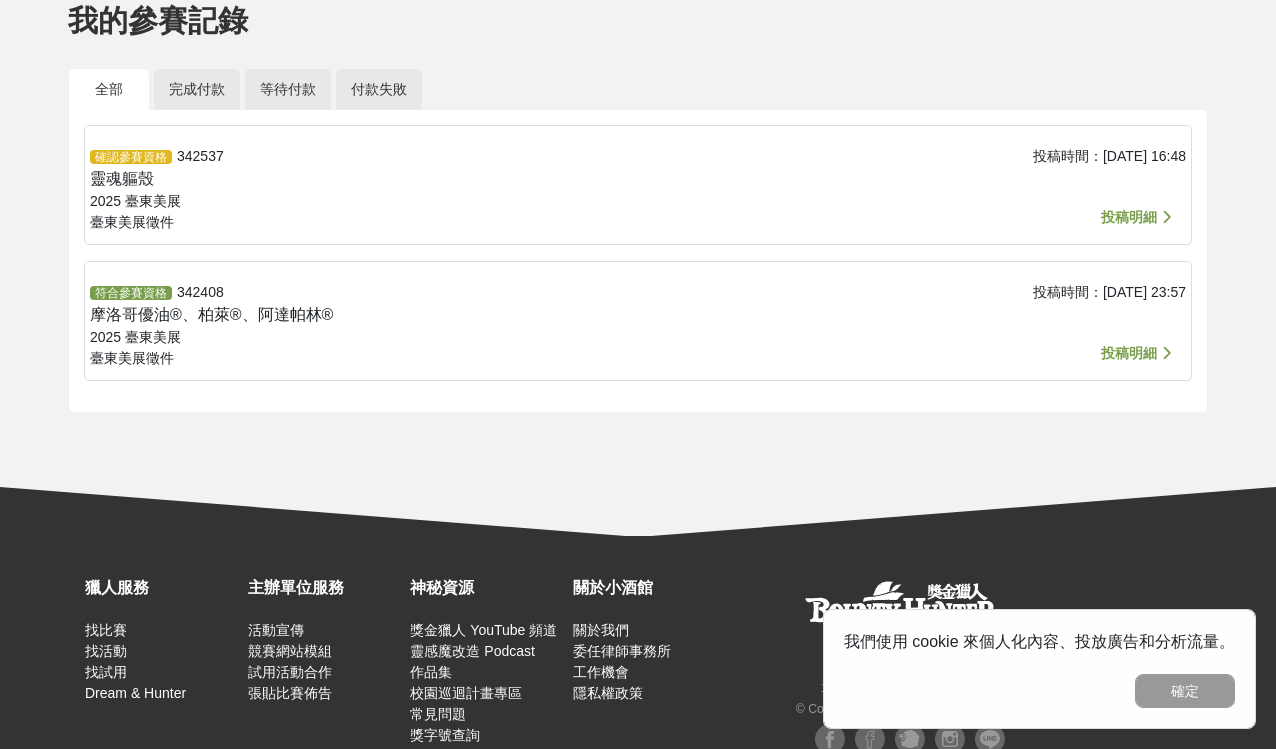 scroll, scrollTop: 21, scrollLeft: 0, axis: vertical 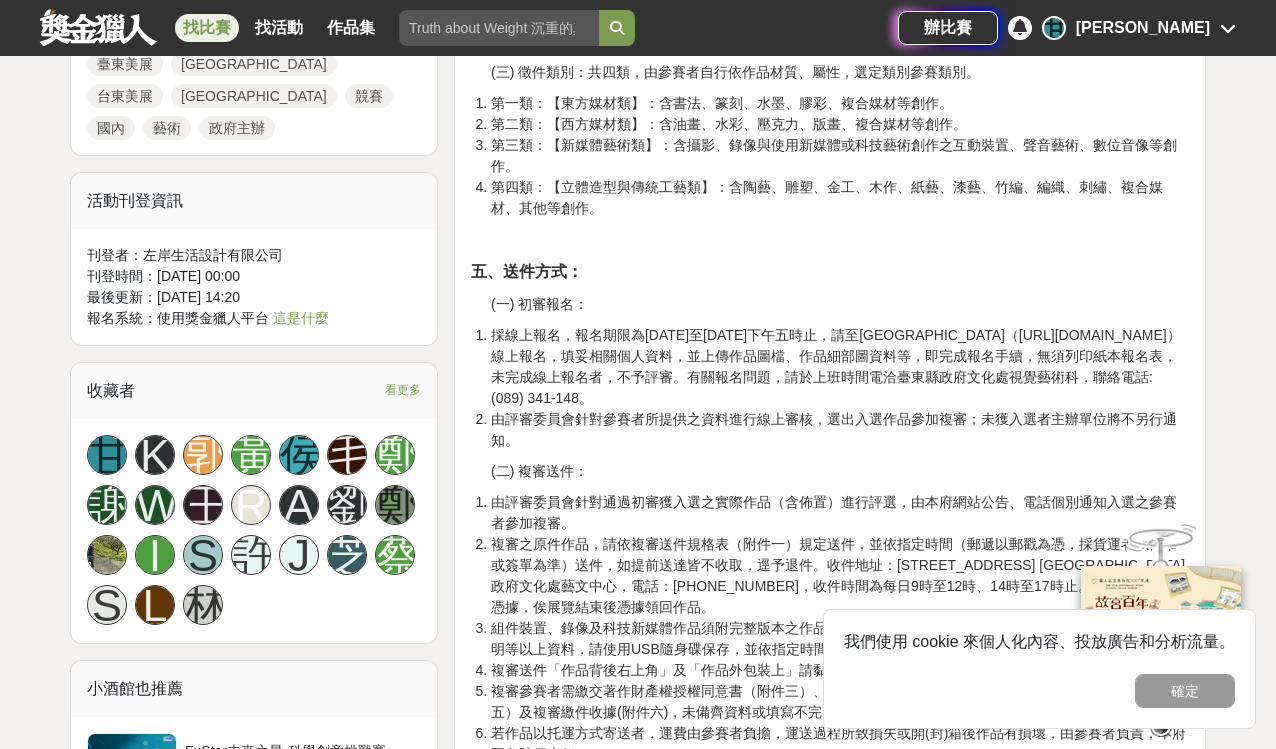 click on "看更多" at bounding box center [403, 390] 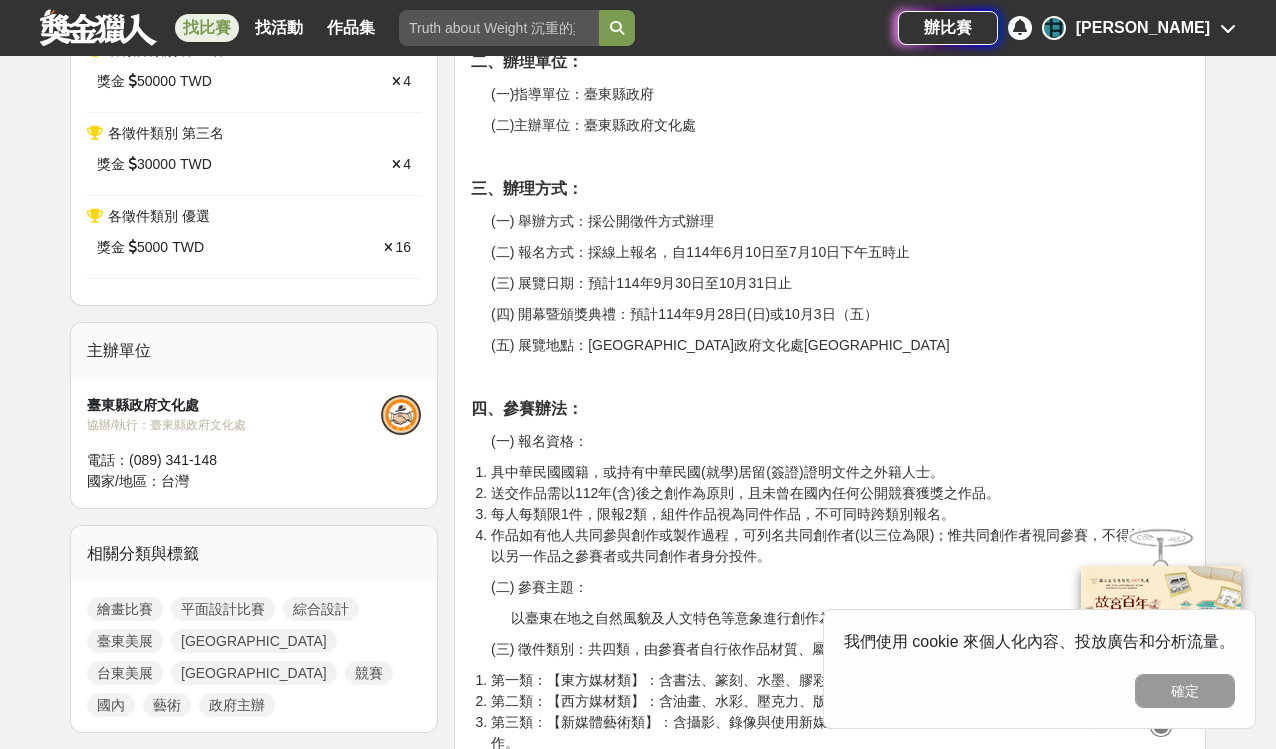 scroll, scrollTop: 0, scrollLeft: 0, axis: both 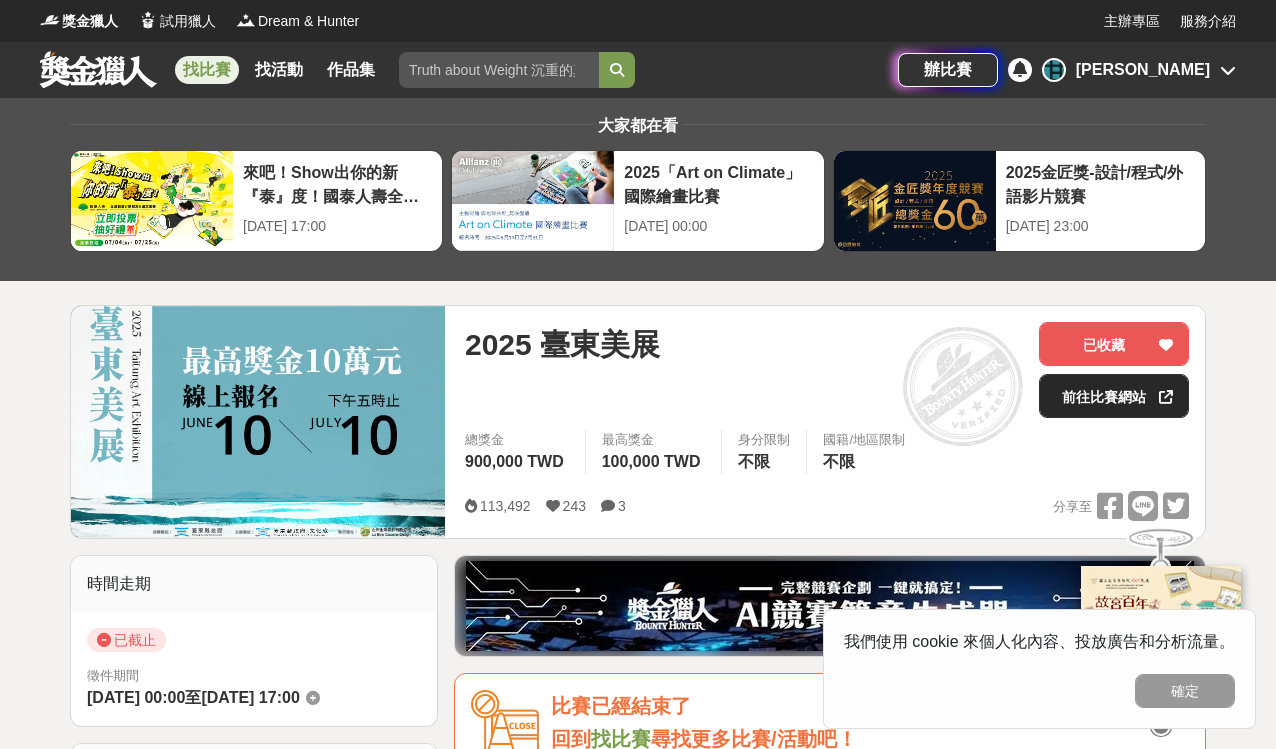 click on "前往比賽網站" at bounding box center (1114, 396) 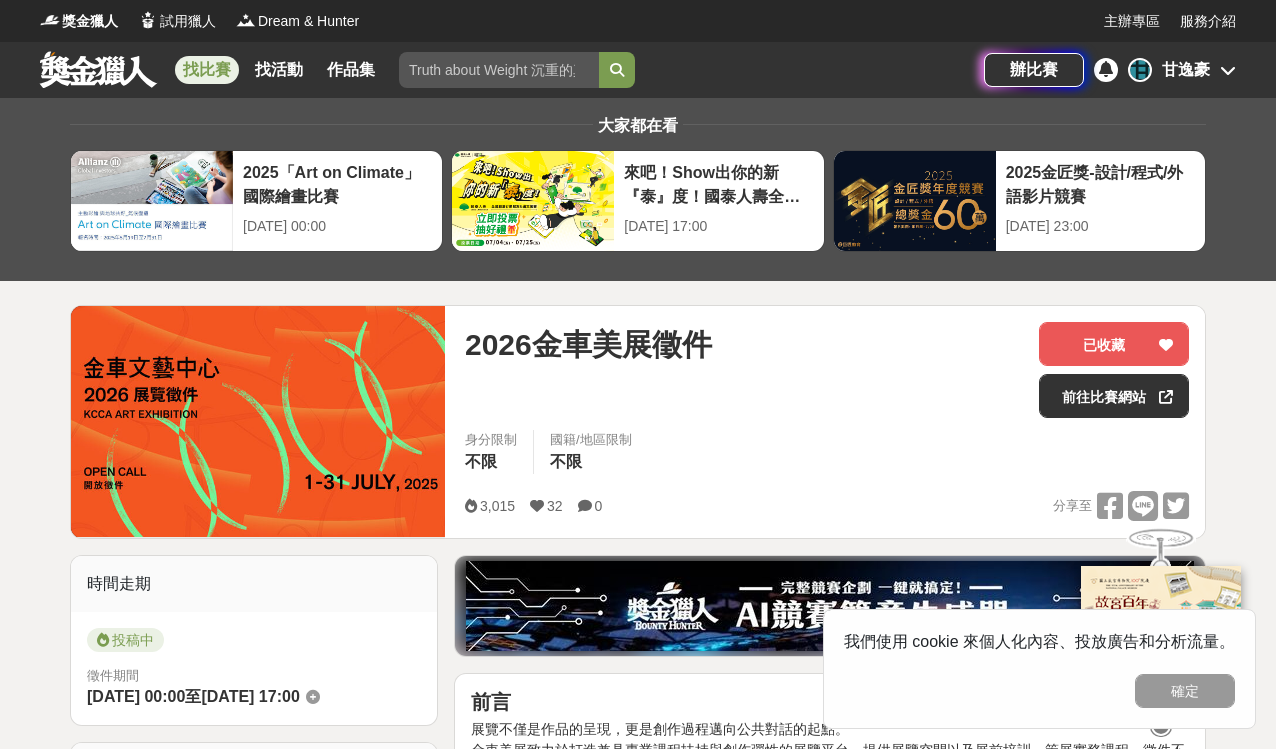 scroll, scrollTop: 0, scrollLeft: 0, axis: both 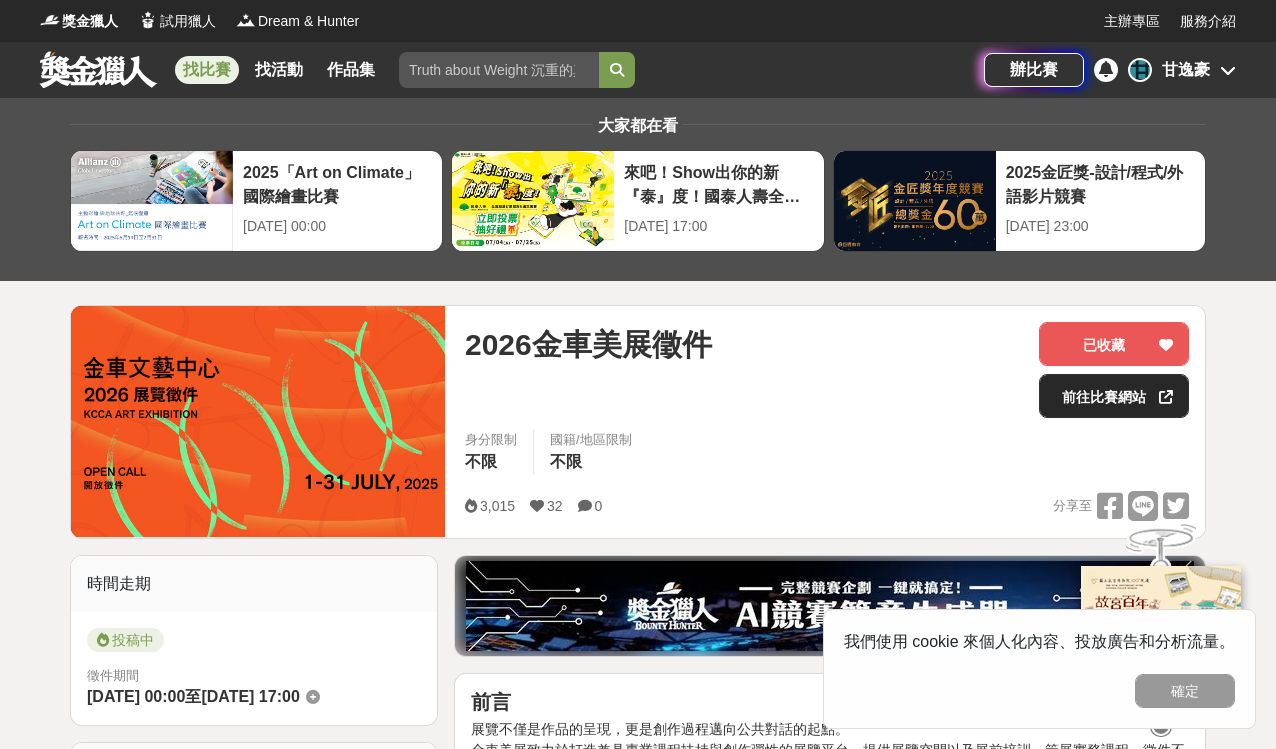 click on "前往比賽網站" at bounding box center [1114, 396] 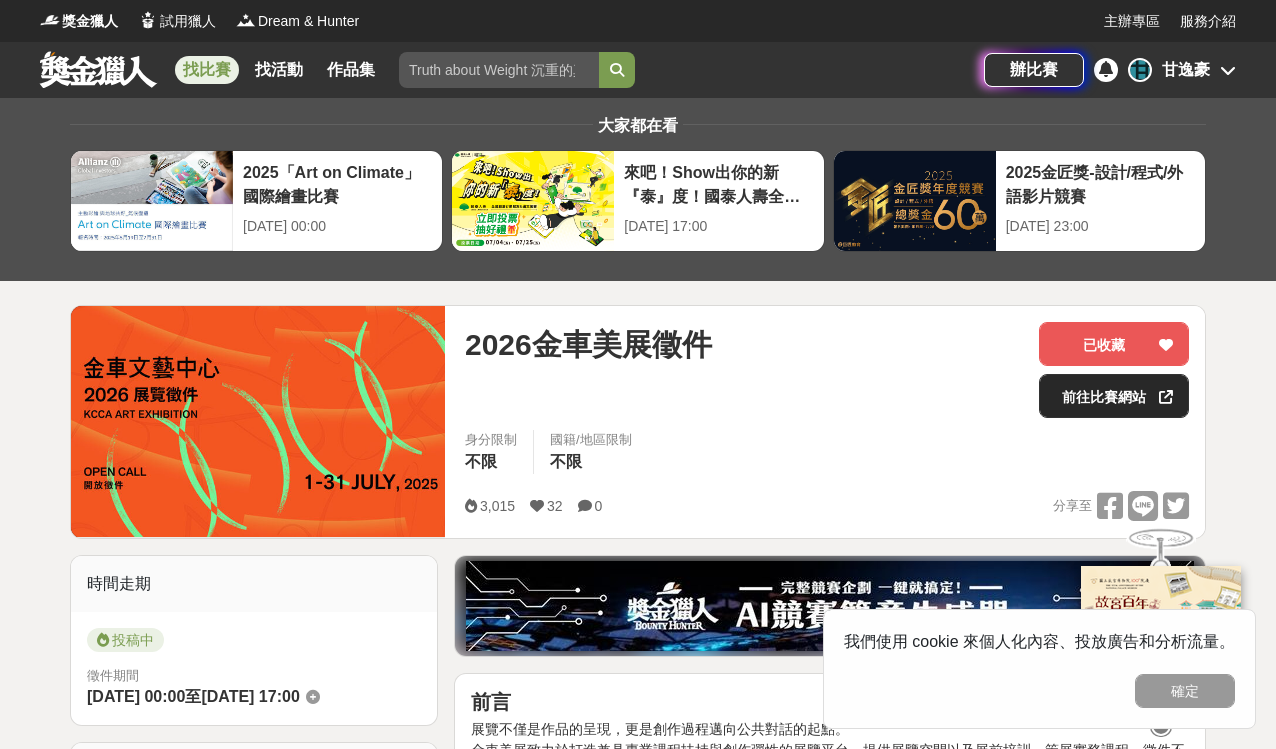 click on "前往比賽網站" at bounding box center [1114, 396] 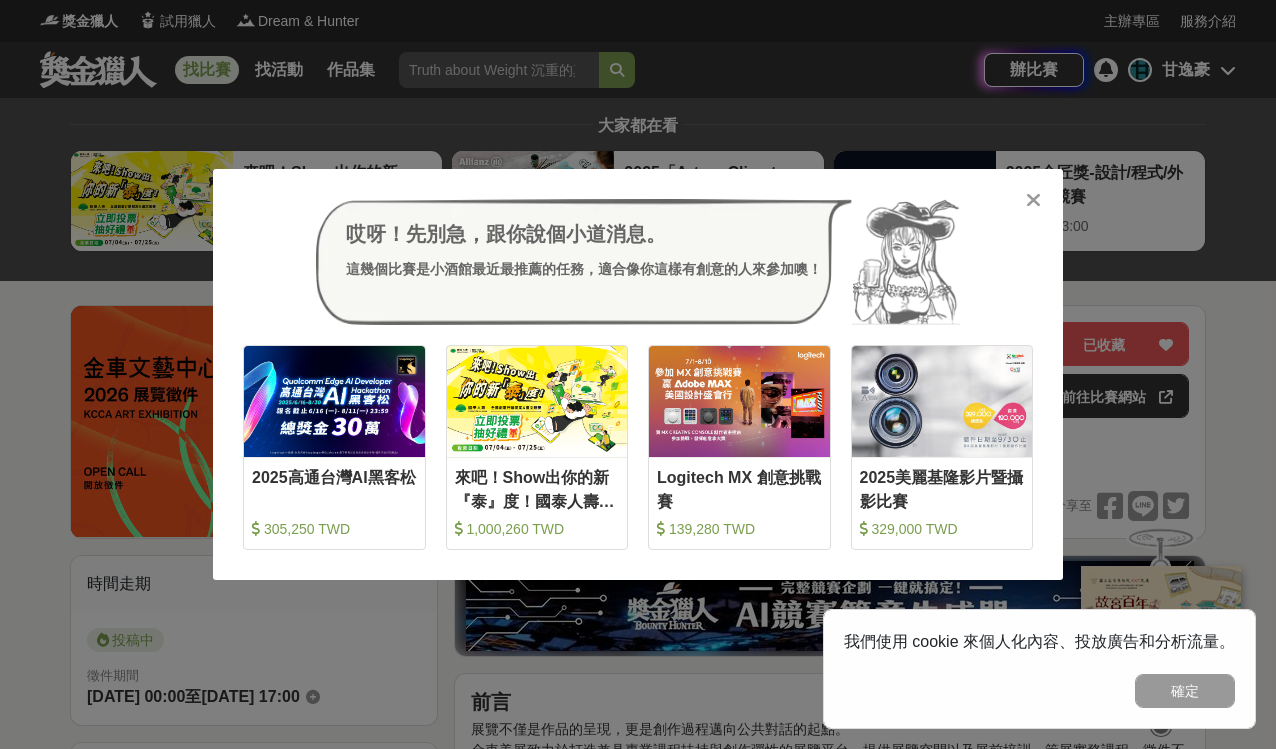 click at bounding box center (1033, 200) 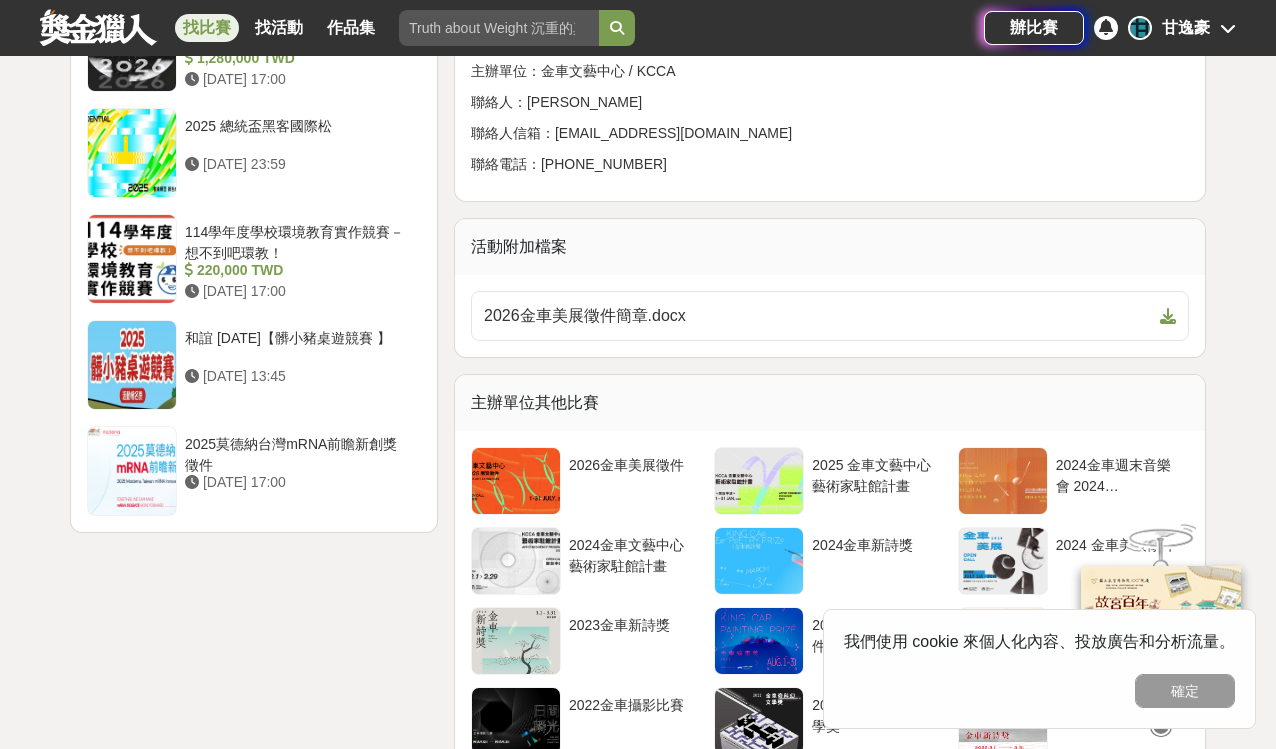 scroll, scrollTop: 2488, scrollLeft: 0, axis: vertical 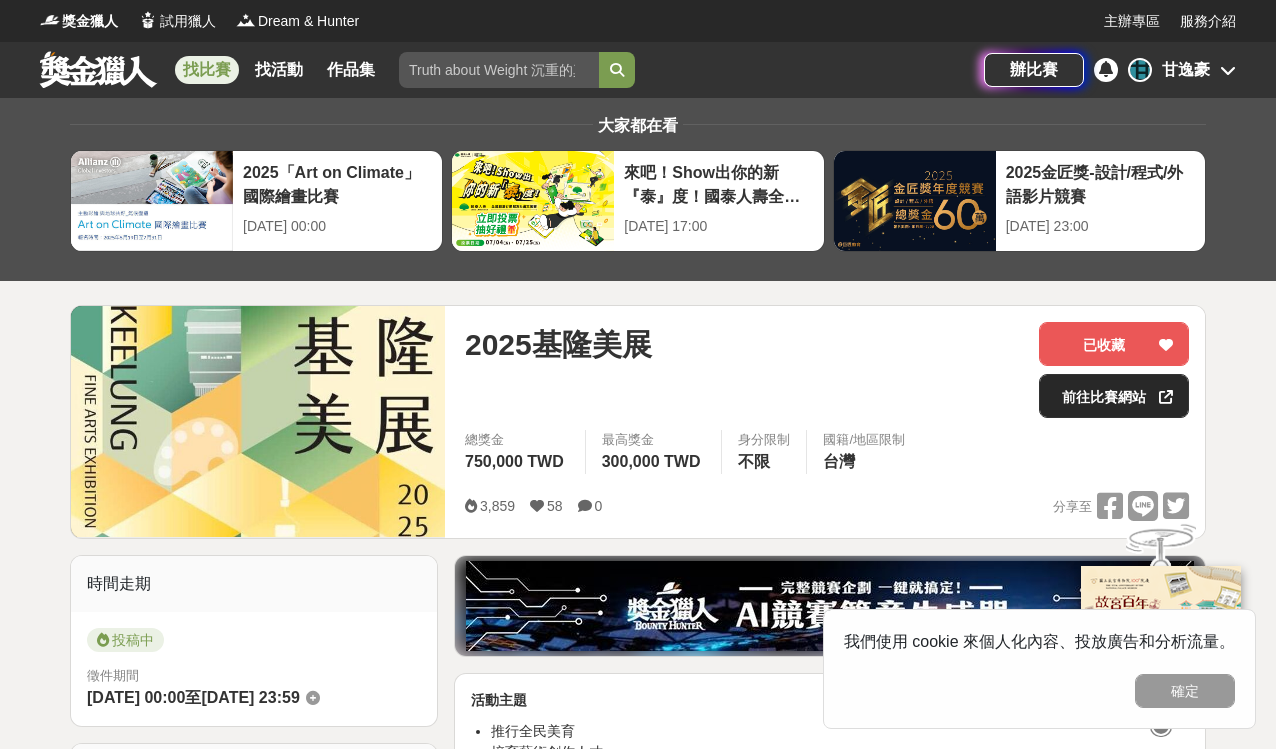 click on "前往比賽網站" at bounding box center [1114, 396] 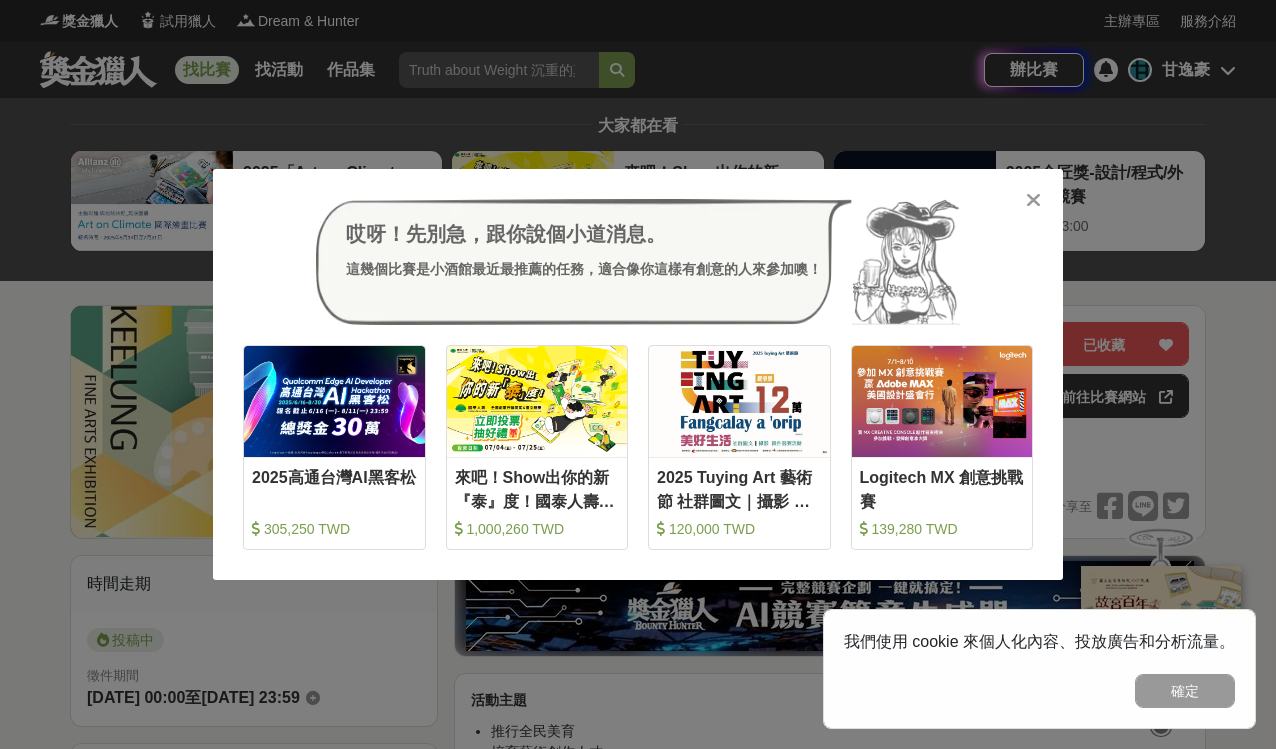 click at bounding box center [1033, 200] 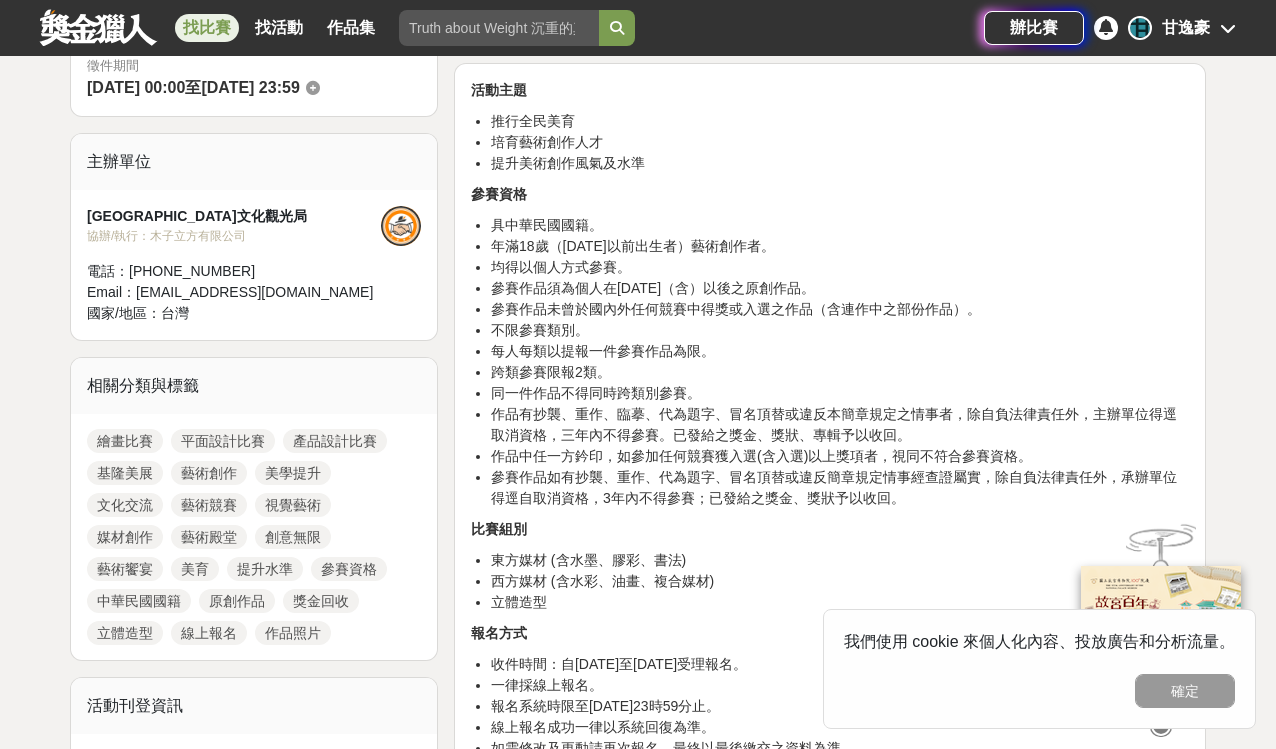 scroll, scrollTop: 954, scrollLeft: 0, axis: vertical 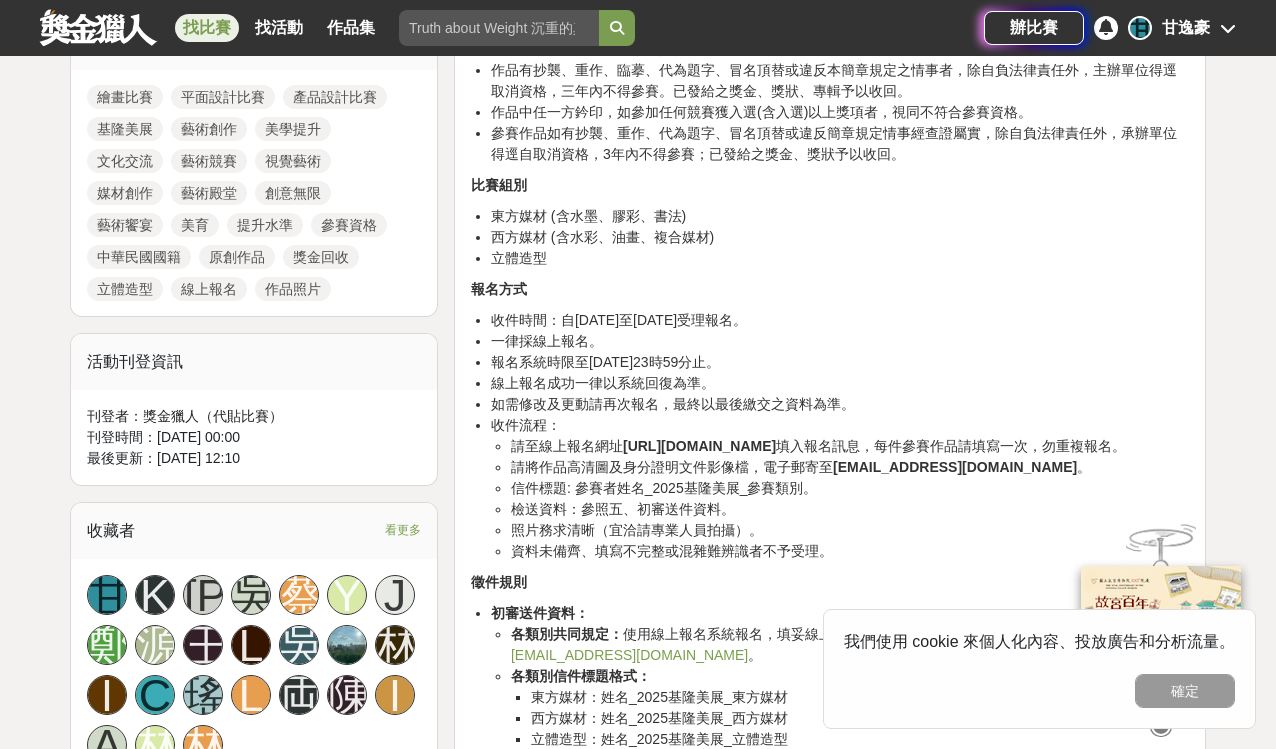 click on "[URL][DOMAIN_NAME]" at bounding box center (699, 446) 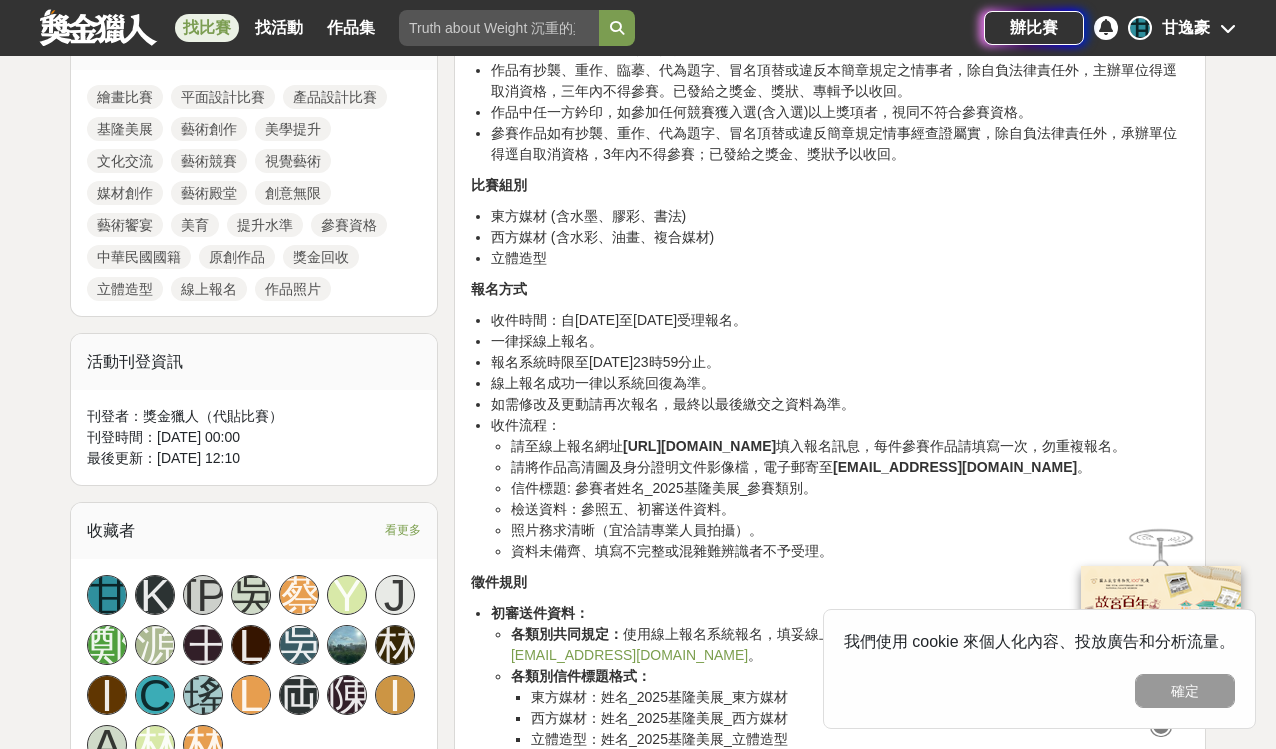 drag, startPoint x: 629, startPoint y: 446, endPoint x: 889, endPoint y: 442, distance: 260.03076 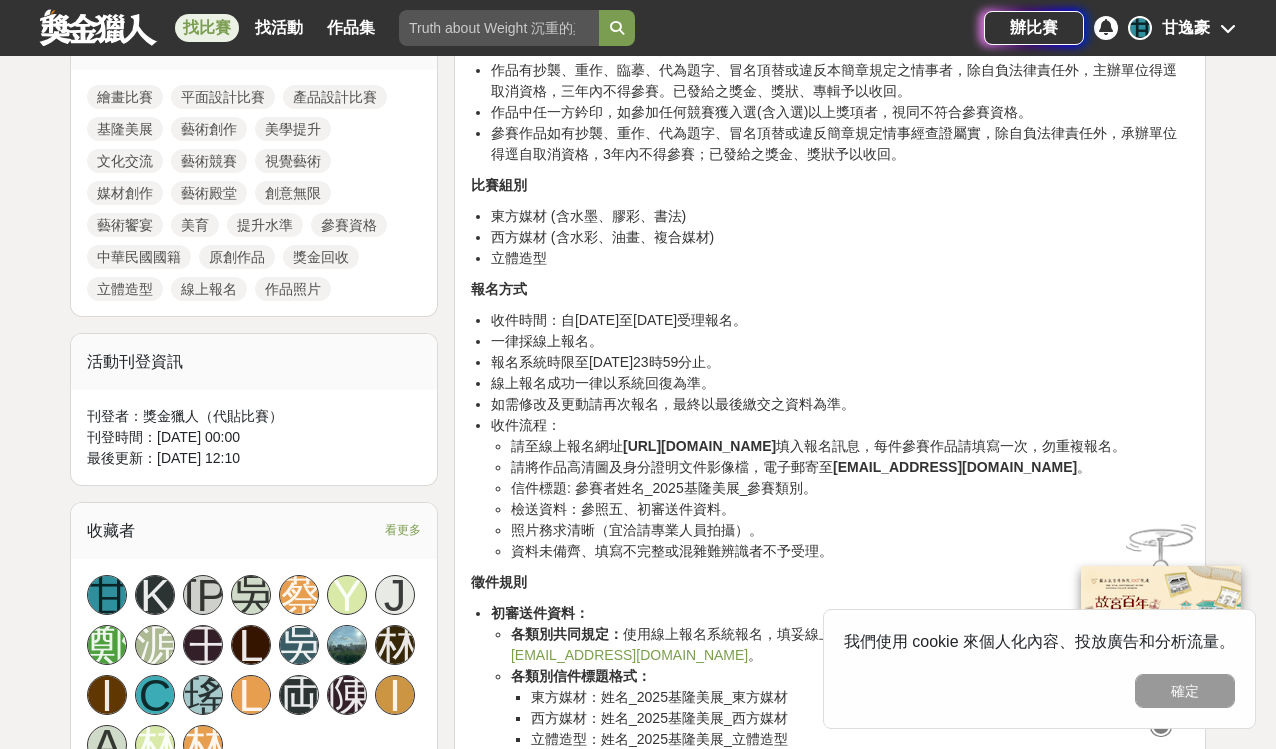 click on "請至線上報名網址  [URL][DOMAIN_NAME]  填入報名訊息，每件參賽作品請填寫一次，勿重複報名。" at bounding box center [850, 446] 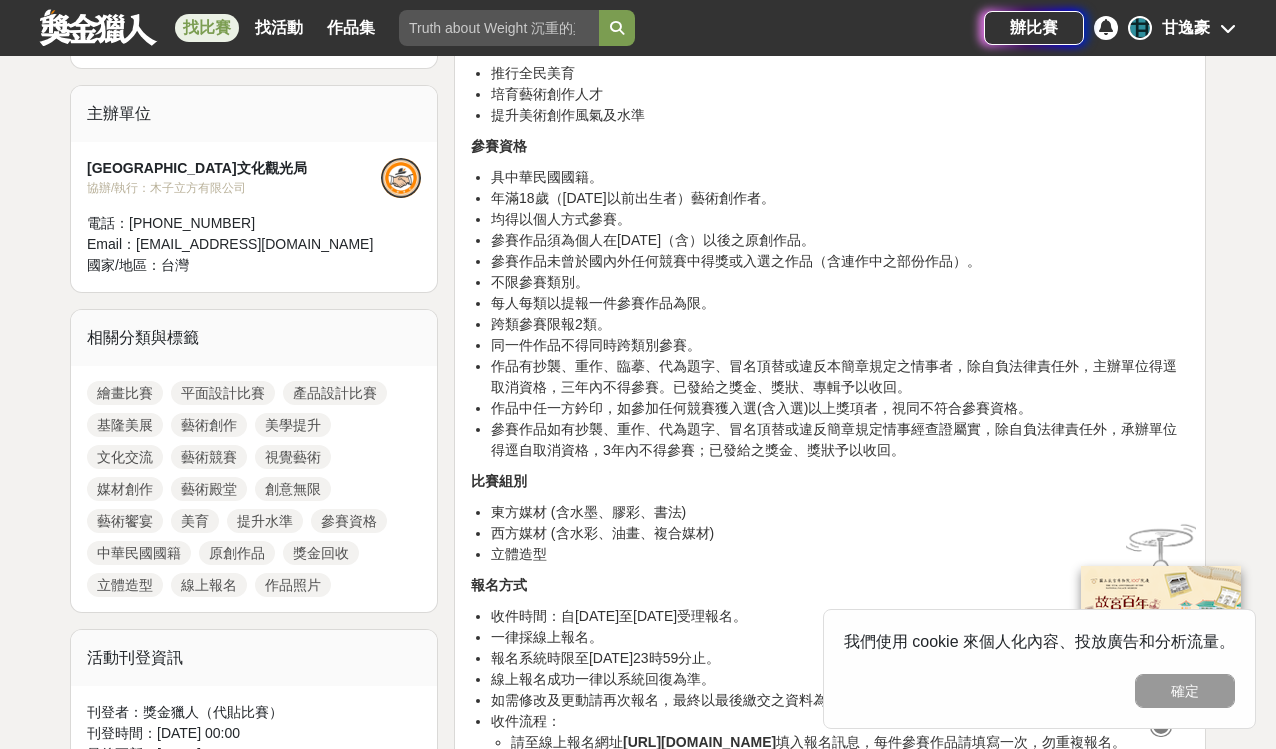 scroll, scrollTop: 708, scrollLeft: 0, axis: vertical 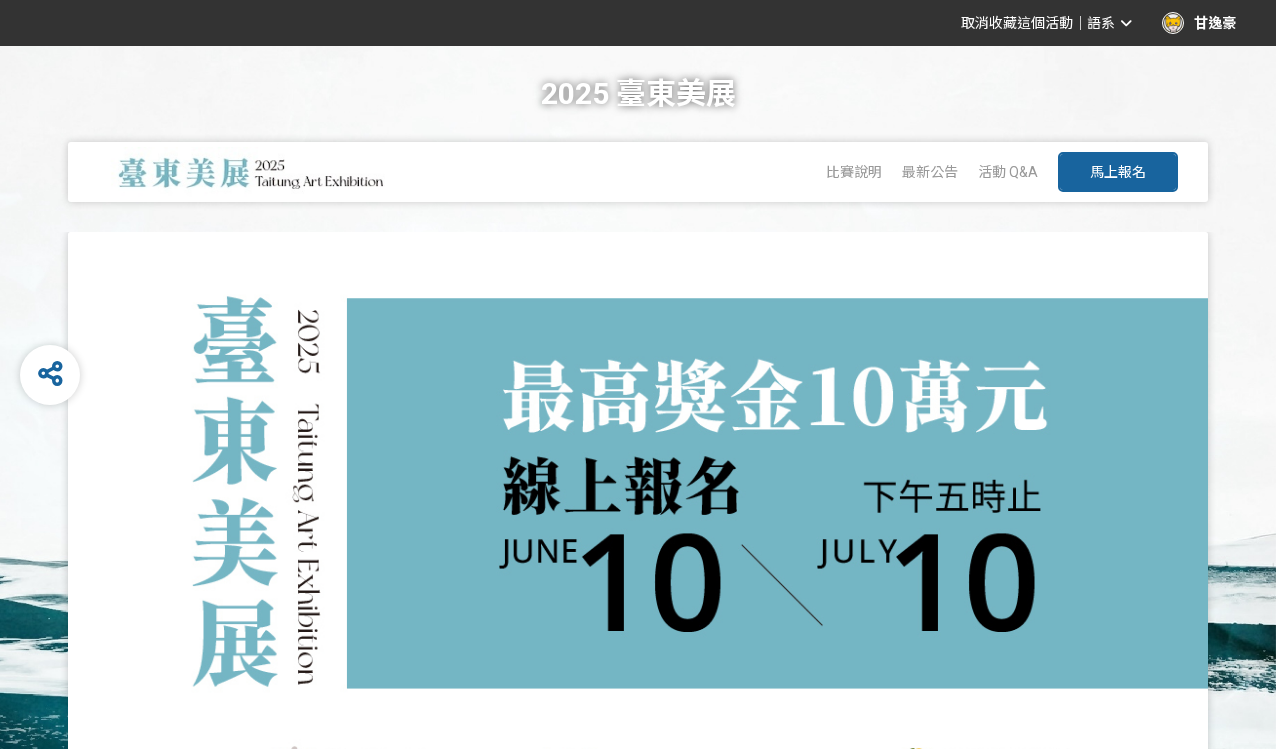 click on "馬上報名" at bounding box center (1118, 172) 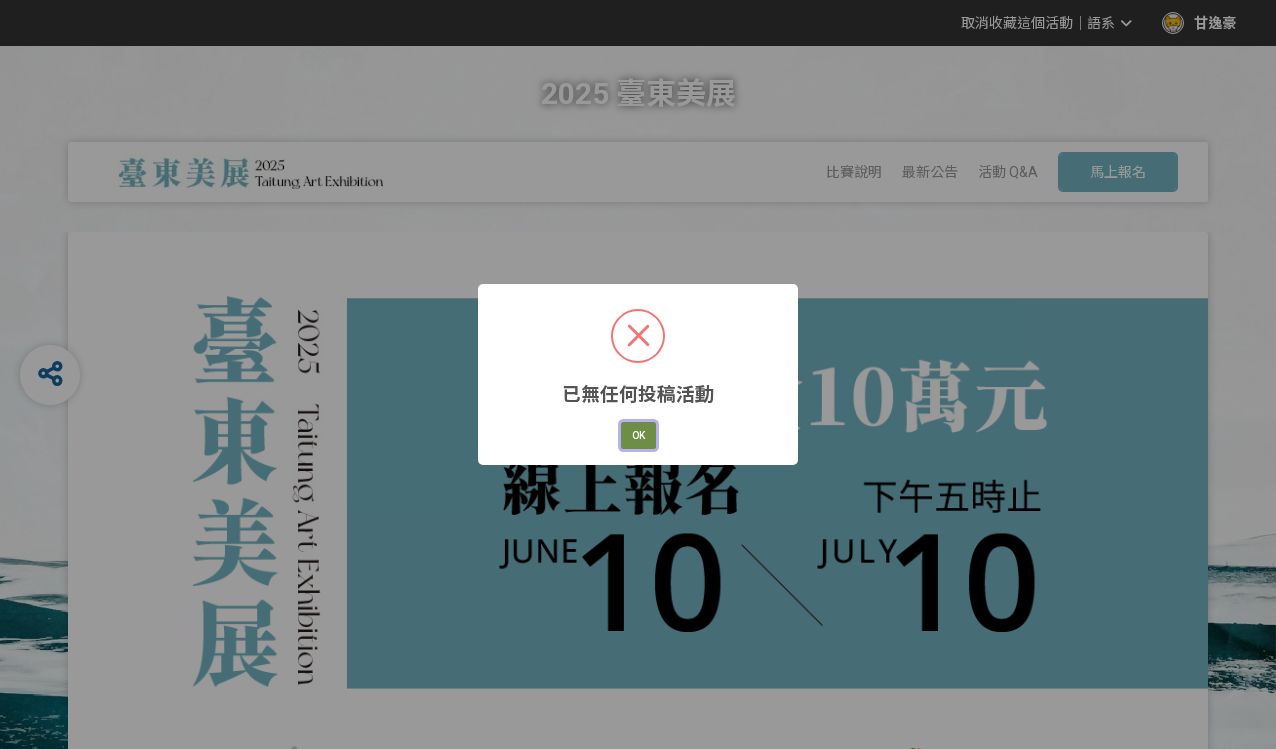 click on "OK" at bounding box center (638, 436) 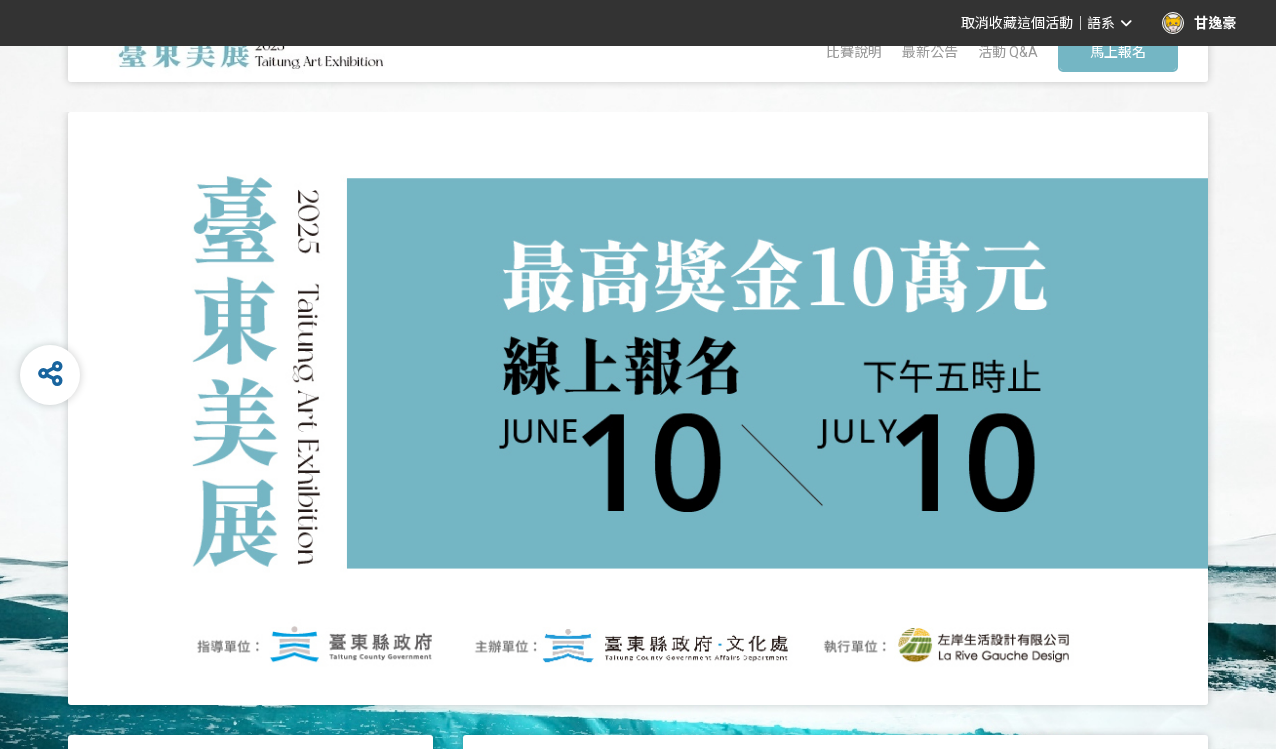 scroll, scrollTop: 0, scrollLeft: 0, axis: both 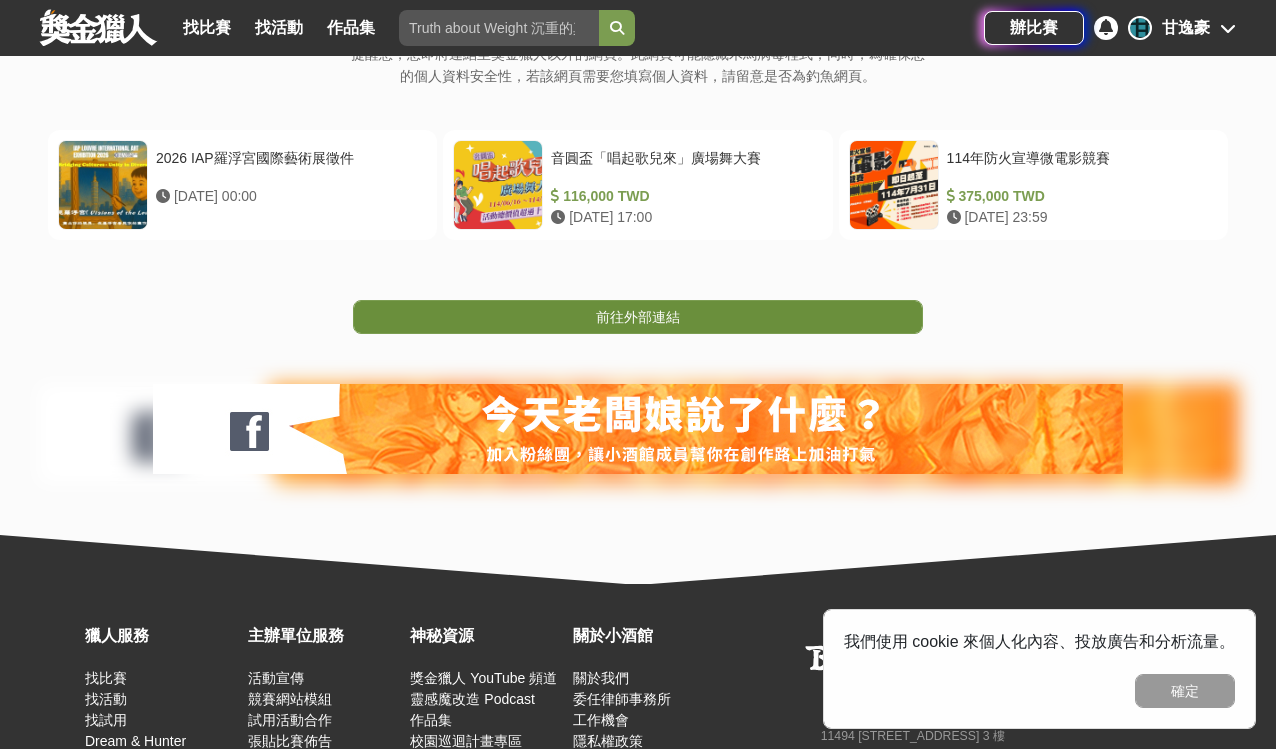 click on "前往外部連結" at bounding box center [638, 317] 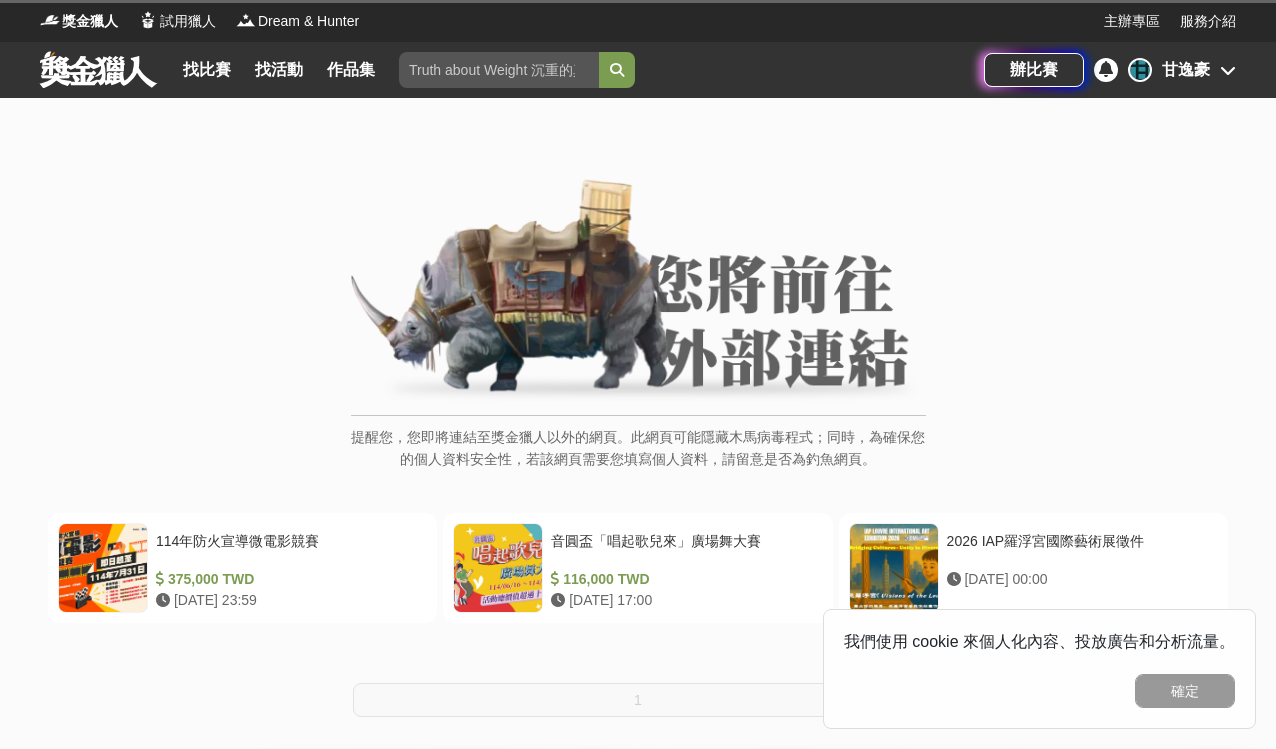scroll, scrollTop: 0, scrollLeft: 0, axis: both 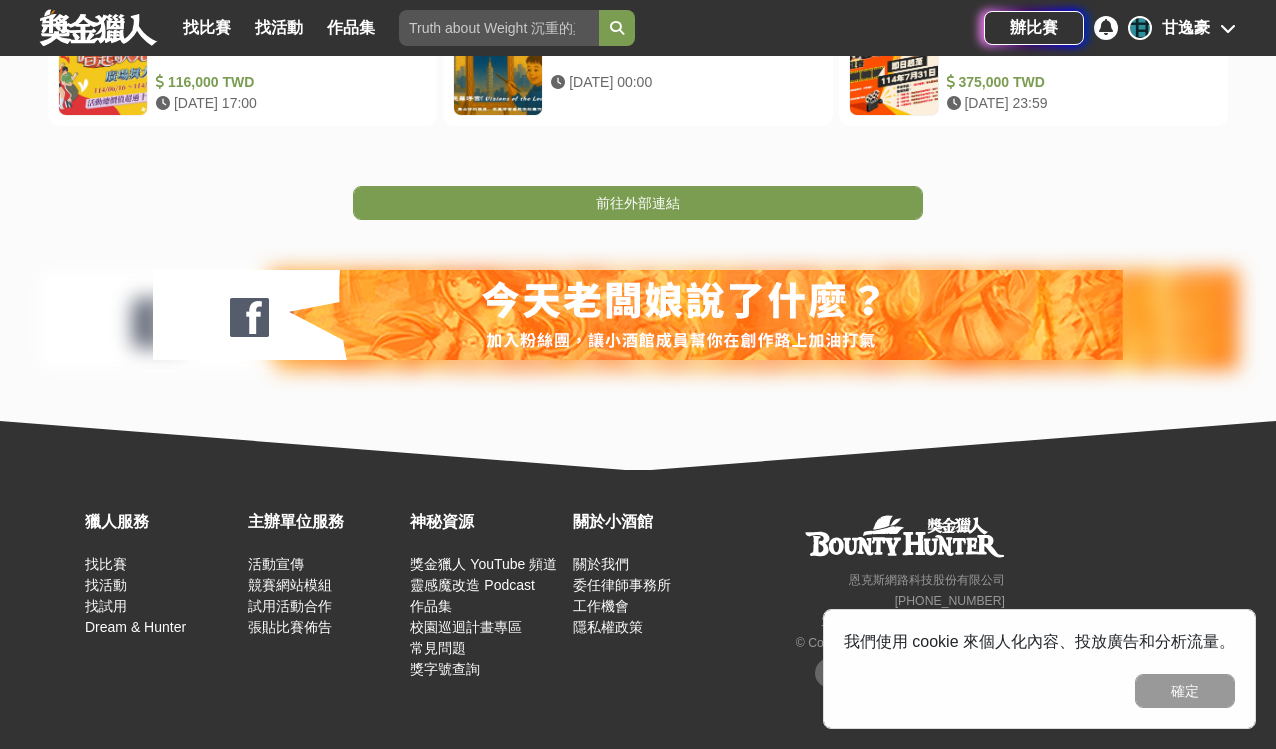 click on "前往外部連結" at bounding box center [638, 173] 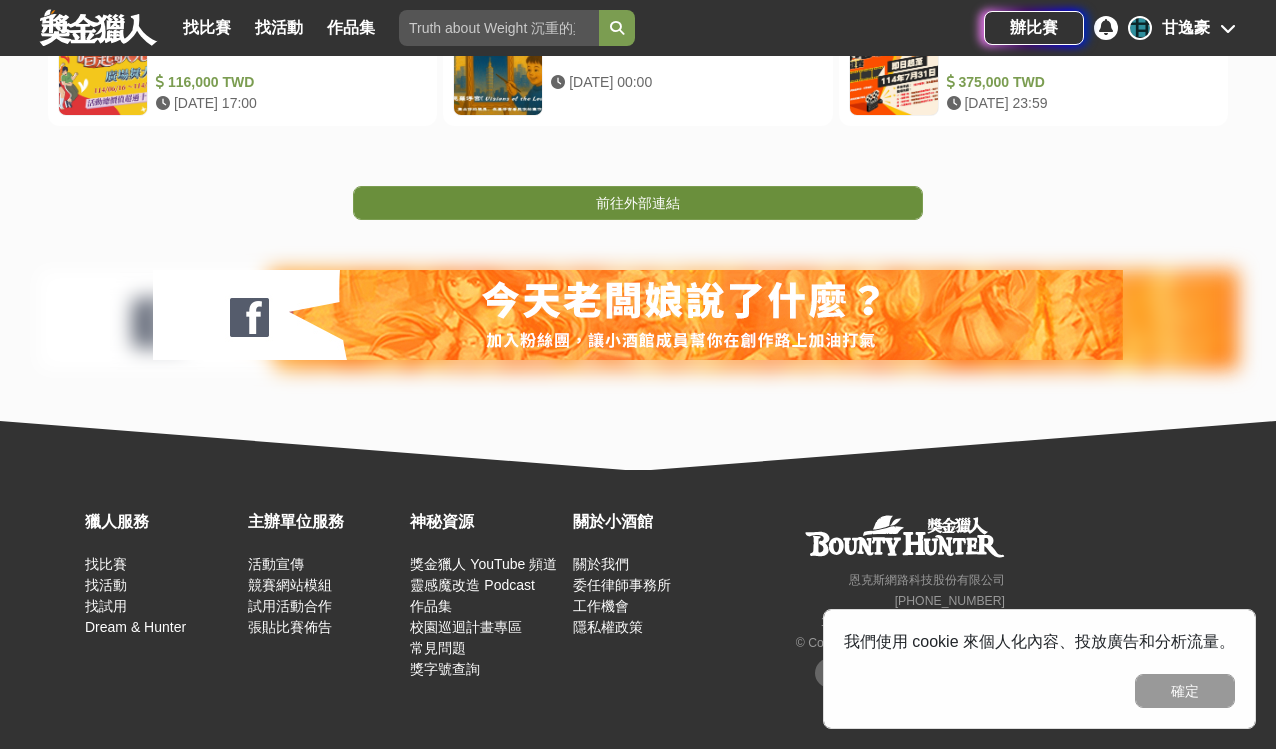 click on "前往外部連結" at bounding box center (638, 203) 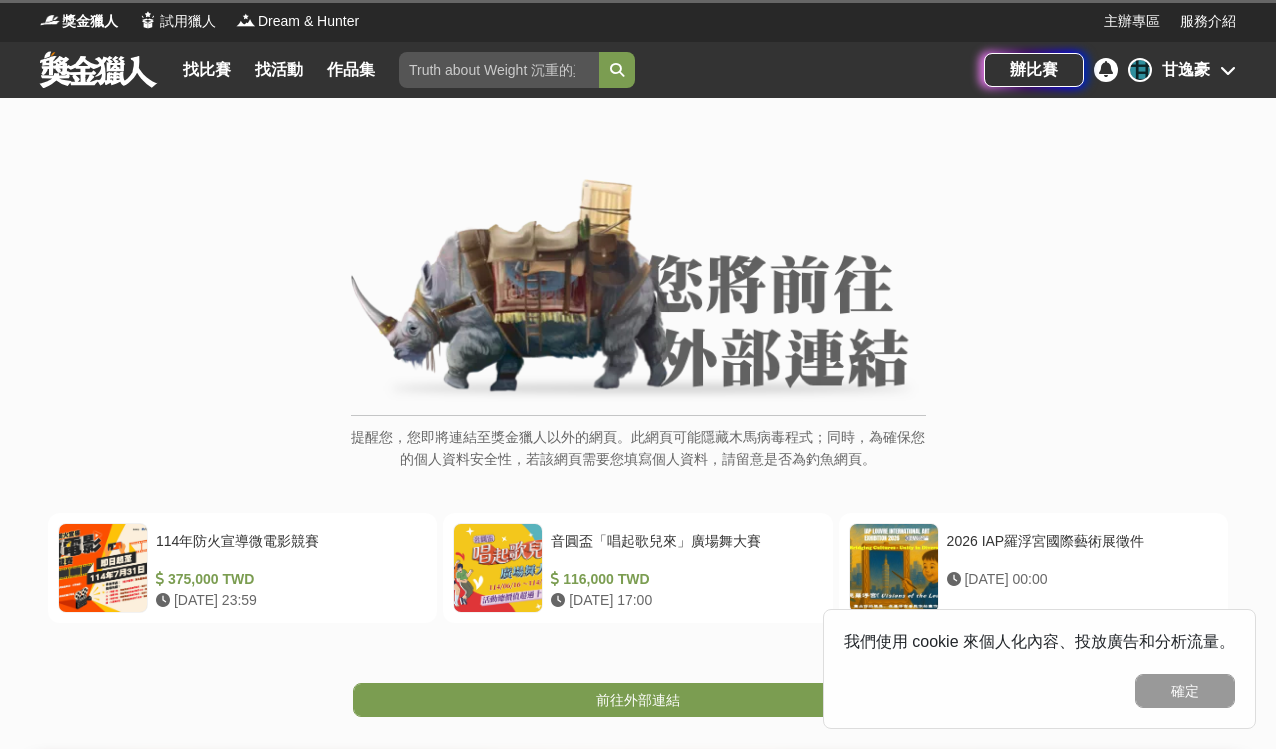 scroll, scrollTop: 0, scrollLeft: 0, axis: both 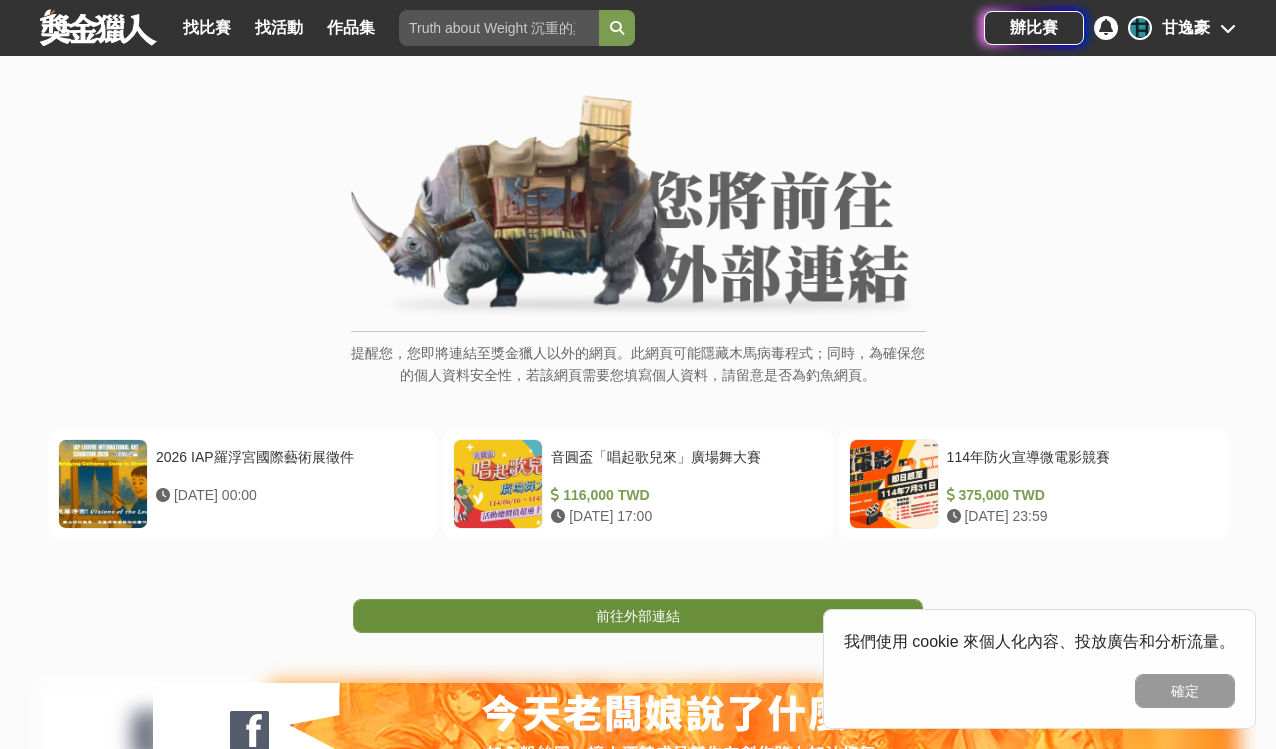 click on "前往外部連結" at bounding box center (638, 616) 